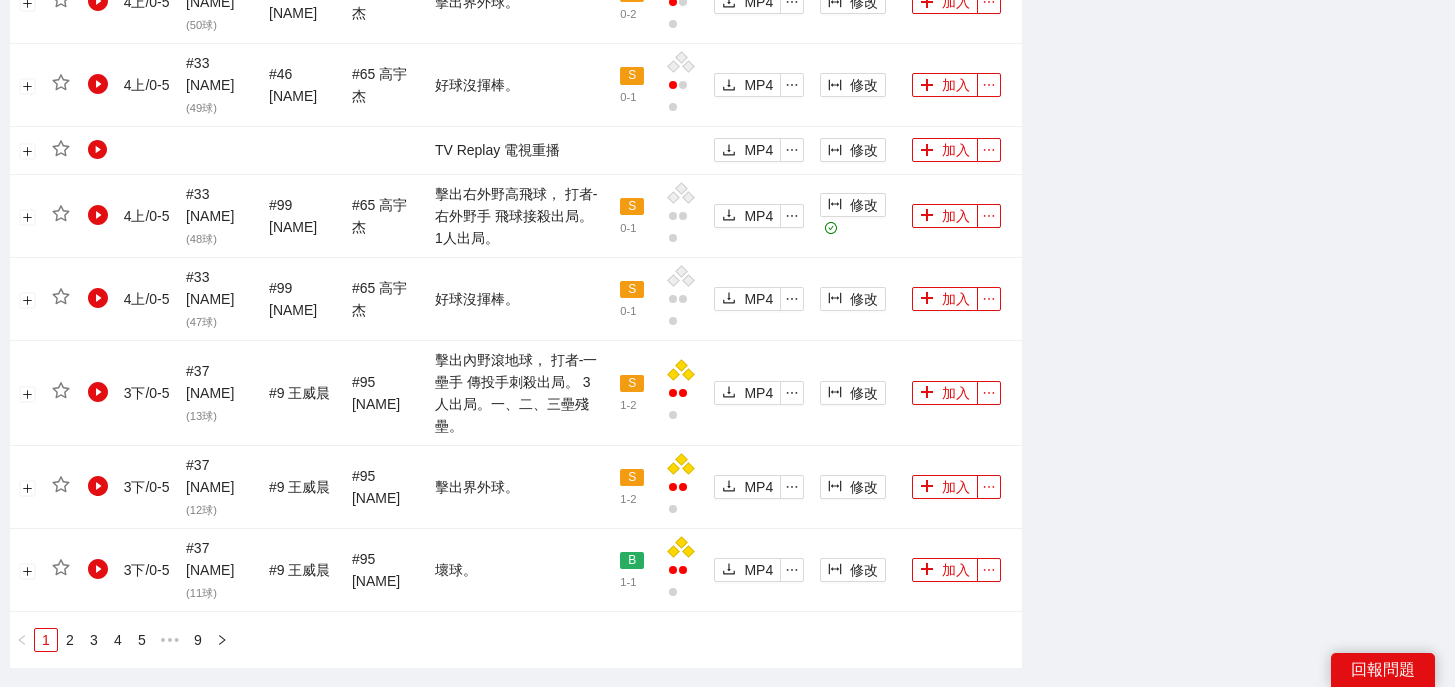 scroll, scrollTop: 2181, scrollLeft: 0, axis: vertical 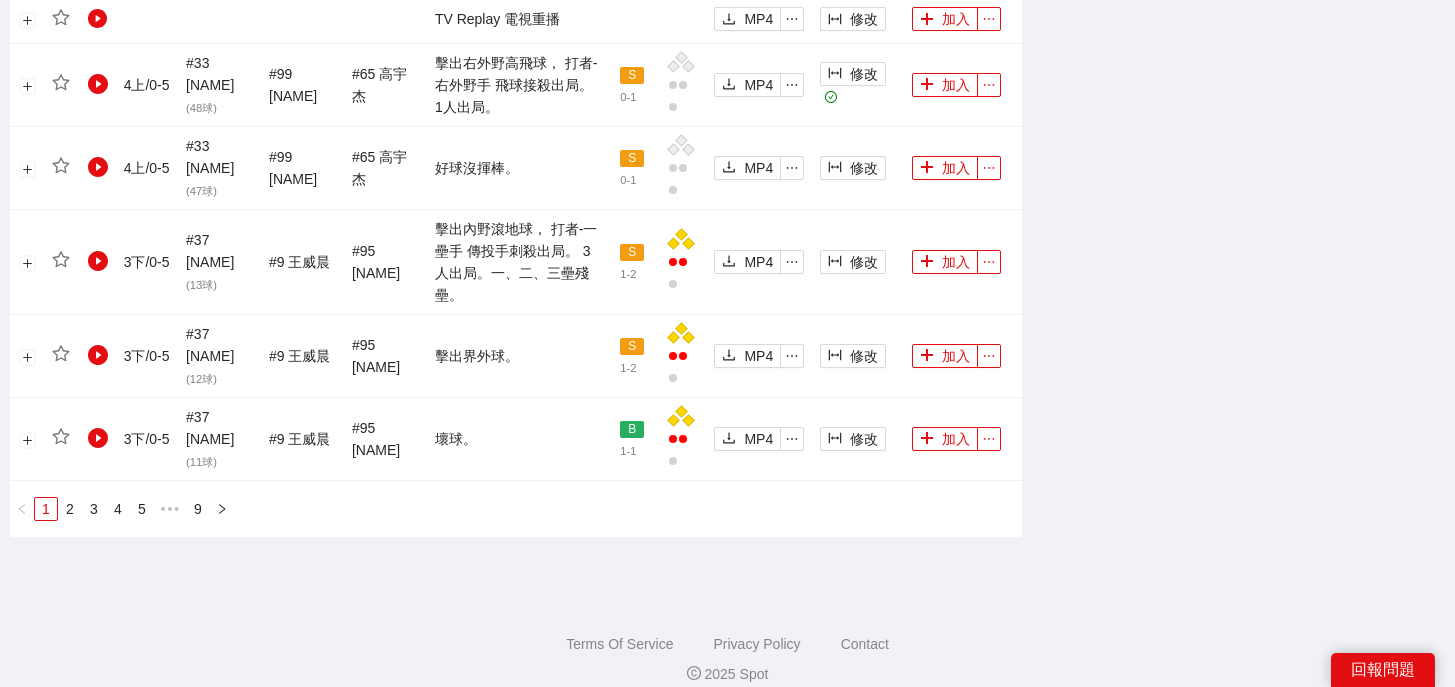 click on "9" at bounding box center (198, 509) 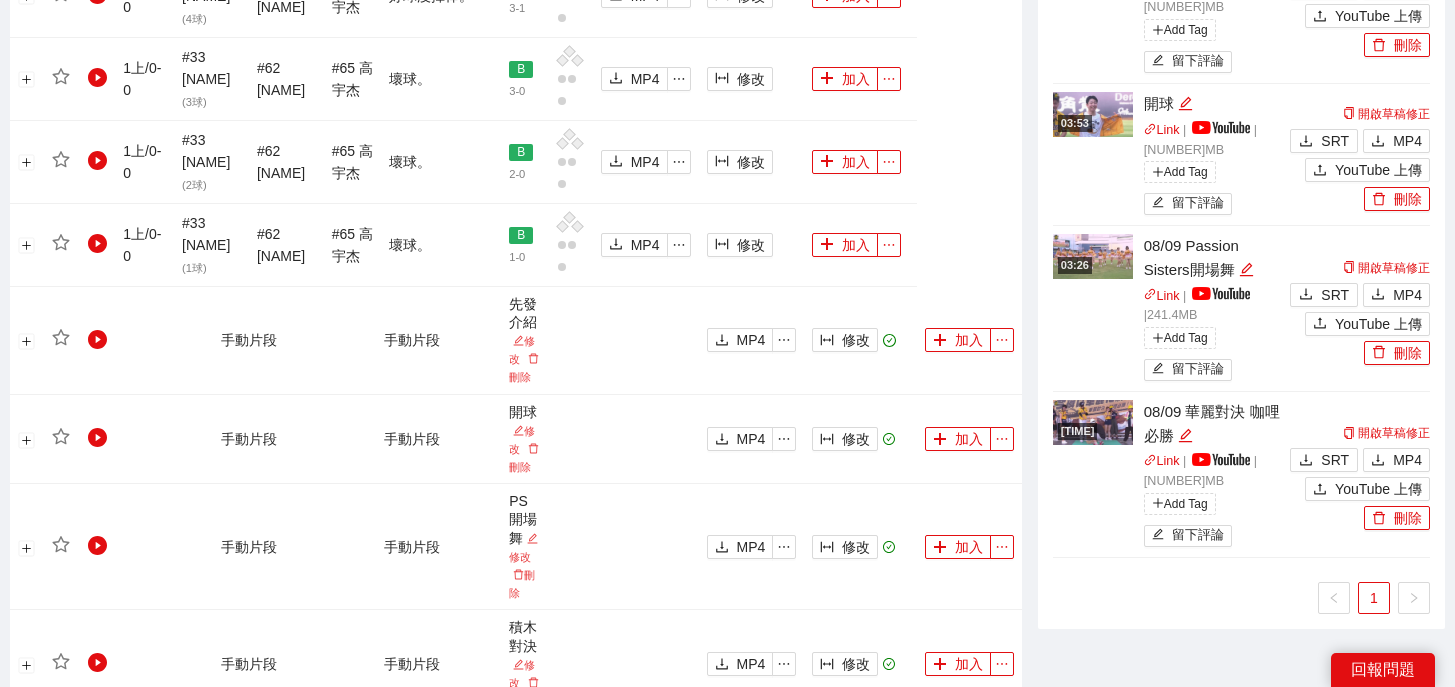 scroll, scrollTop: 1595, scrollLeft: 0, axis: vertical 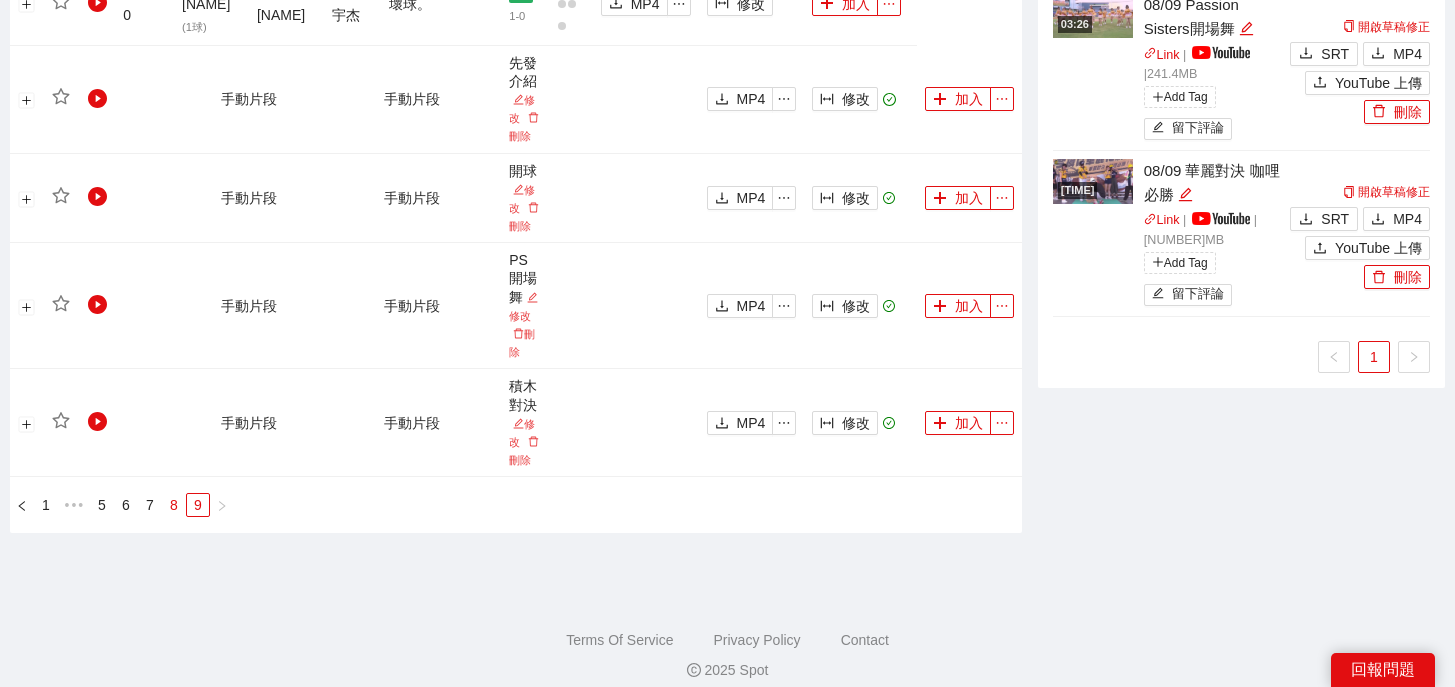 click on "8" at bounding box center [174, 505] 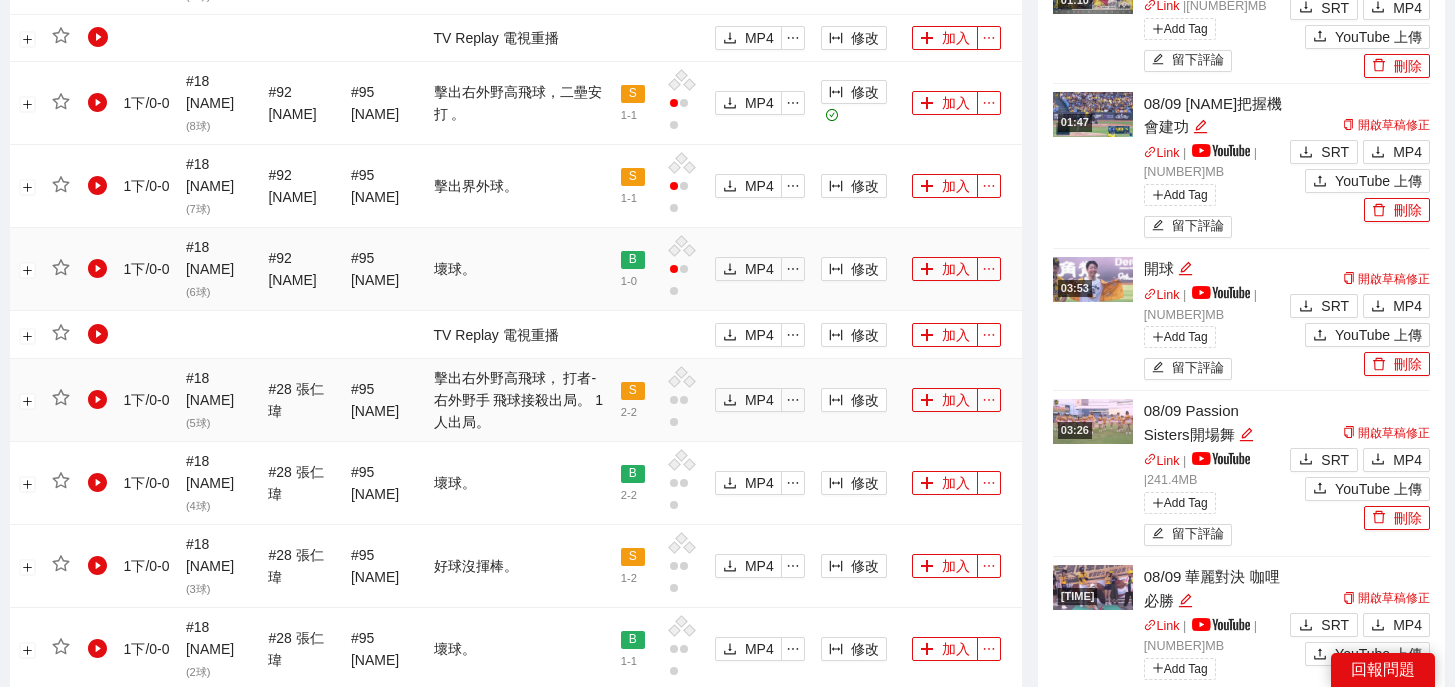 scroll, scrollTop: 1110, scrollLeft: 0, axis: vertical 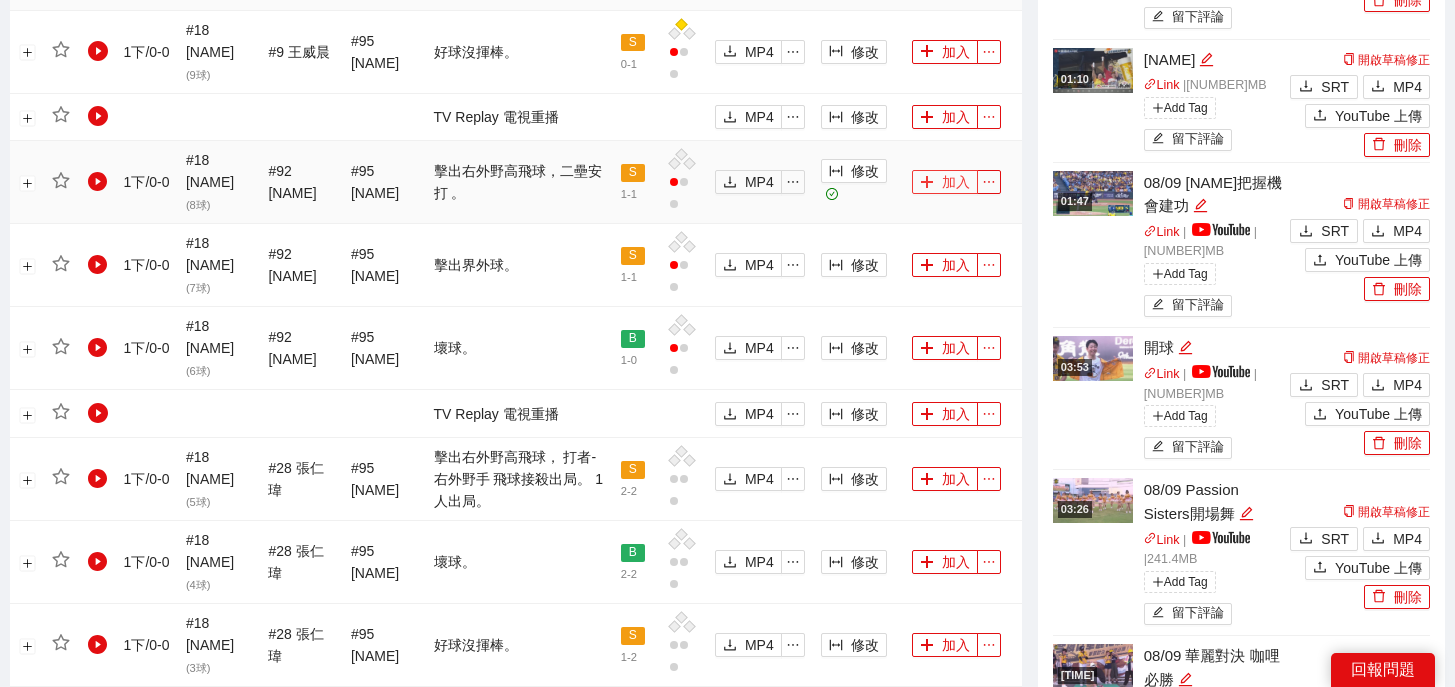 click 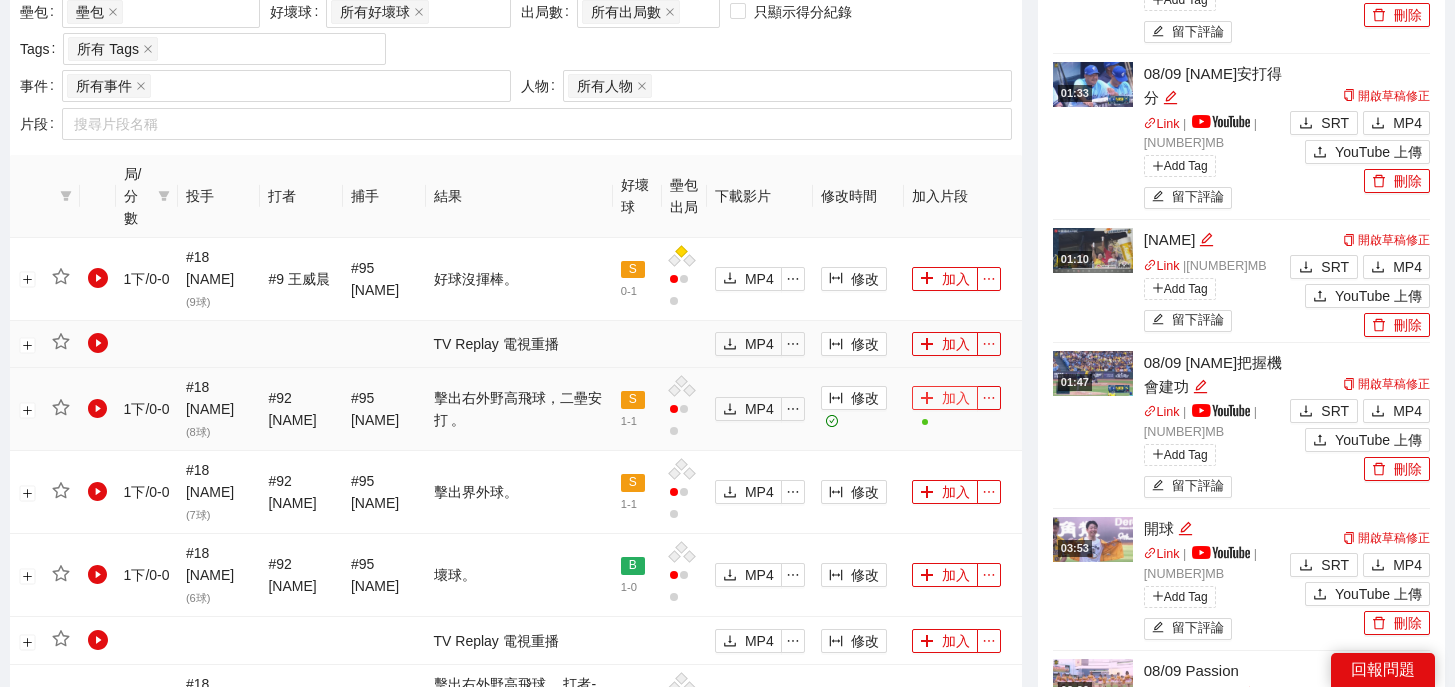 scroll, scrollTop: 2238, scrollLeft: 0, axis: vertical 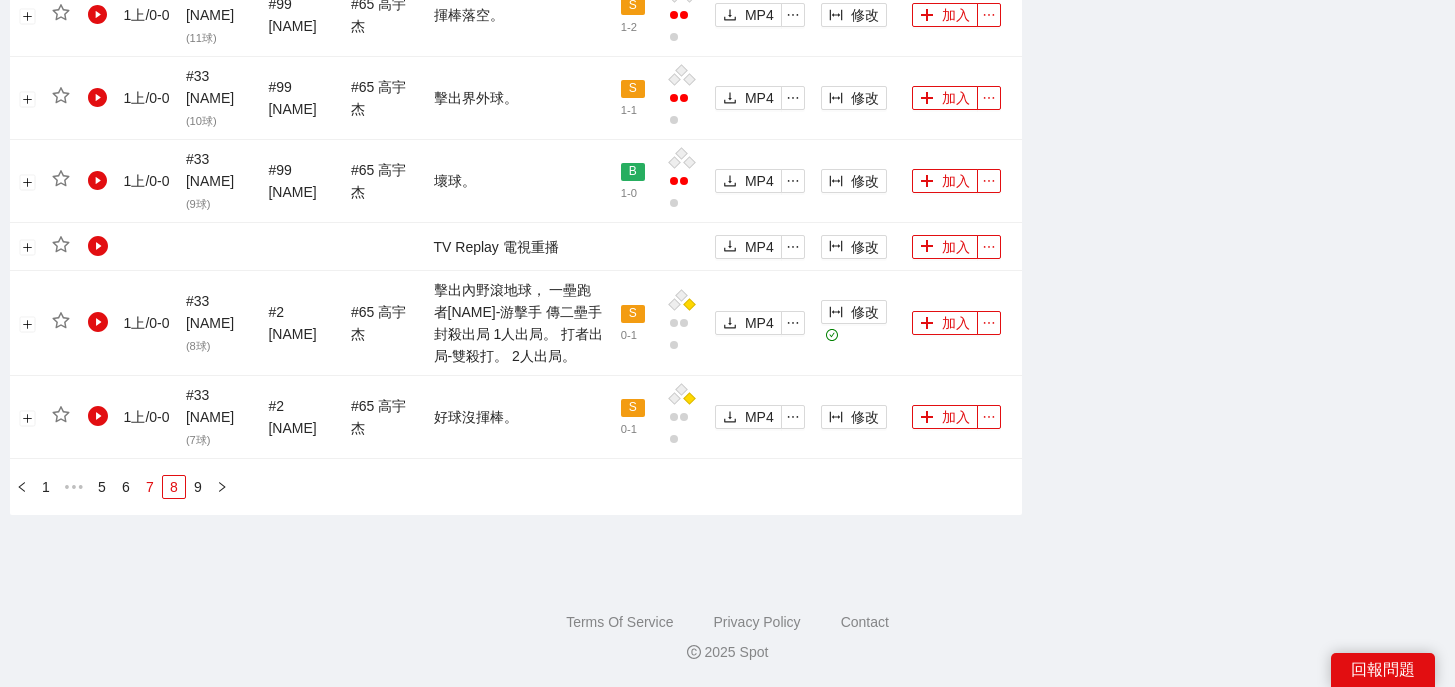 click on "7" at bounding box center (150, 487) 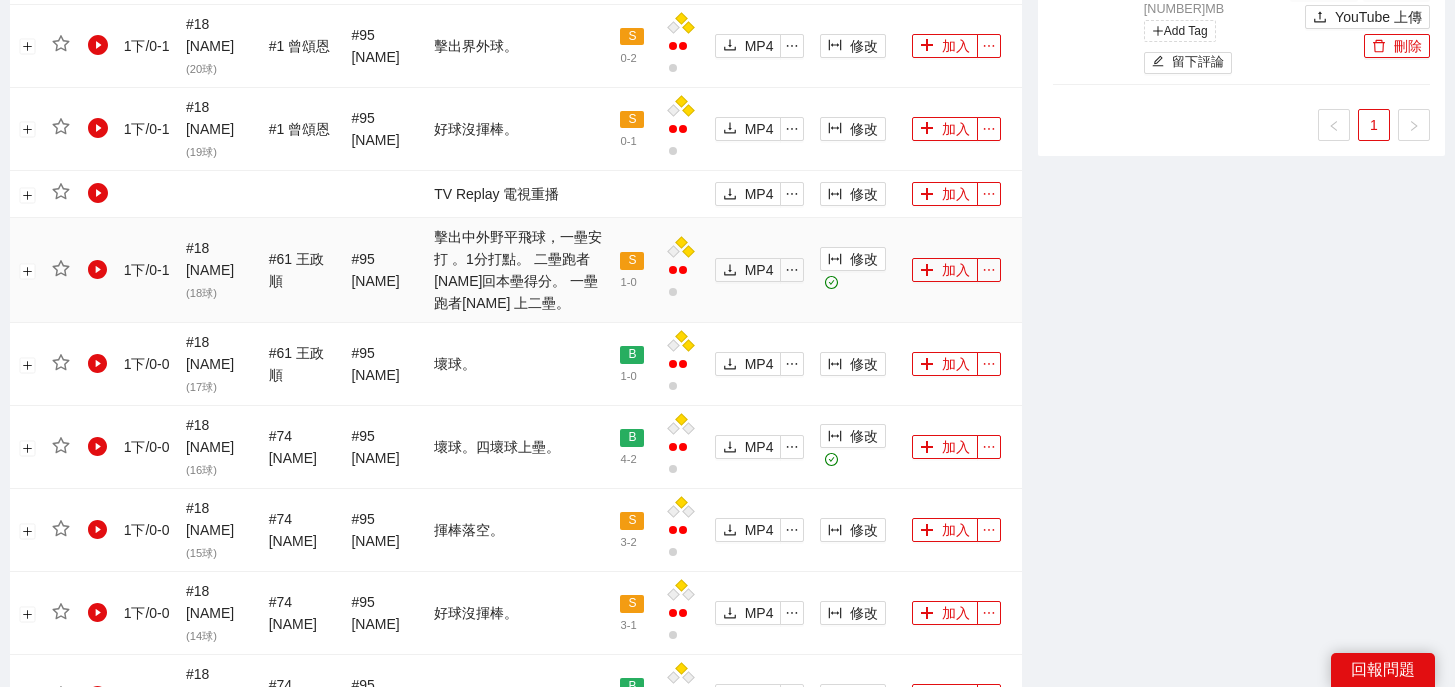 scroll, scrollTop: 1576, scrollLeft: 0, axis: vertical 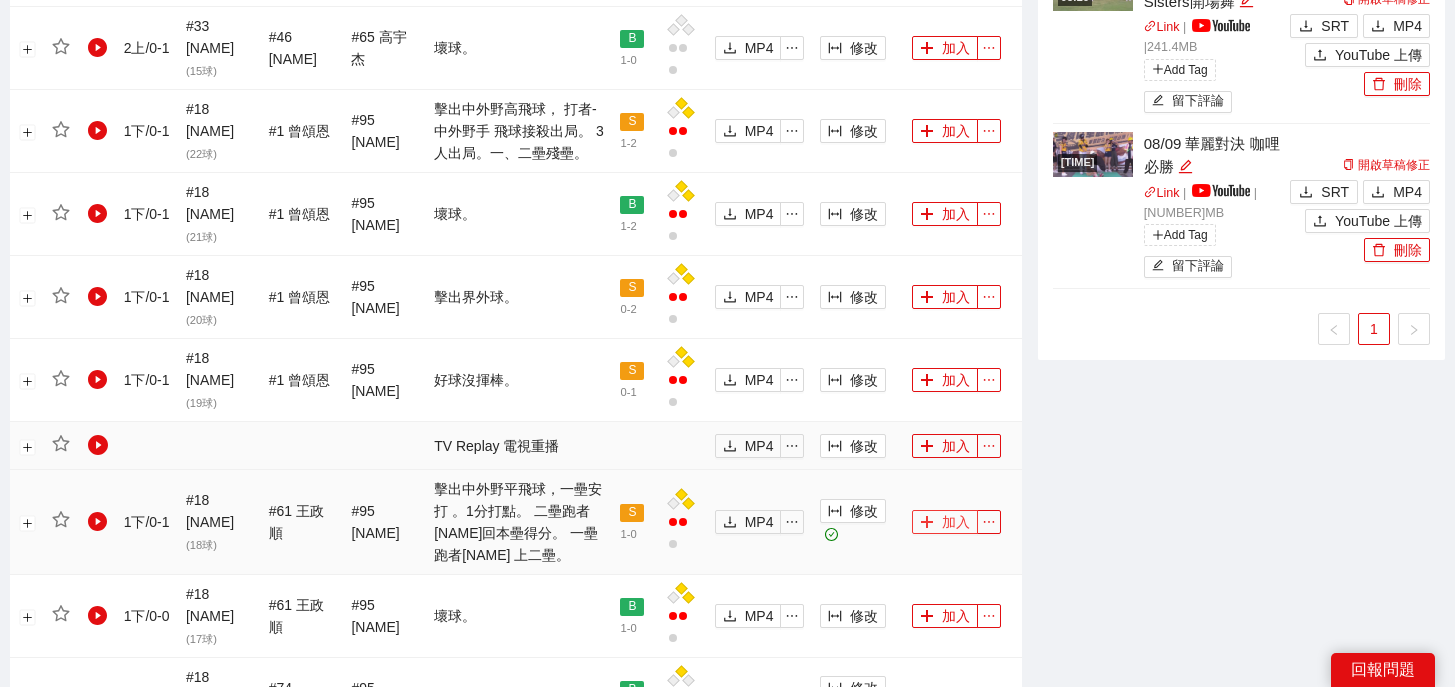 click on "加入" at bounding box center (945, 522) 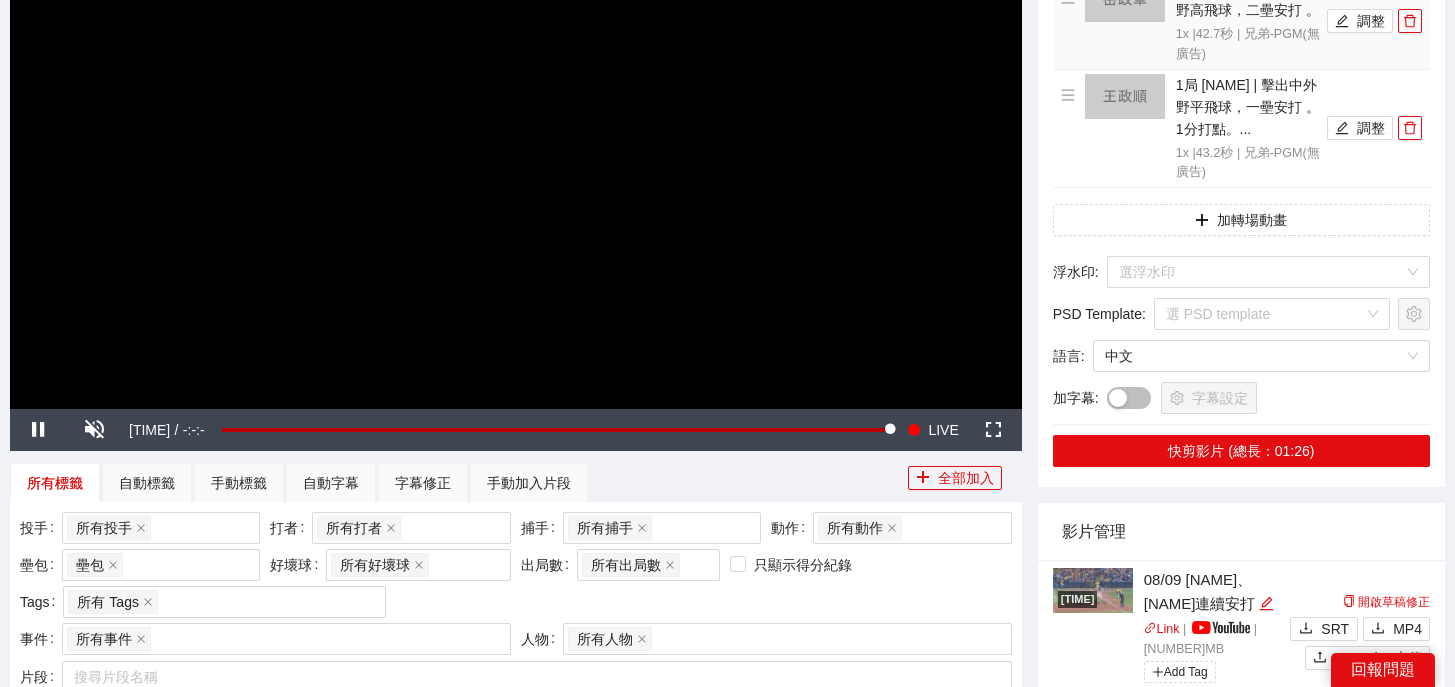 scroll, scrollTop: 0, scrollLeft: 0, axis: both 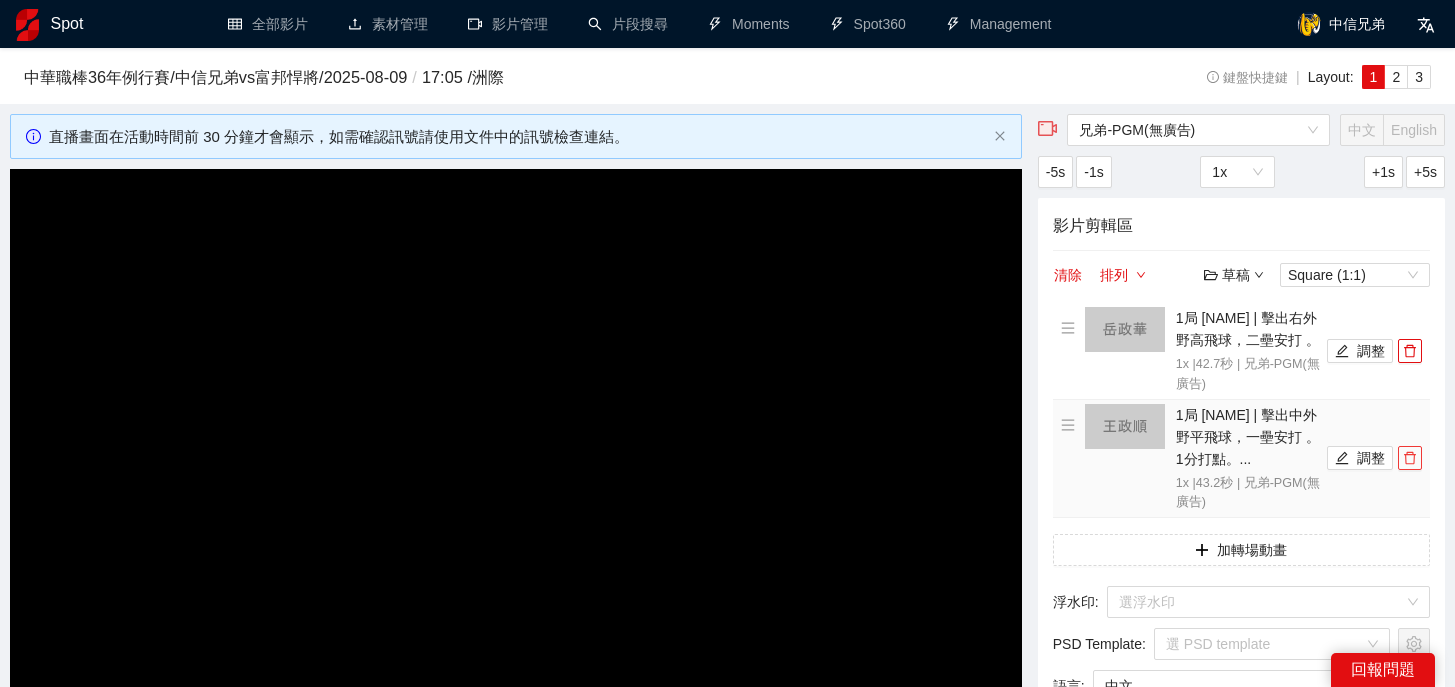 click 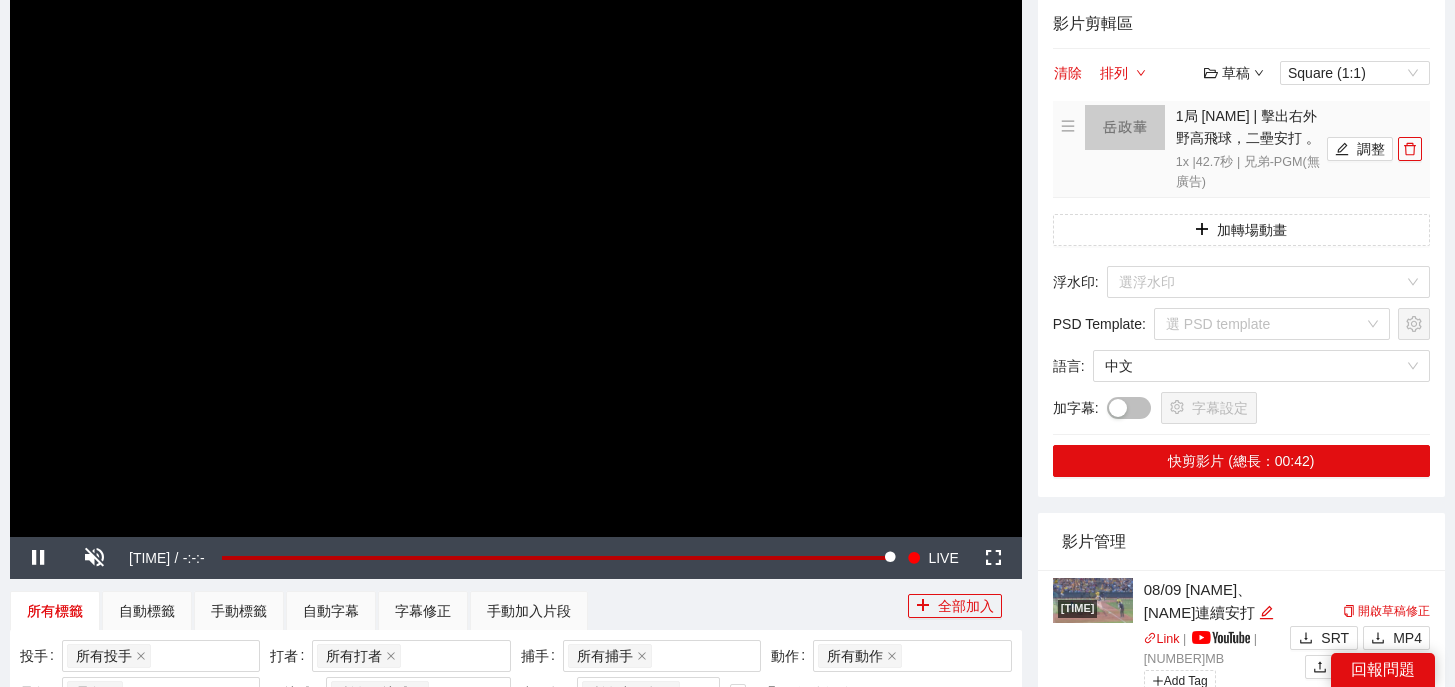scroll, scrollTop: 150, scrollLeft: 0, axis: vertical 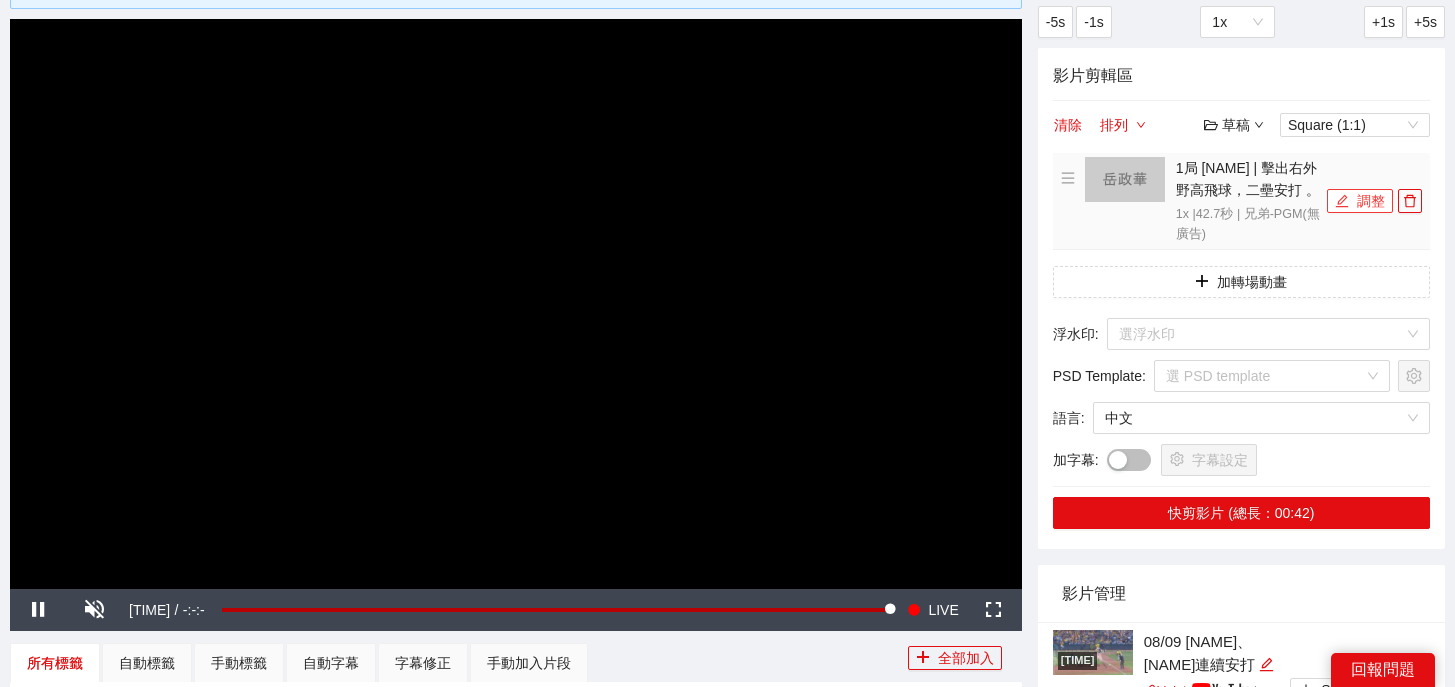 click on "調整" at bounding box center [1360, 201] 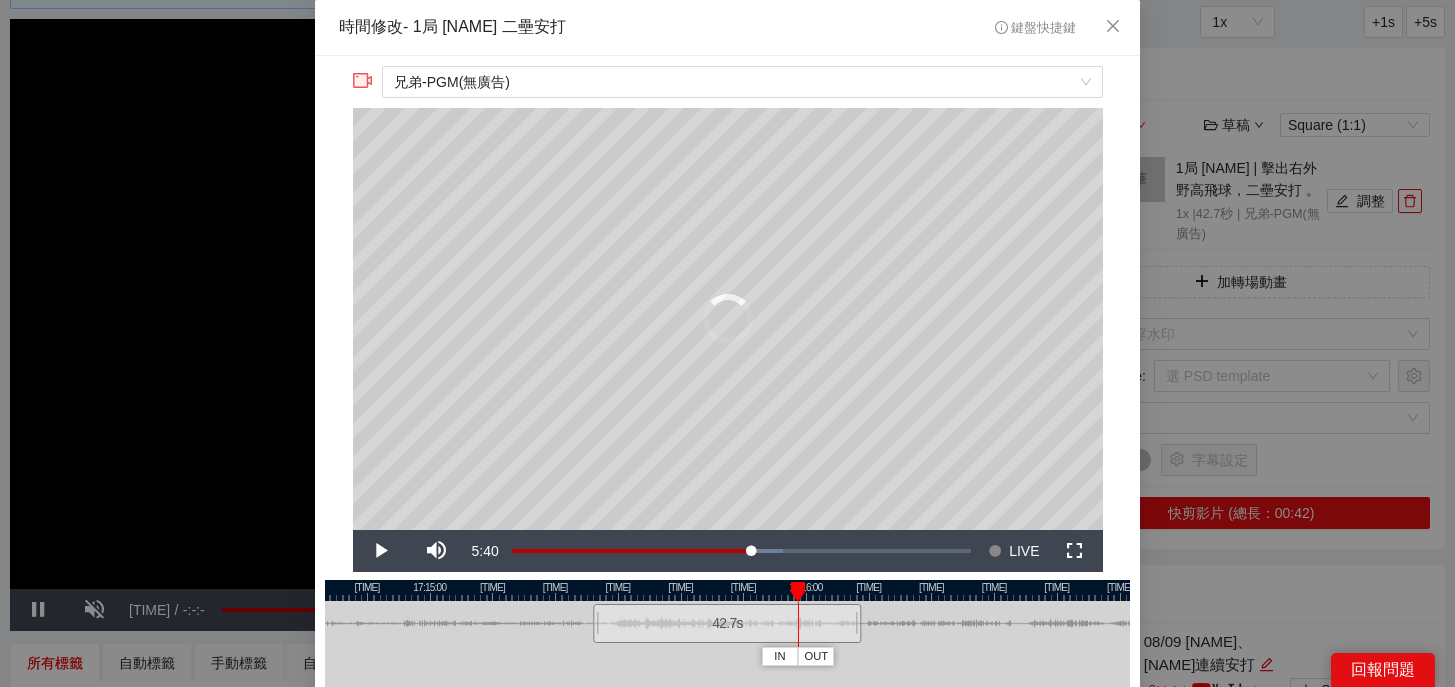 drag, startPoint x: 669, startPoint y: 589, endPoint x: 796, endPoint y: 595, distance: 127.141655 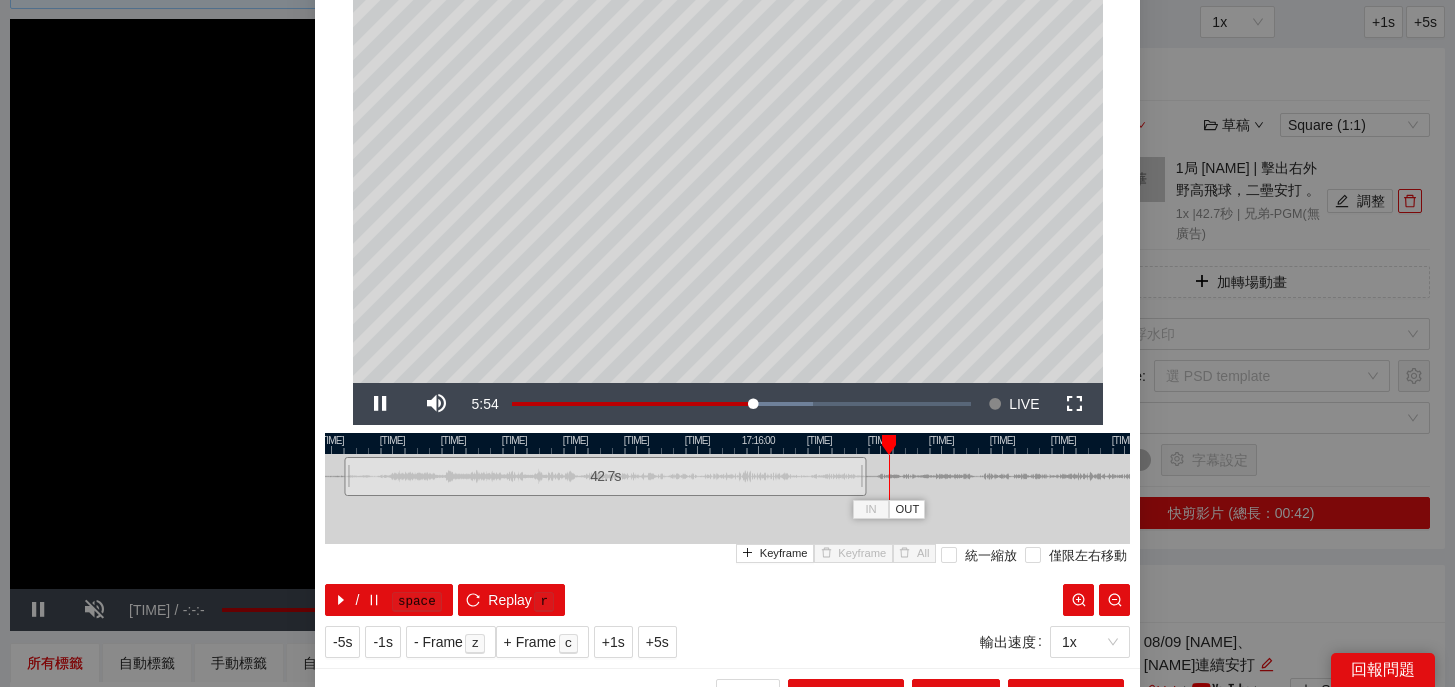 scroll, scrollTop: 154, scrollLeft: 0, axis: vertical 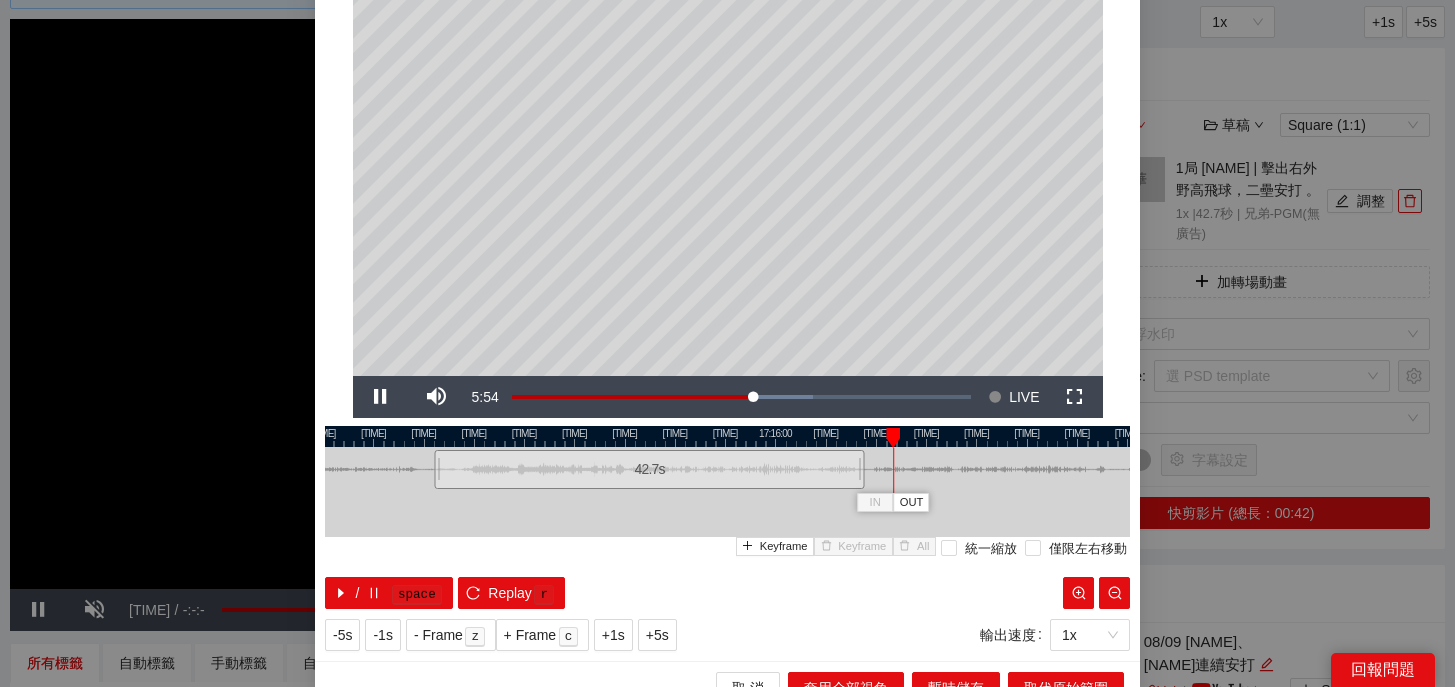 click on "取 消 套用全部視角 暫時儲存 取代原始範圍" at bounding box center [727, 687] 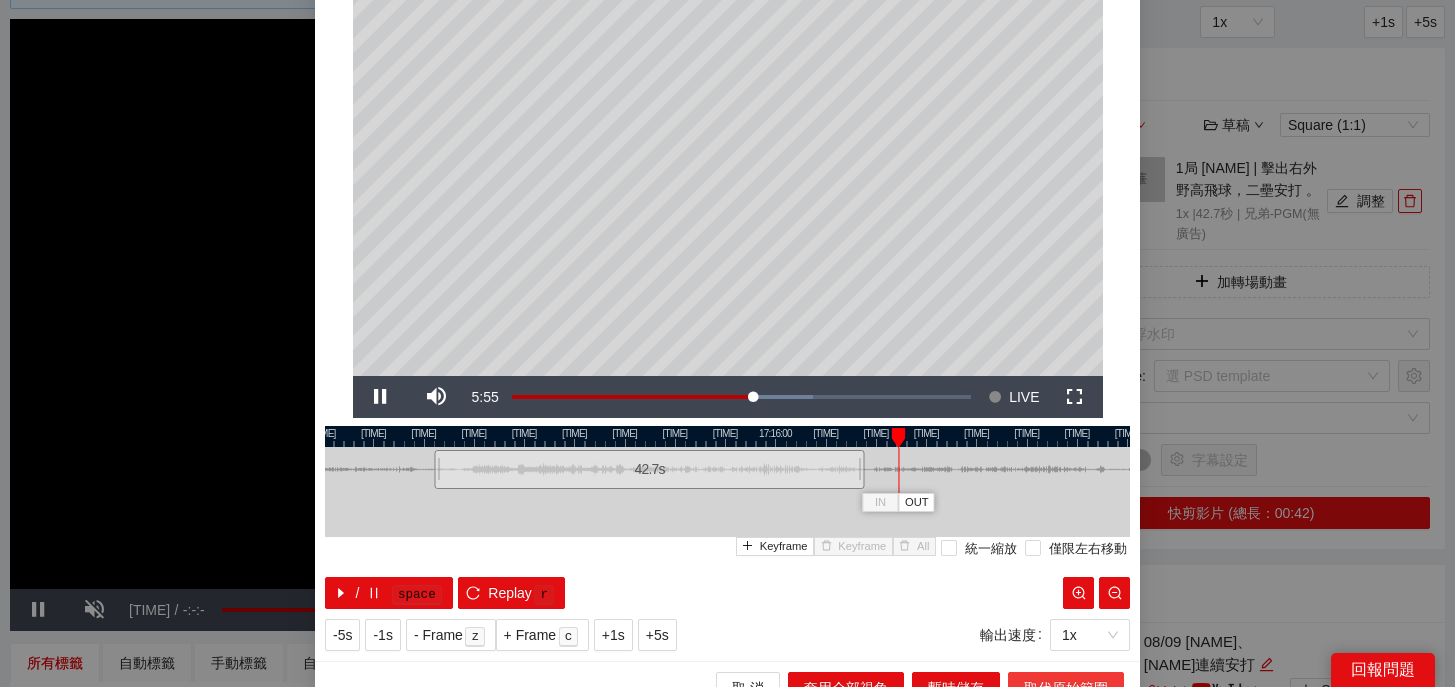click on "取代原始範圍" at bounding box center (1066, 688) 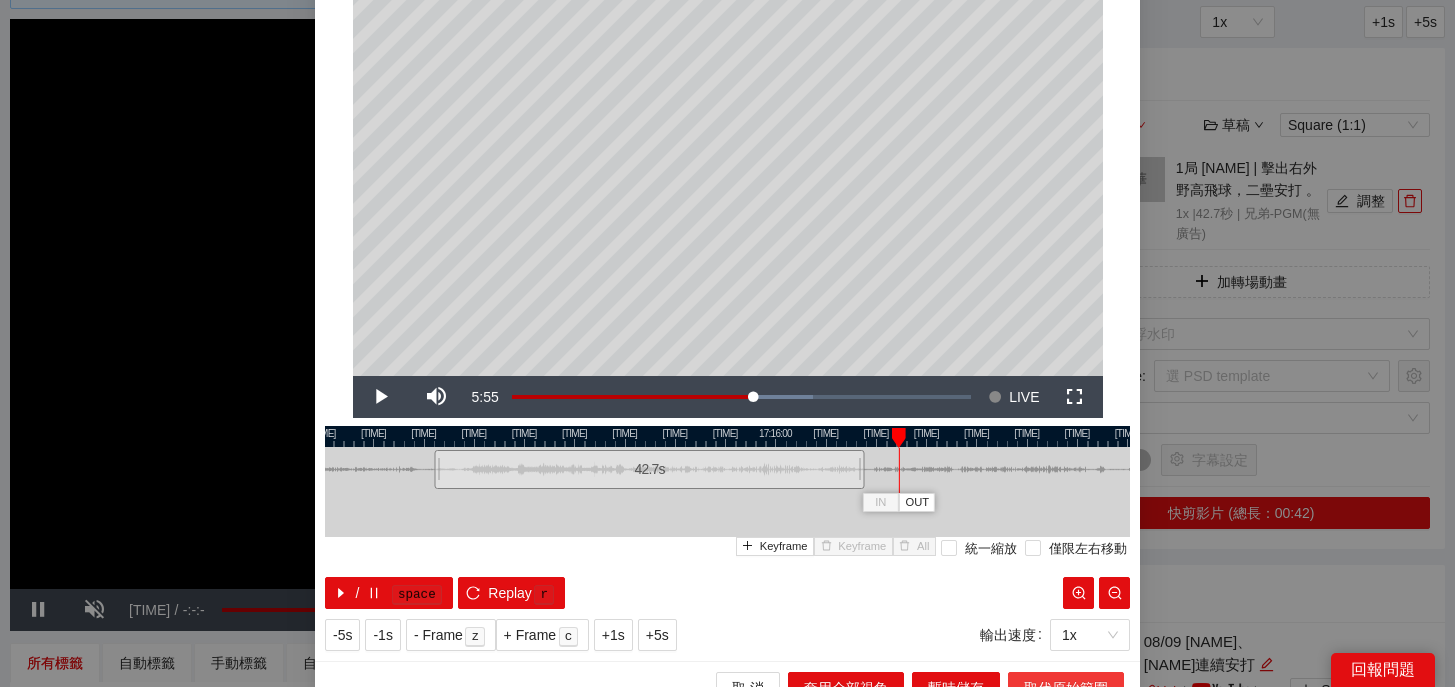 scroll, scrollTop: 0, scrollLeft: 0, axis: both 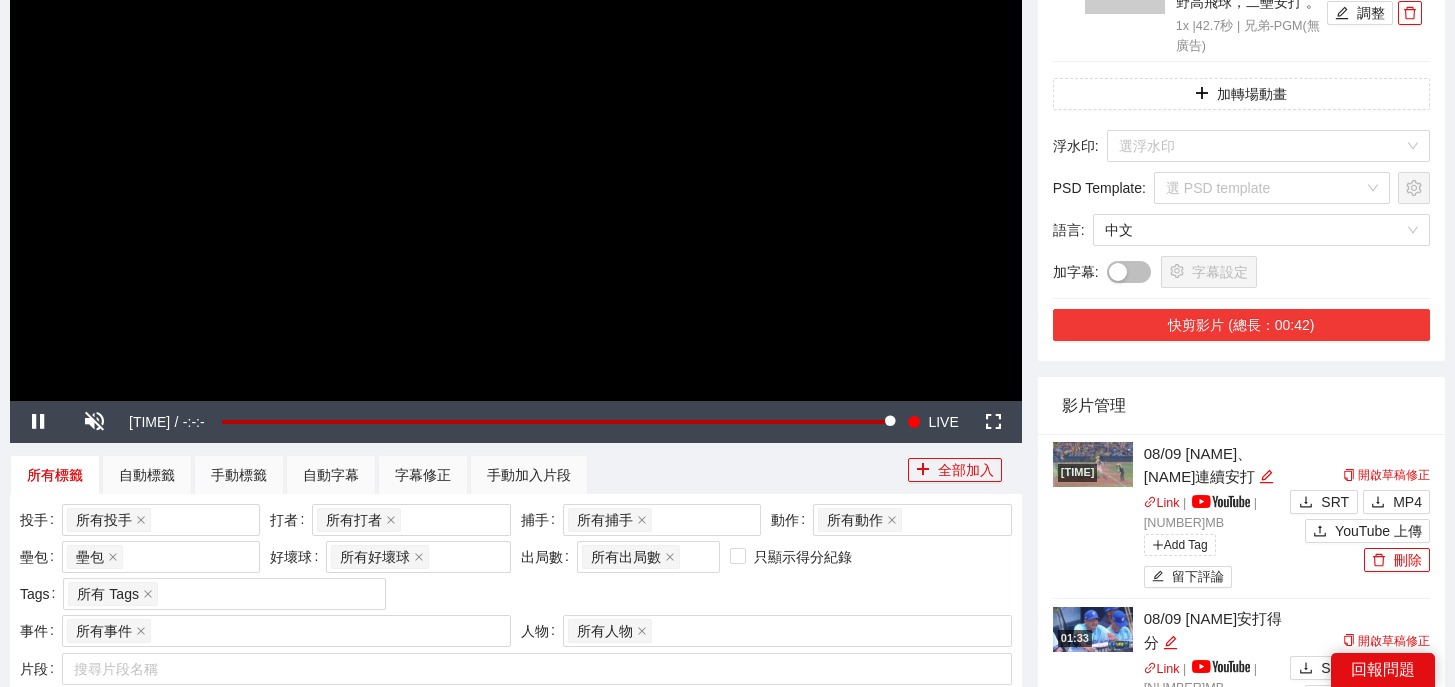 click on "快剪影片 (總長：00:42)" at bounding box center (1241, 325) 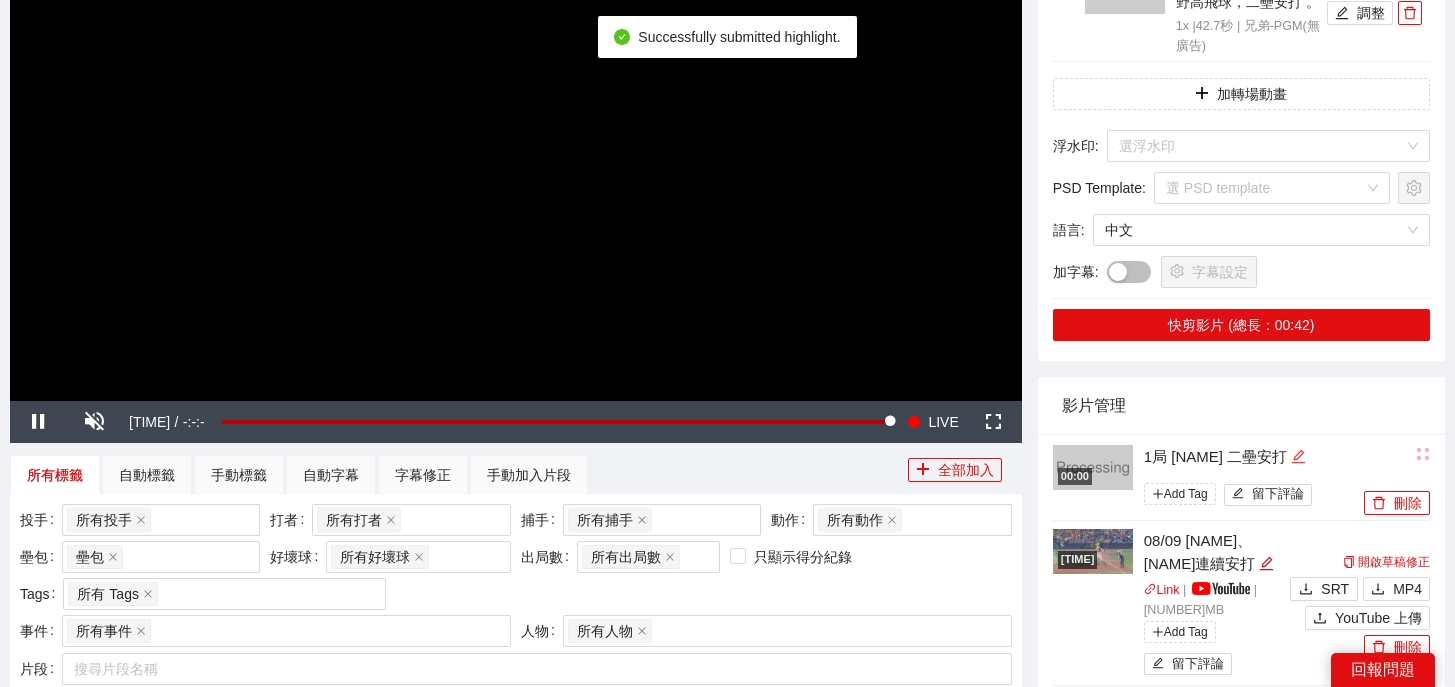 click 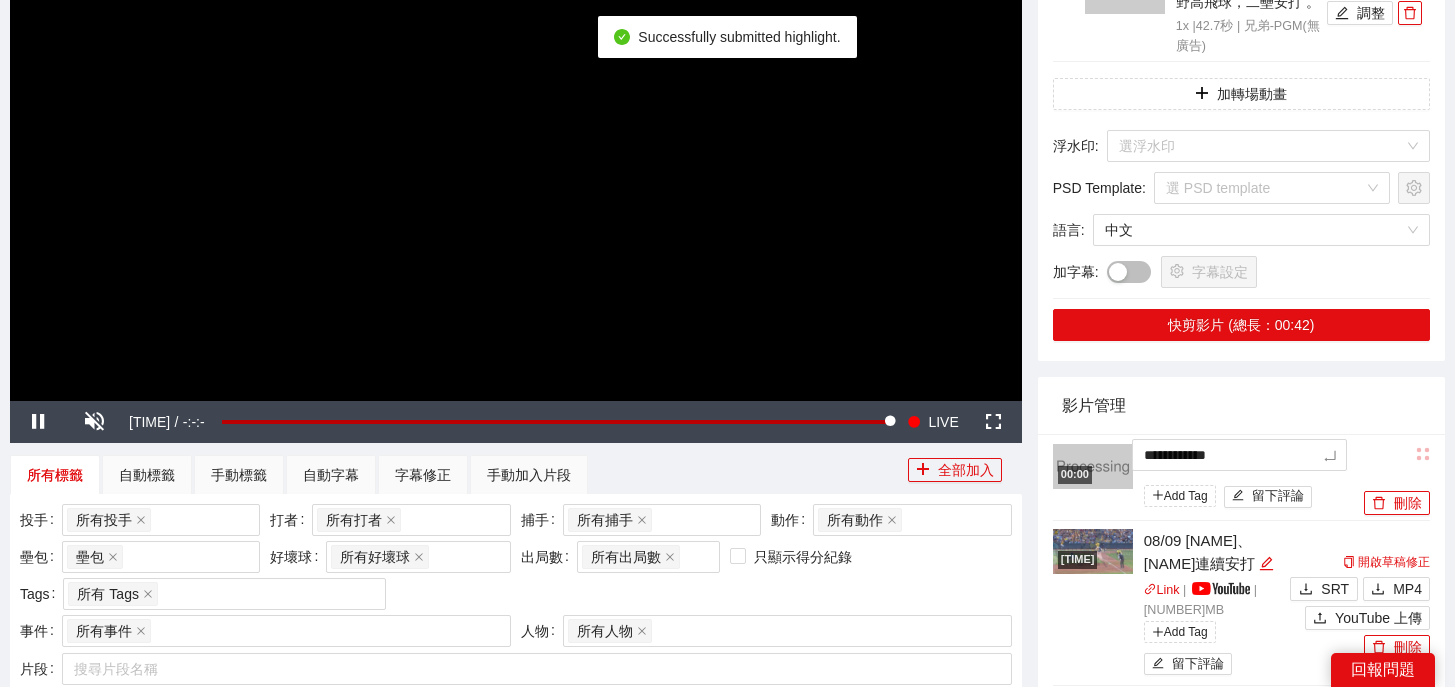 drag, startPoint x: 1295, startPoint y: 458, endPoint x: 958, endPoint y: 430, distance: 338.1612 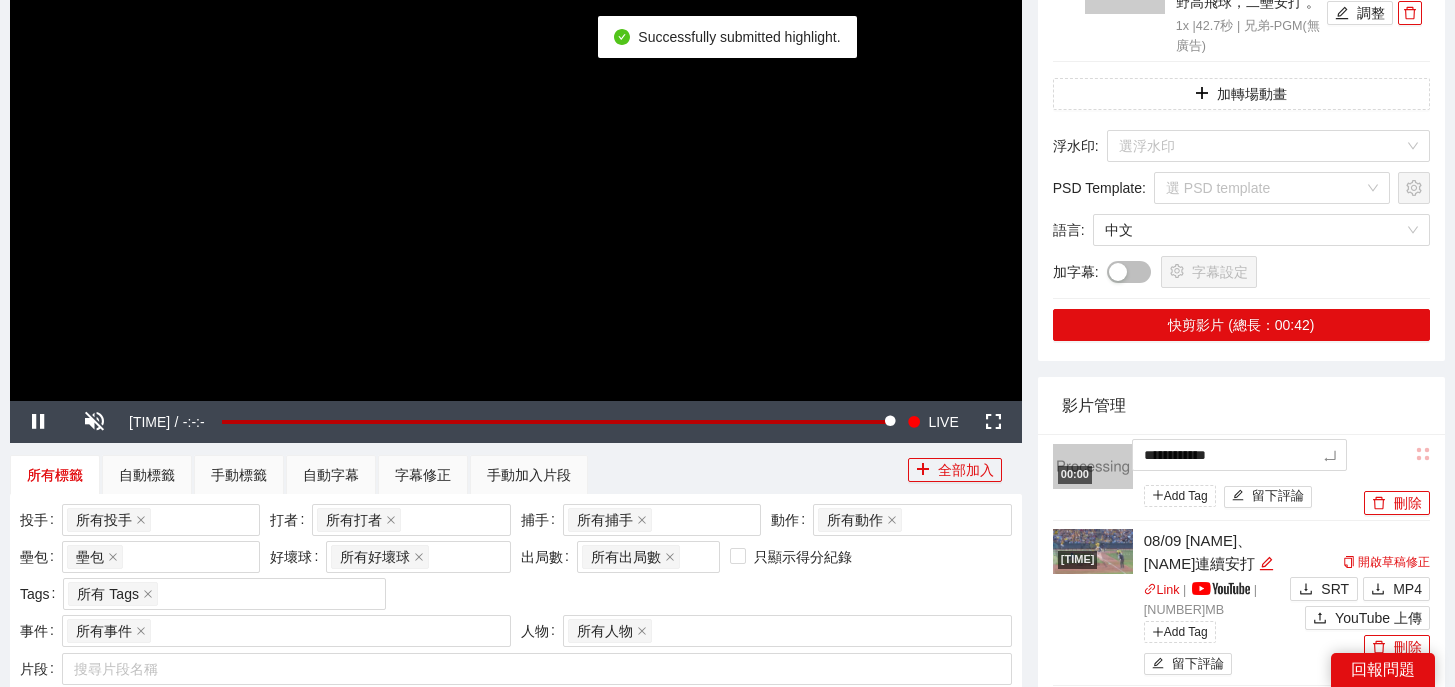 click on "**********" at bounding box center [727, 1125] 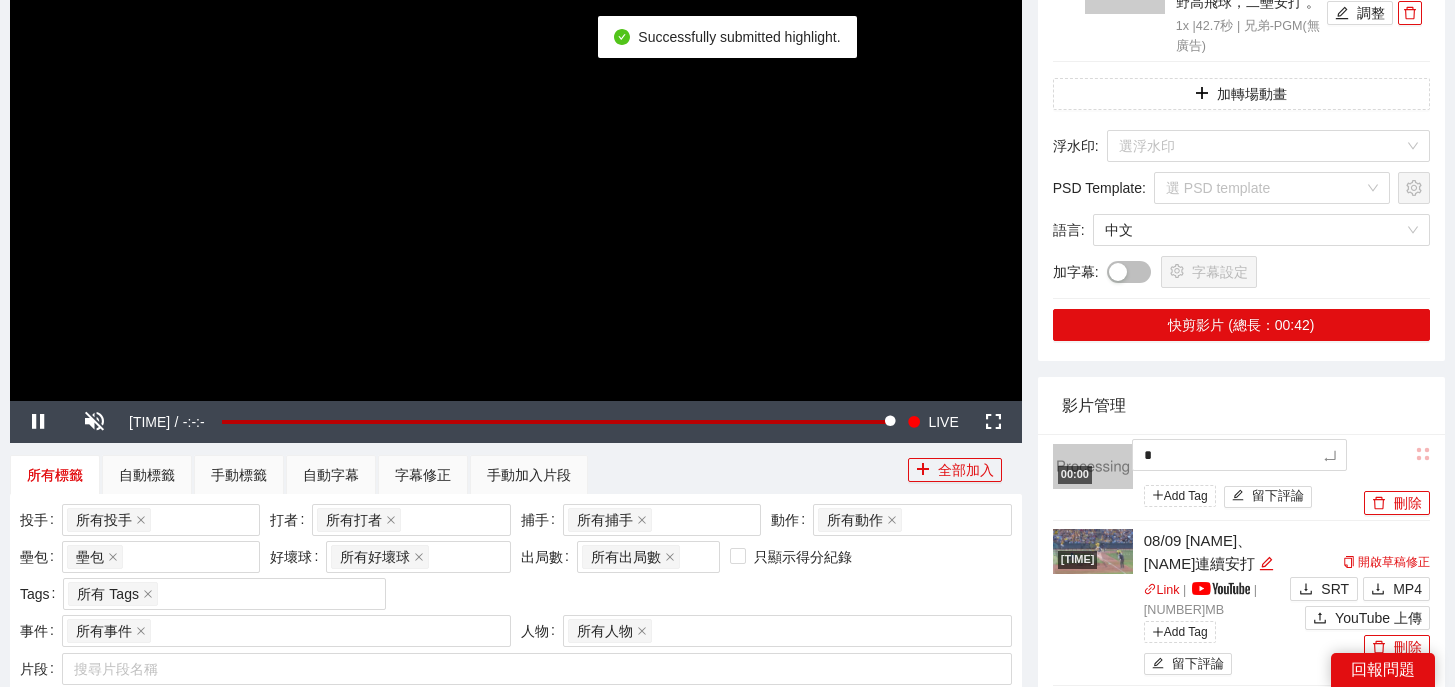 type 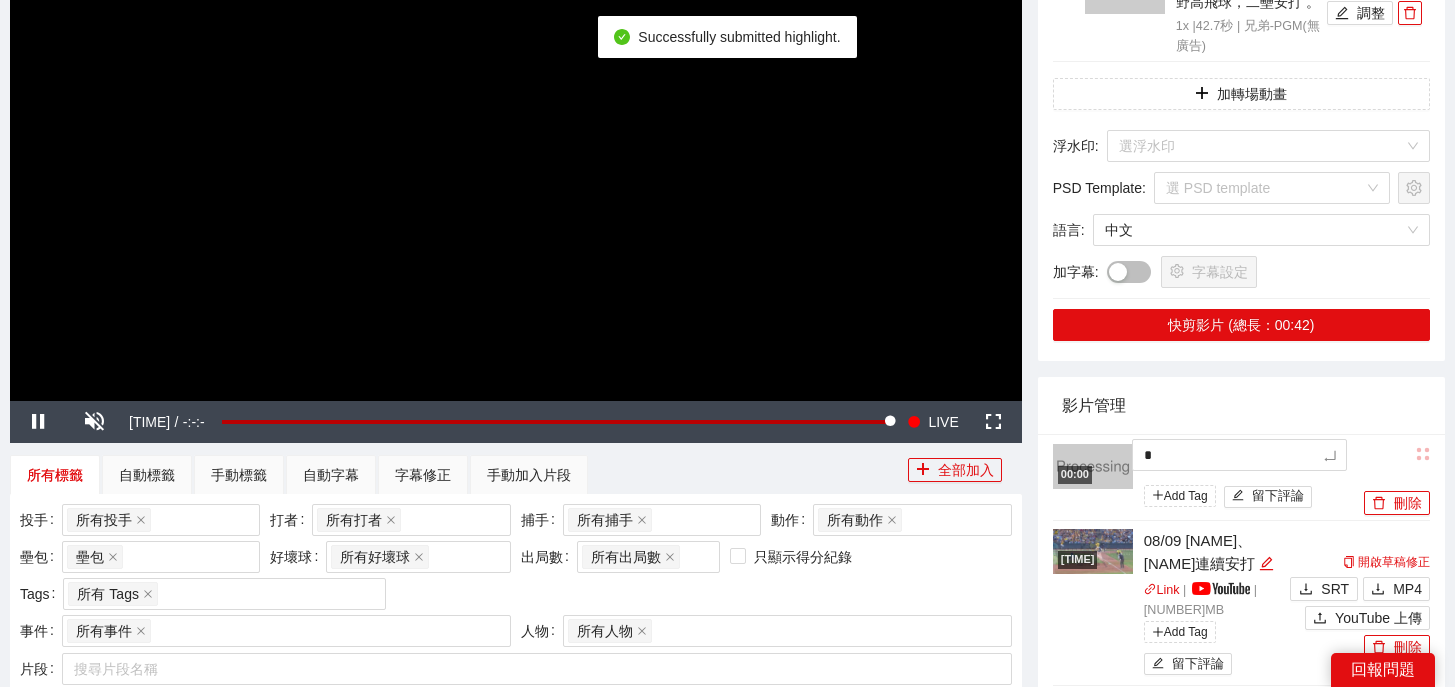 type 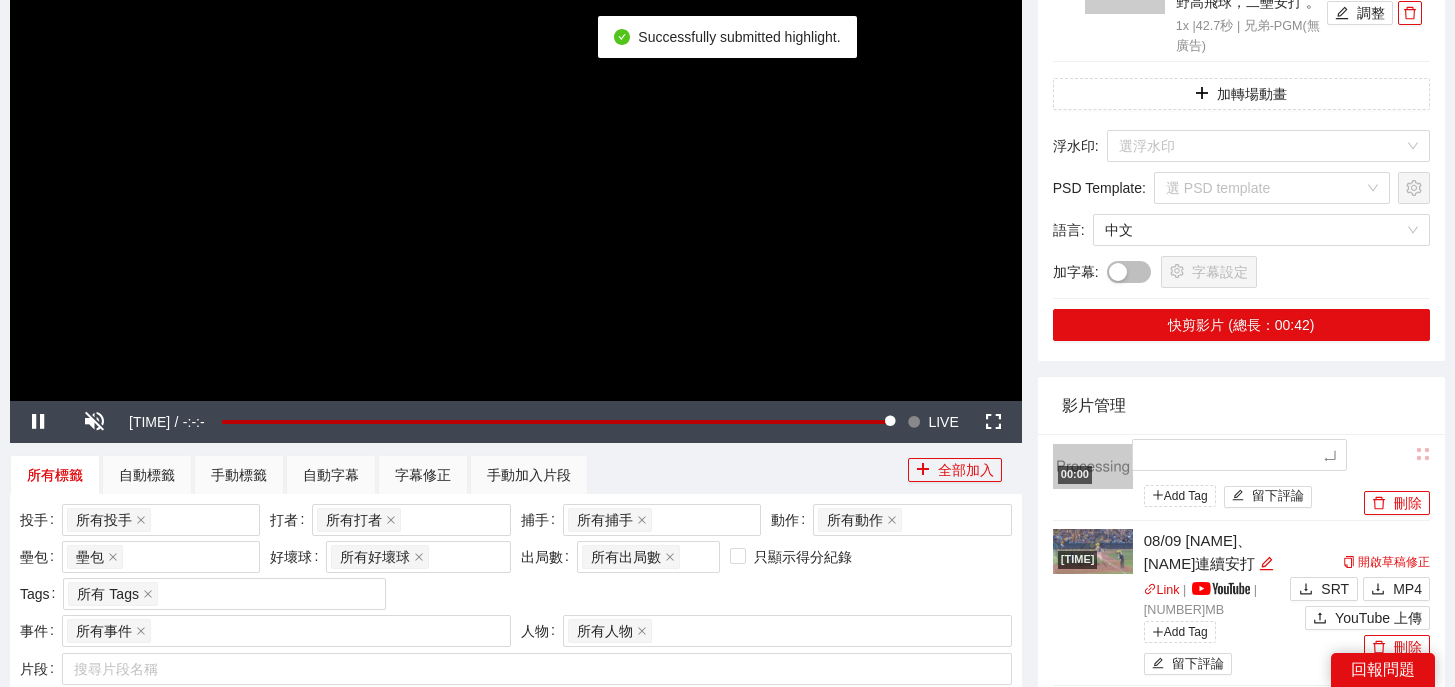 type on "*" 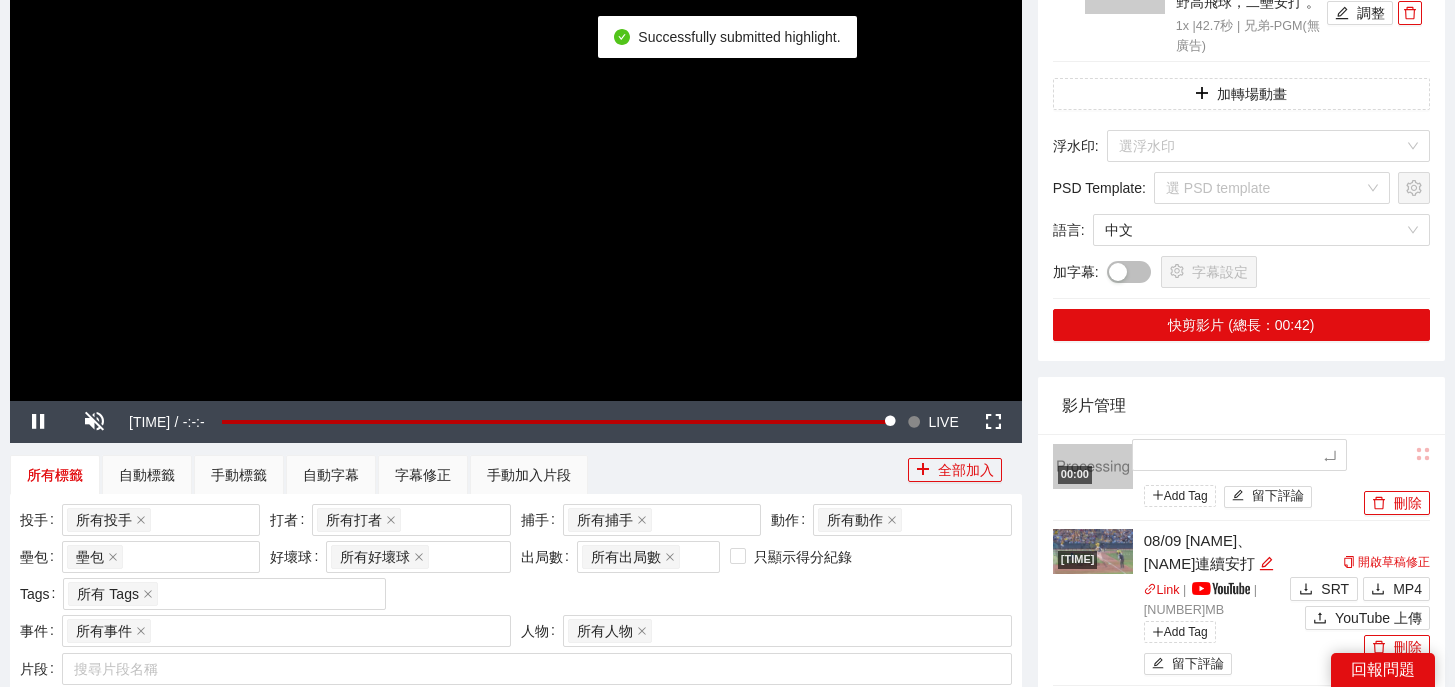 type on "*" 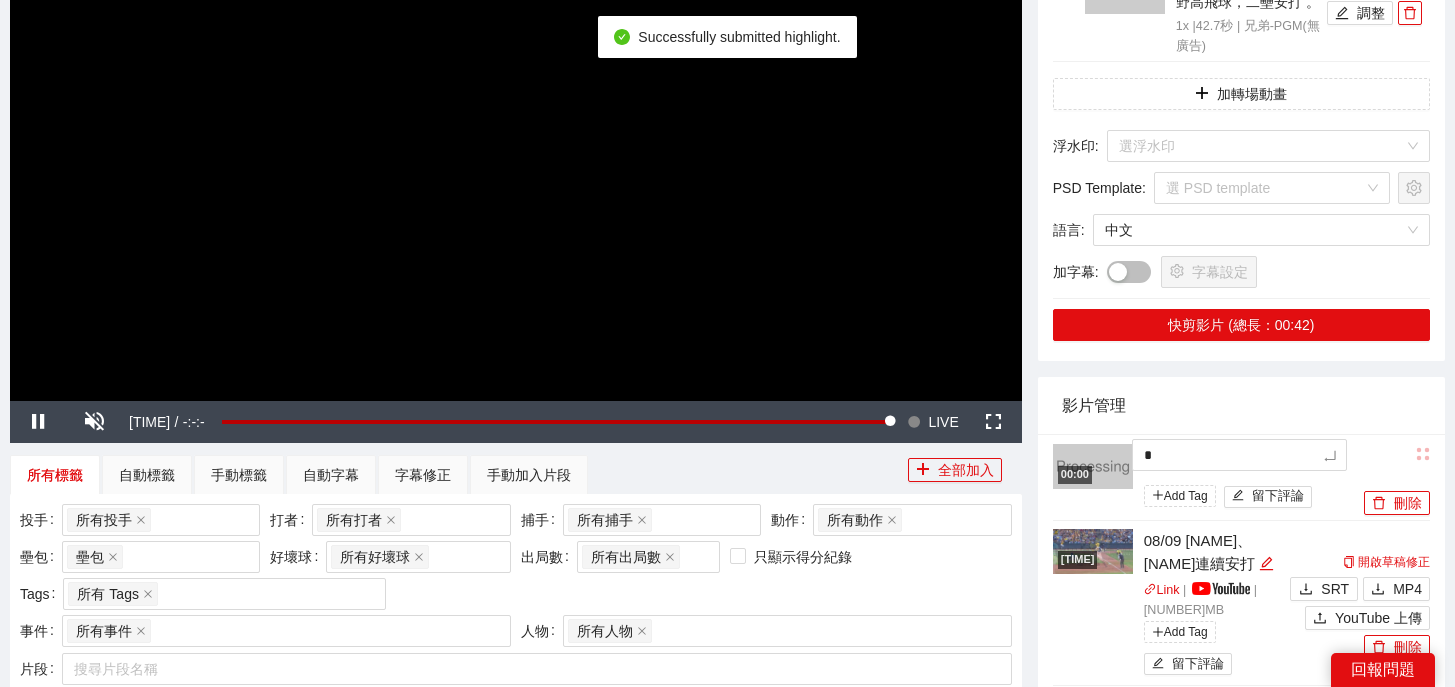 type 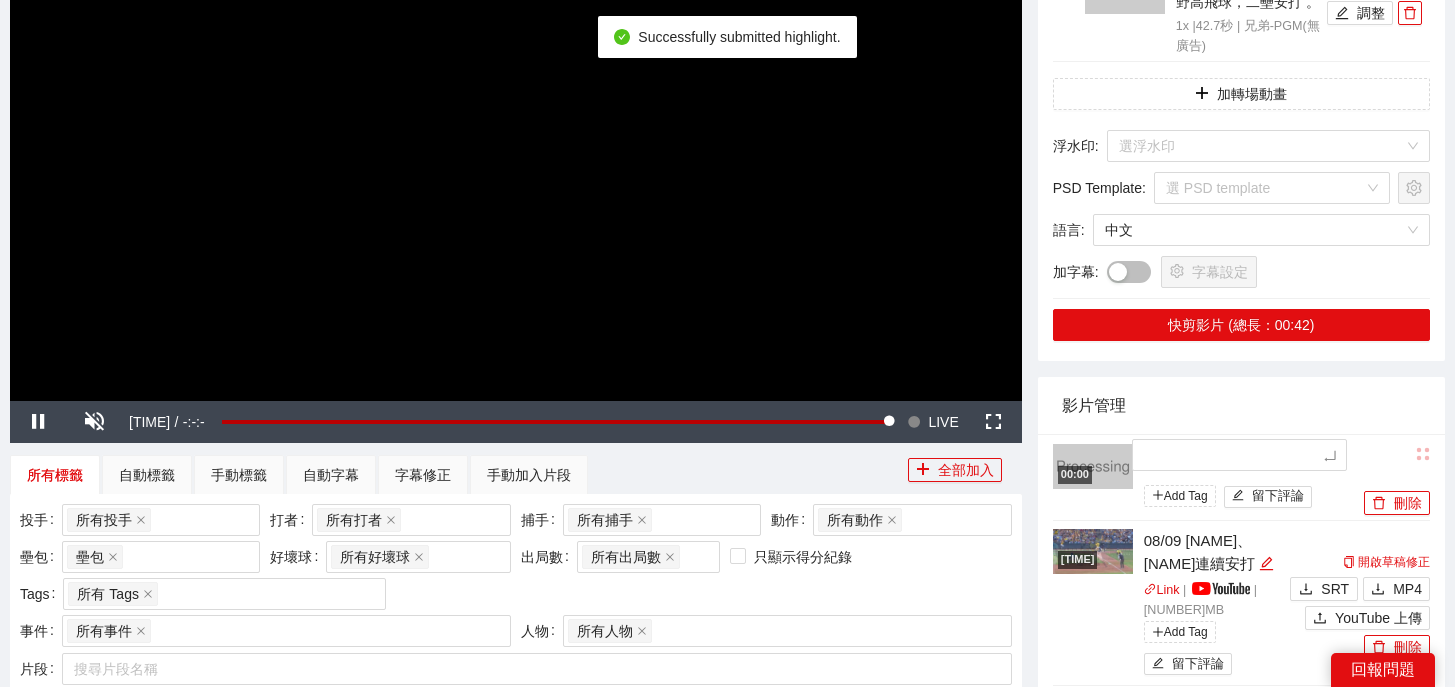 type on "*" 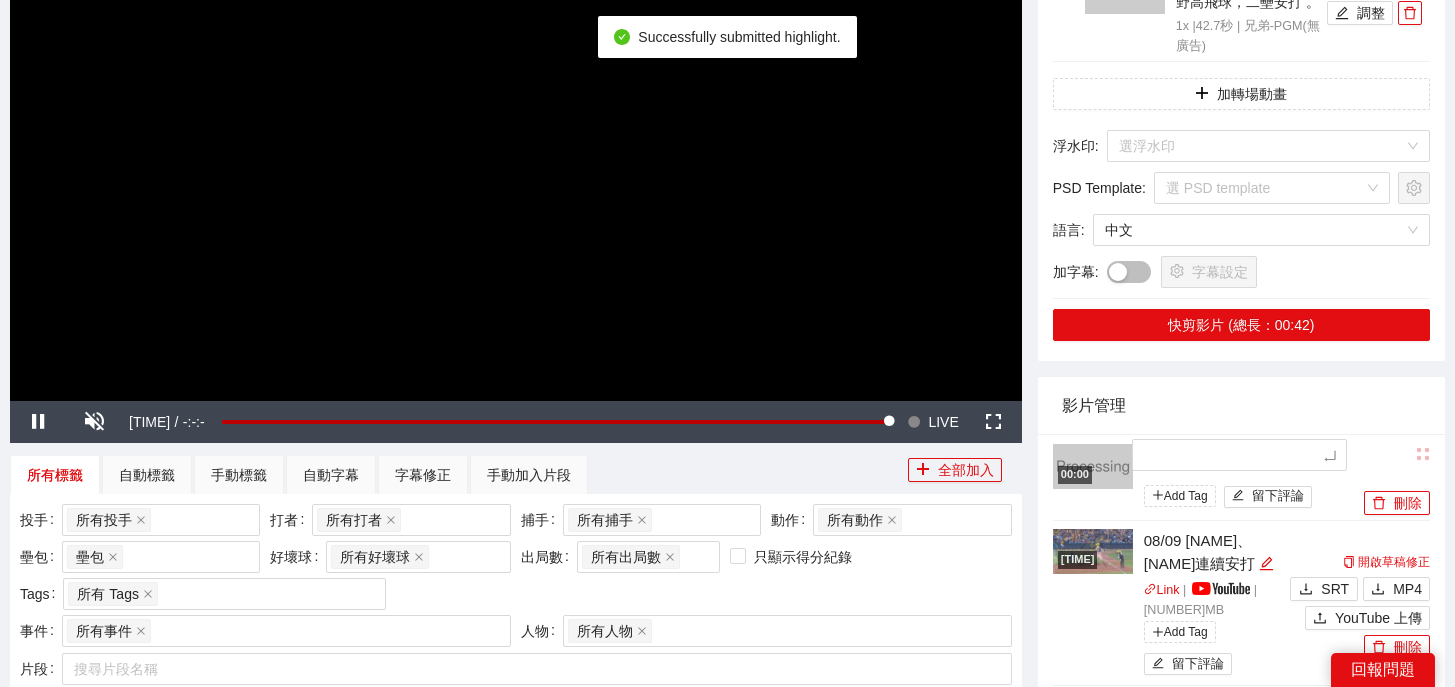 type on "*" 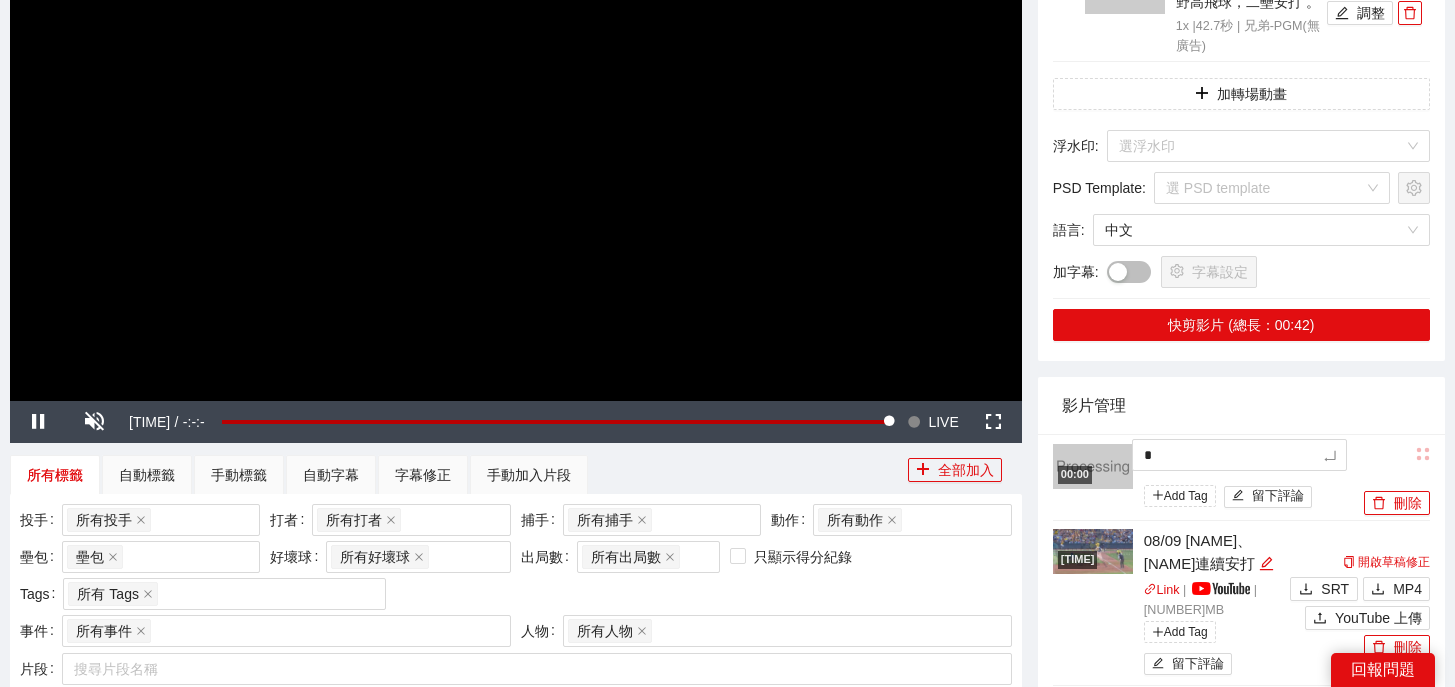 type 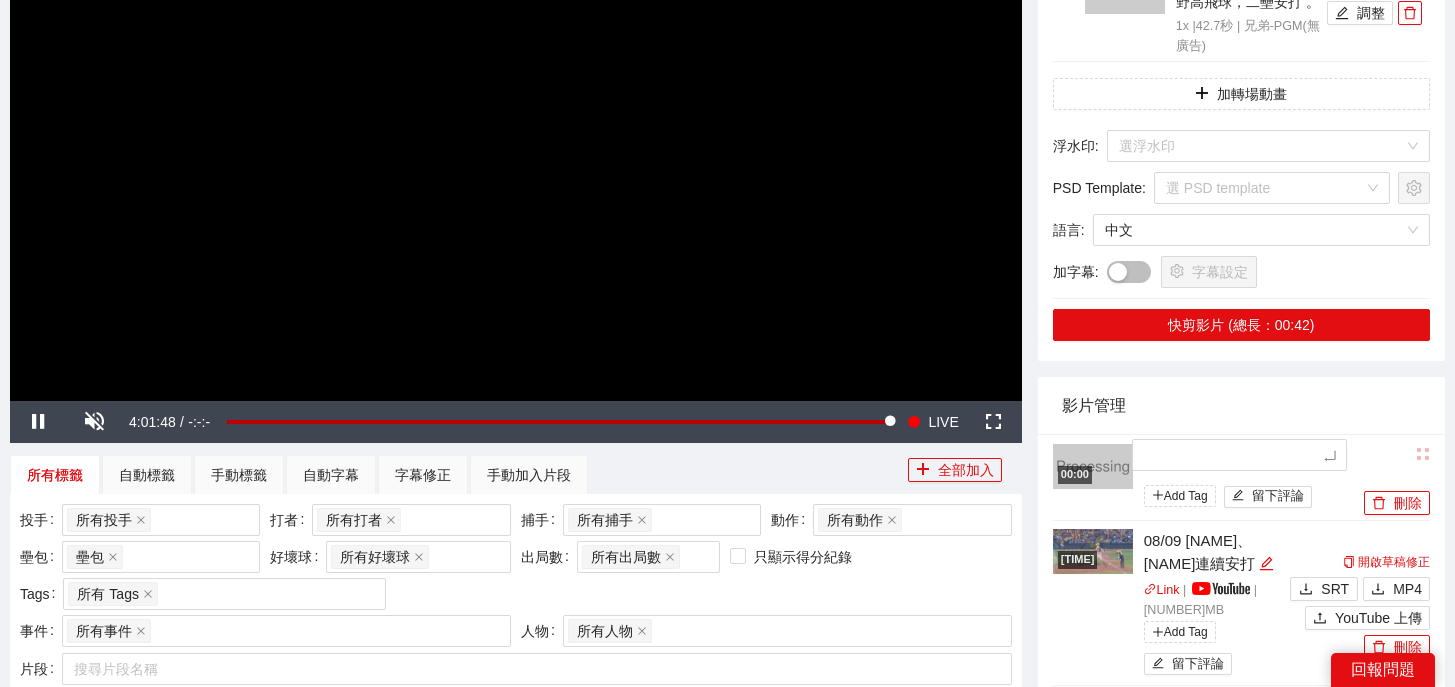 type on "*" 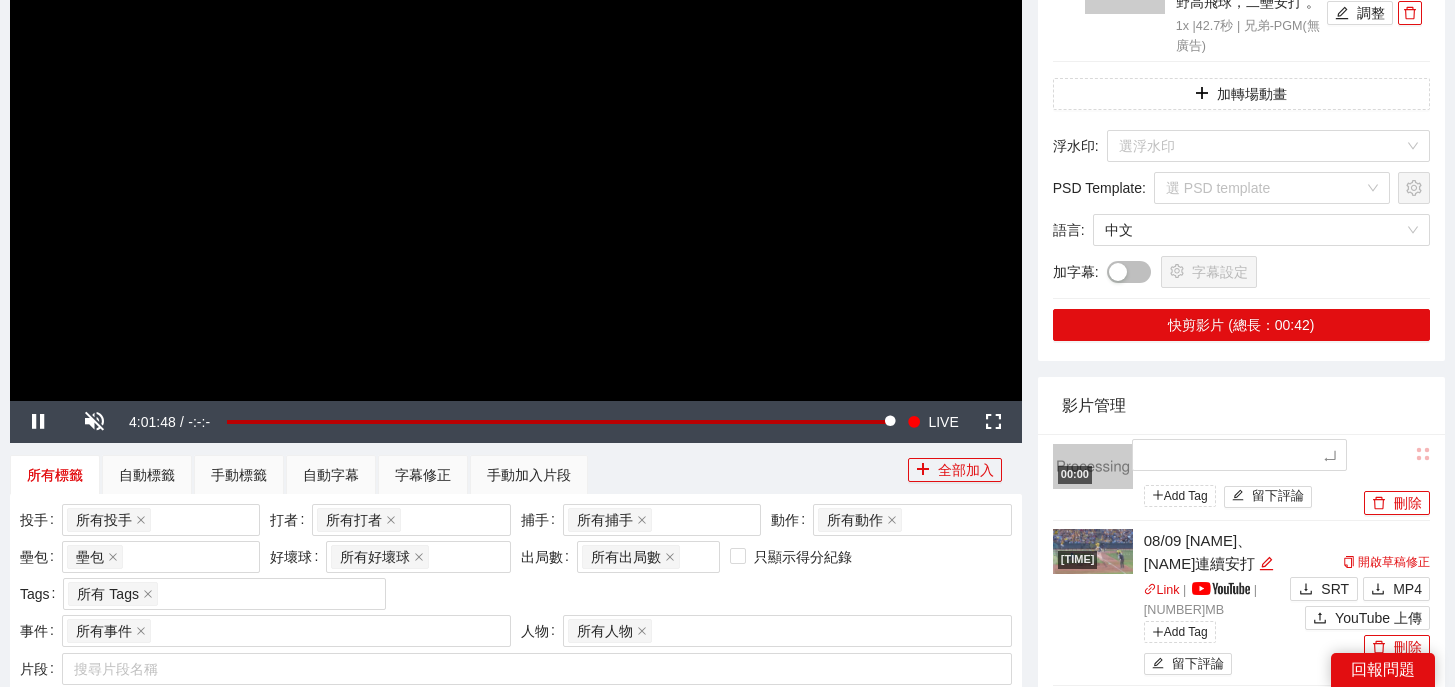 type on "*" 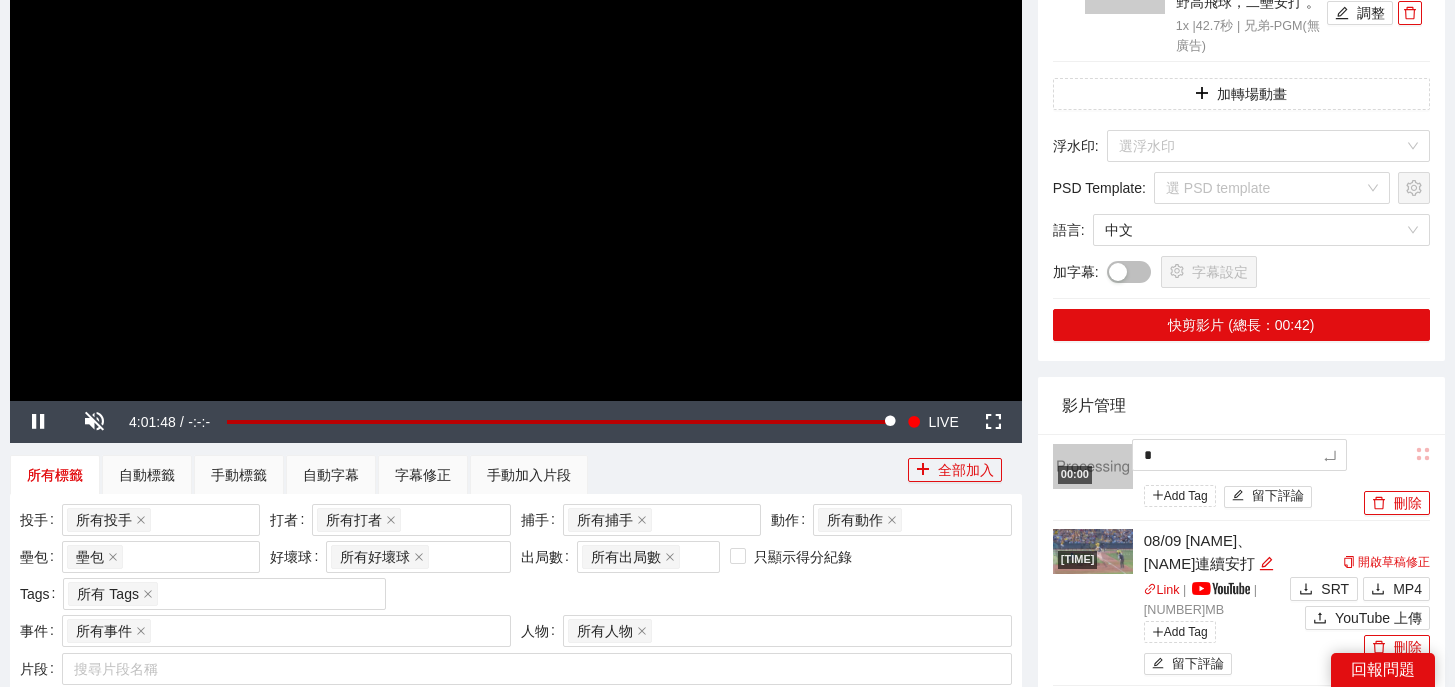 type 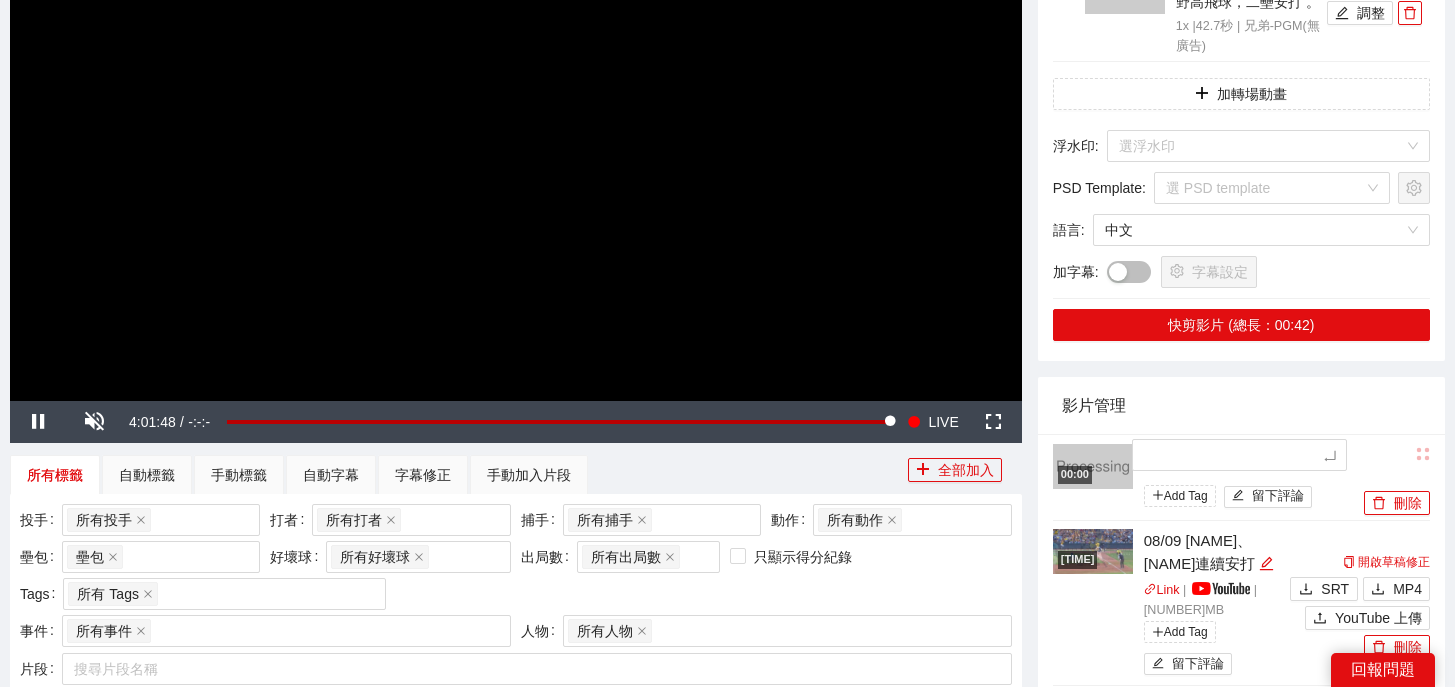 type on "*" 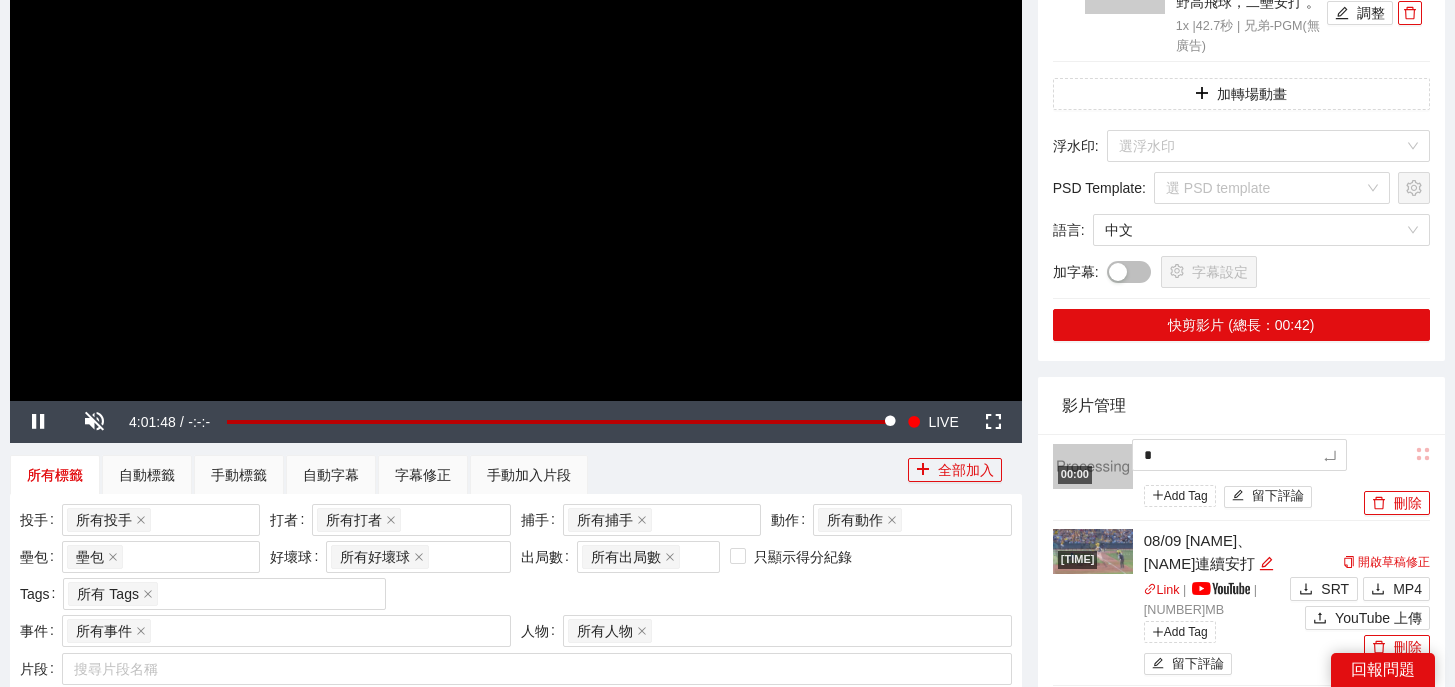 type 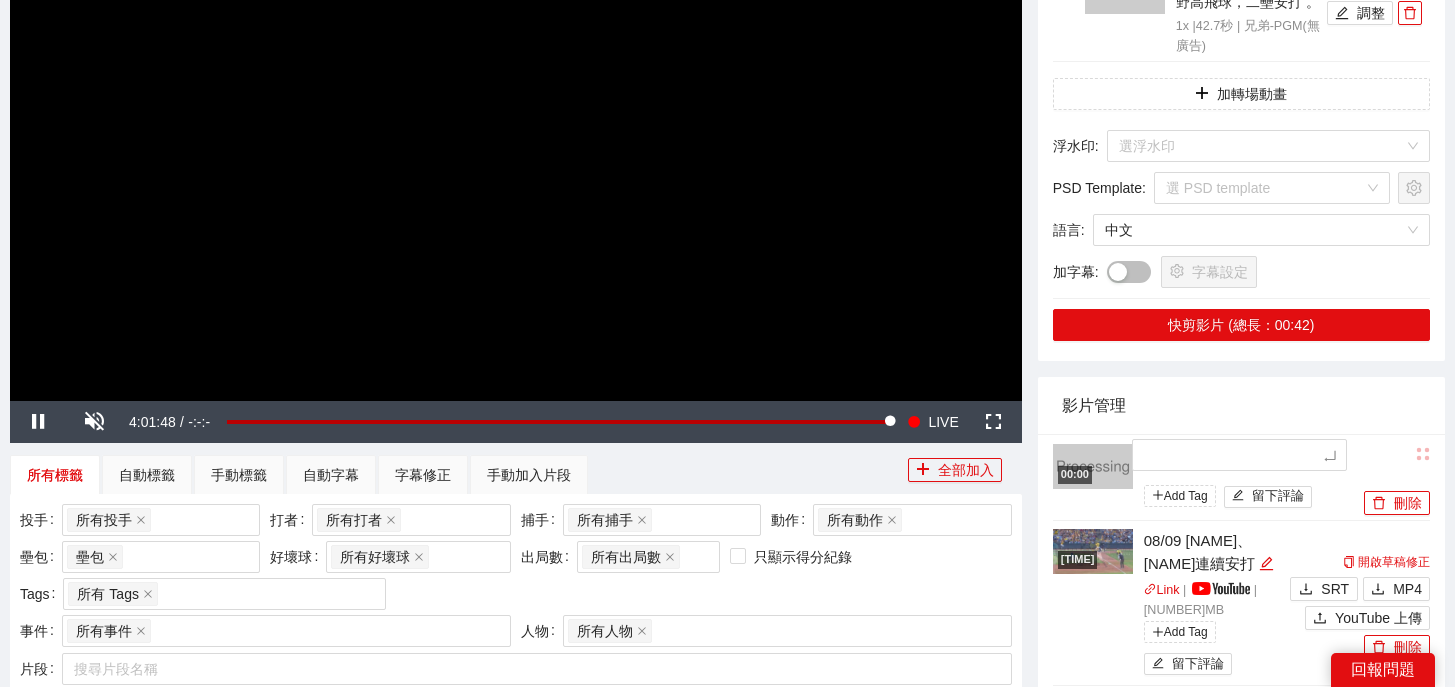 type on "*" 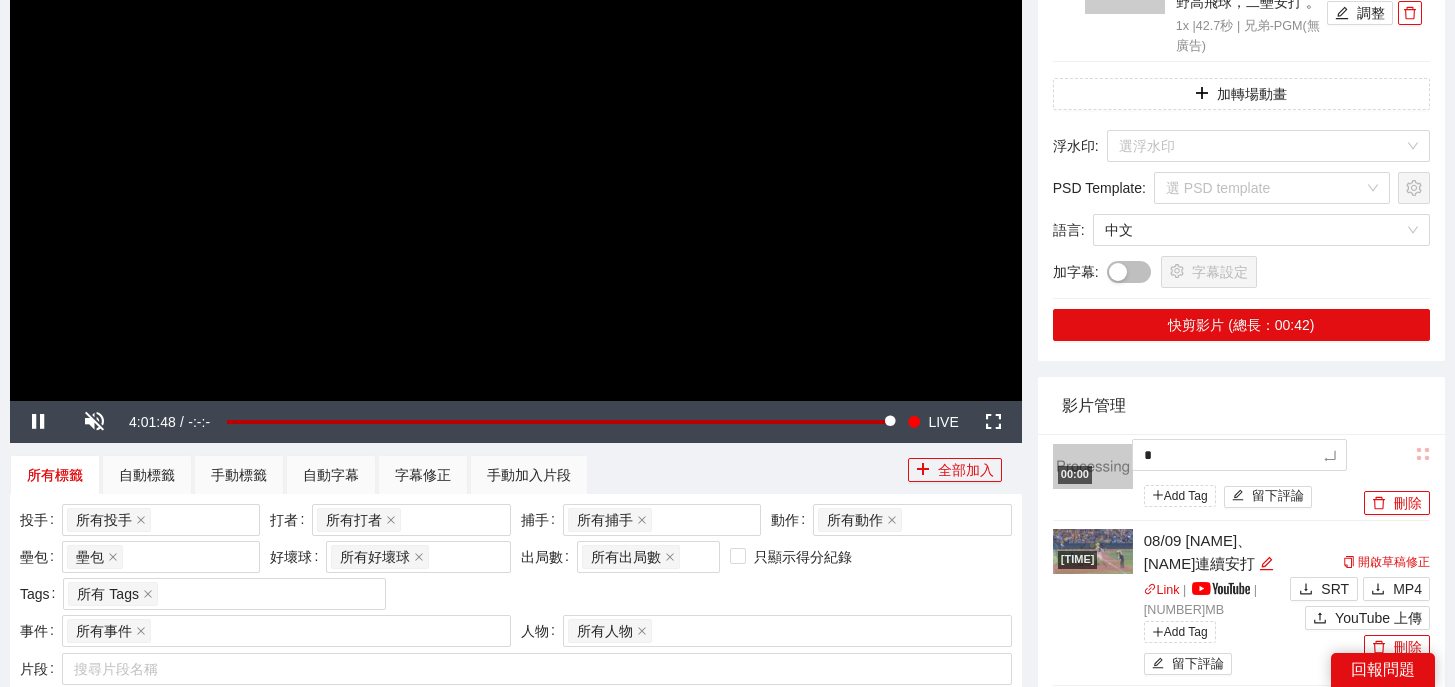 type 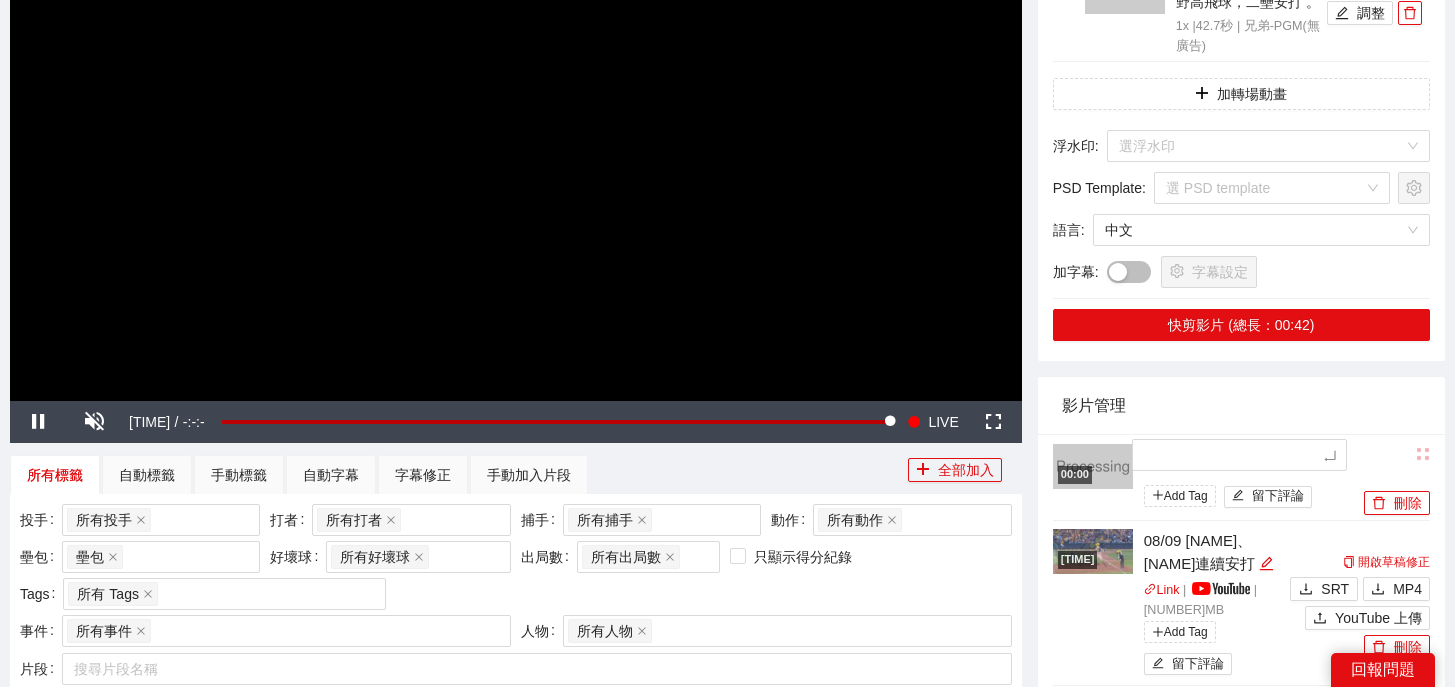 type on "*" 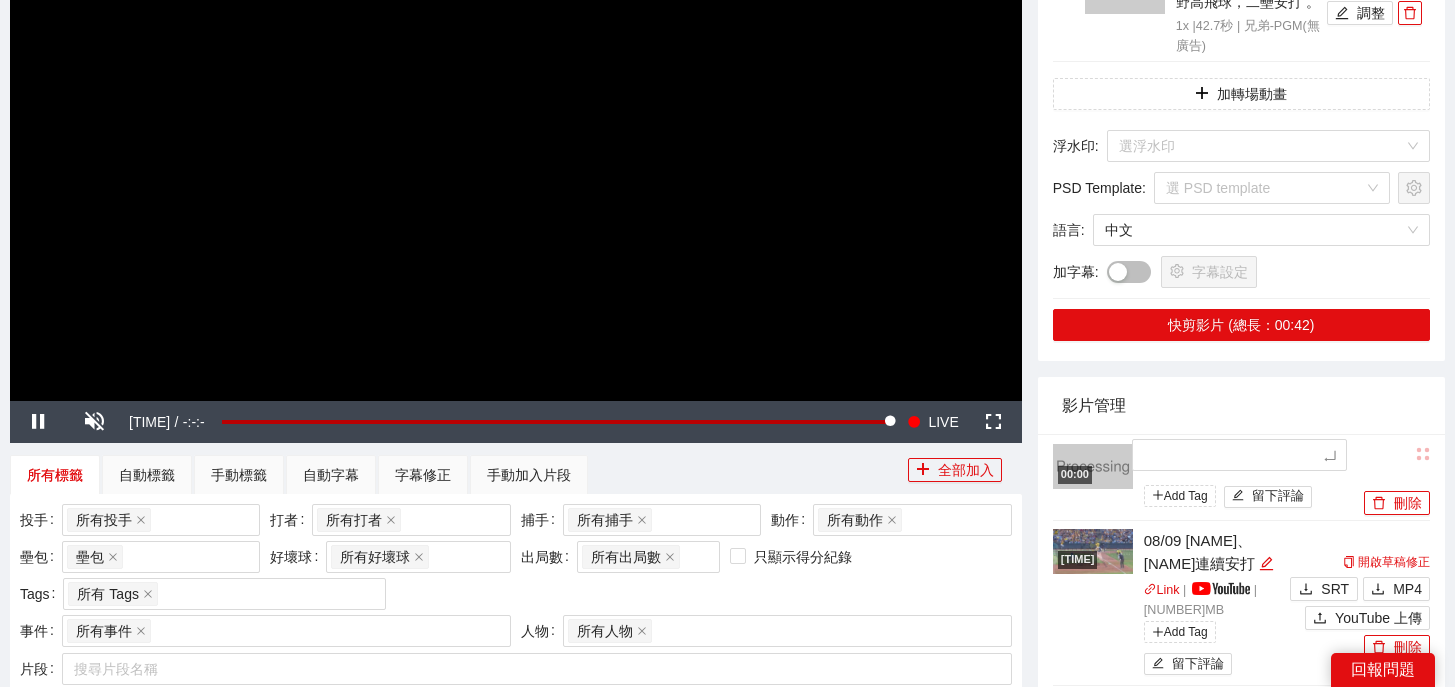 type on "*" 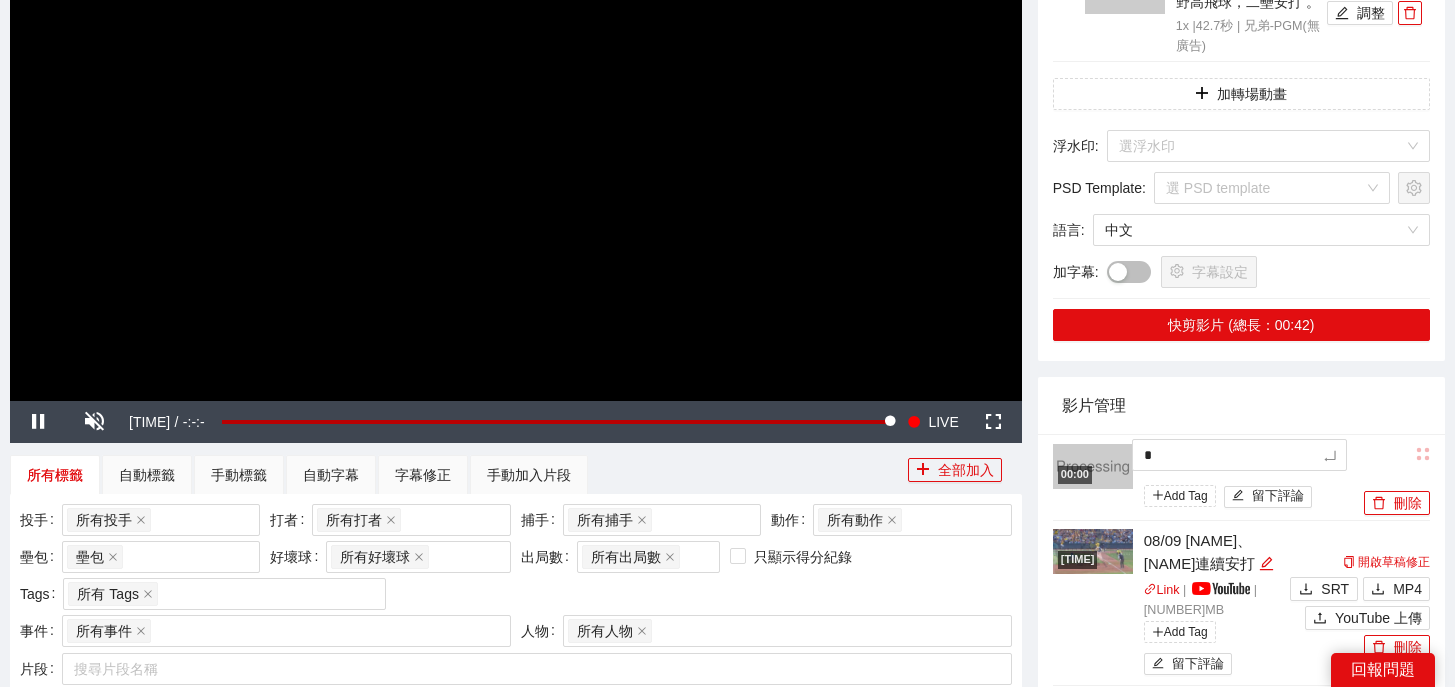 type on "**" 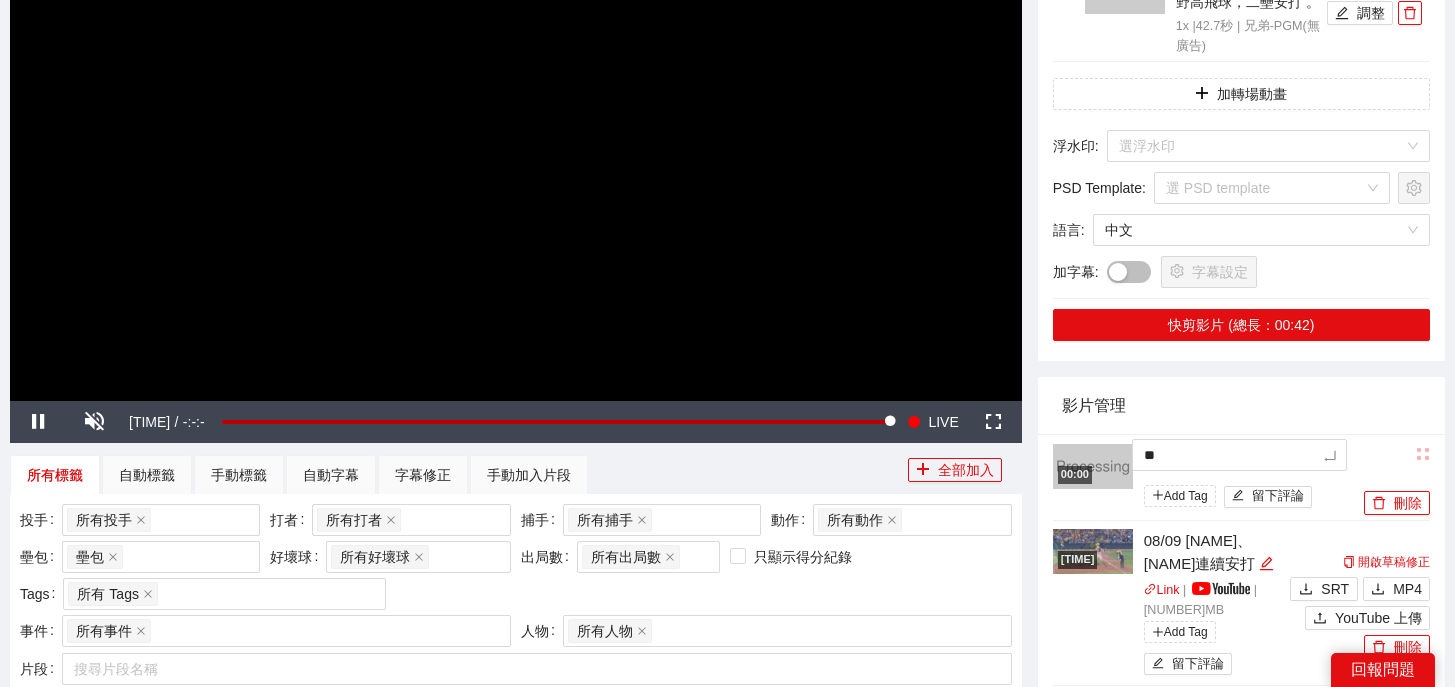 type on "*" 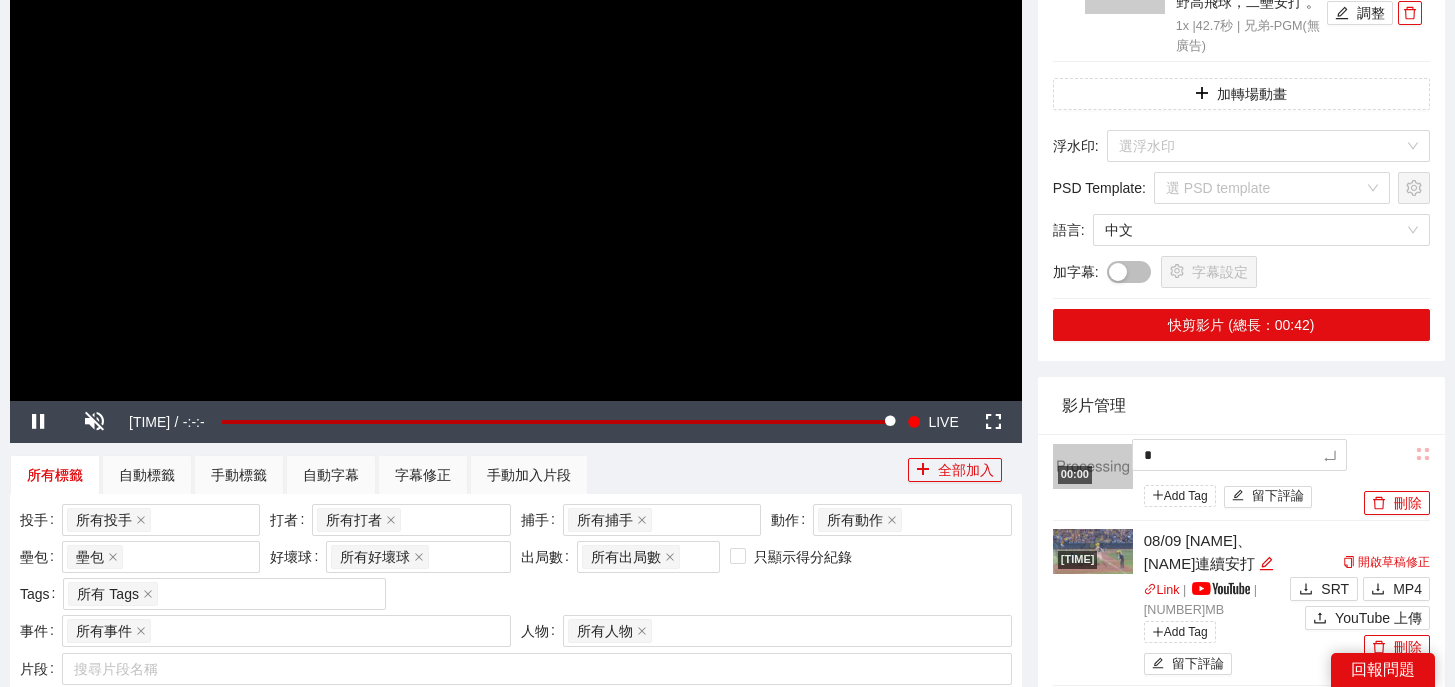 type on "**" 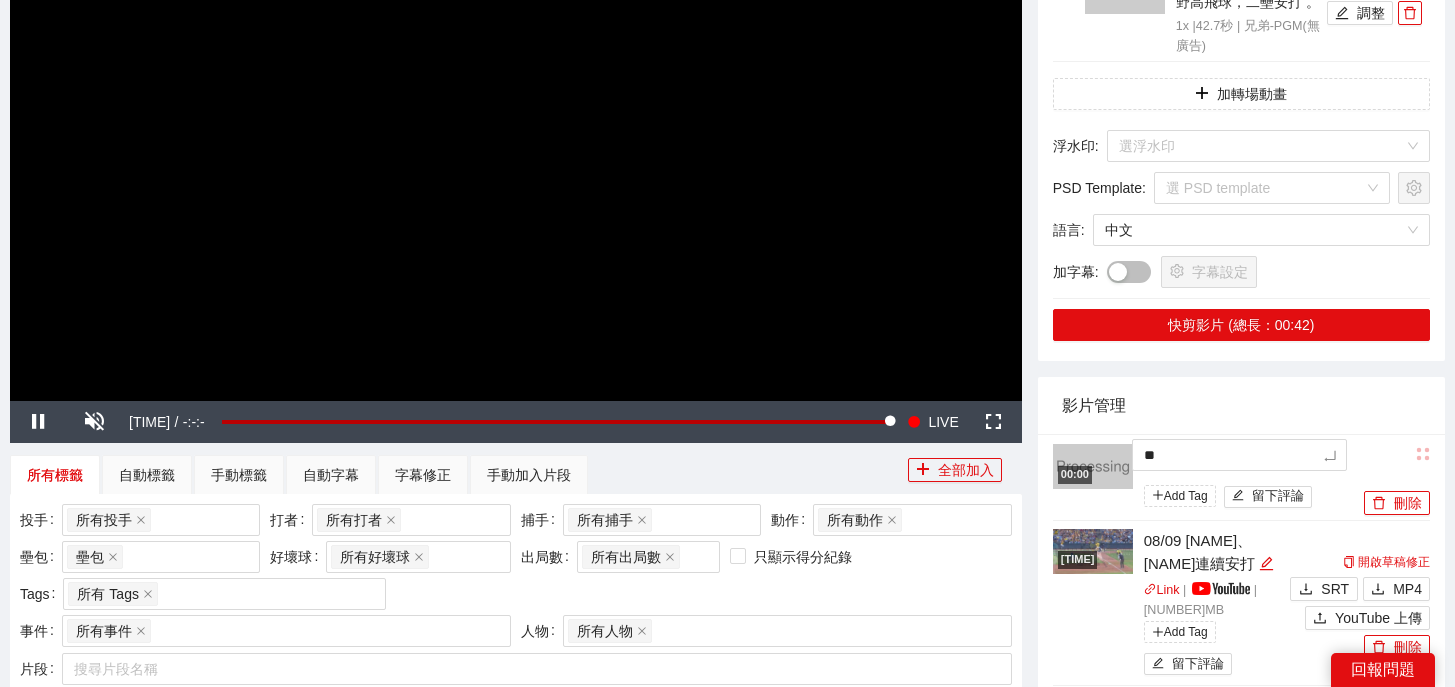 type on "***" 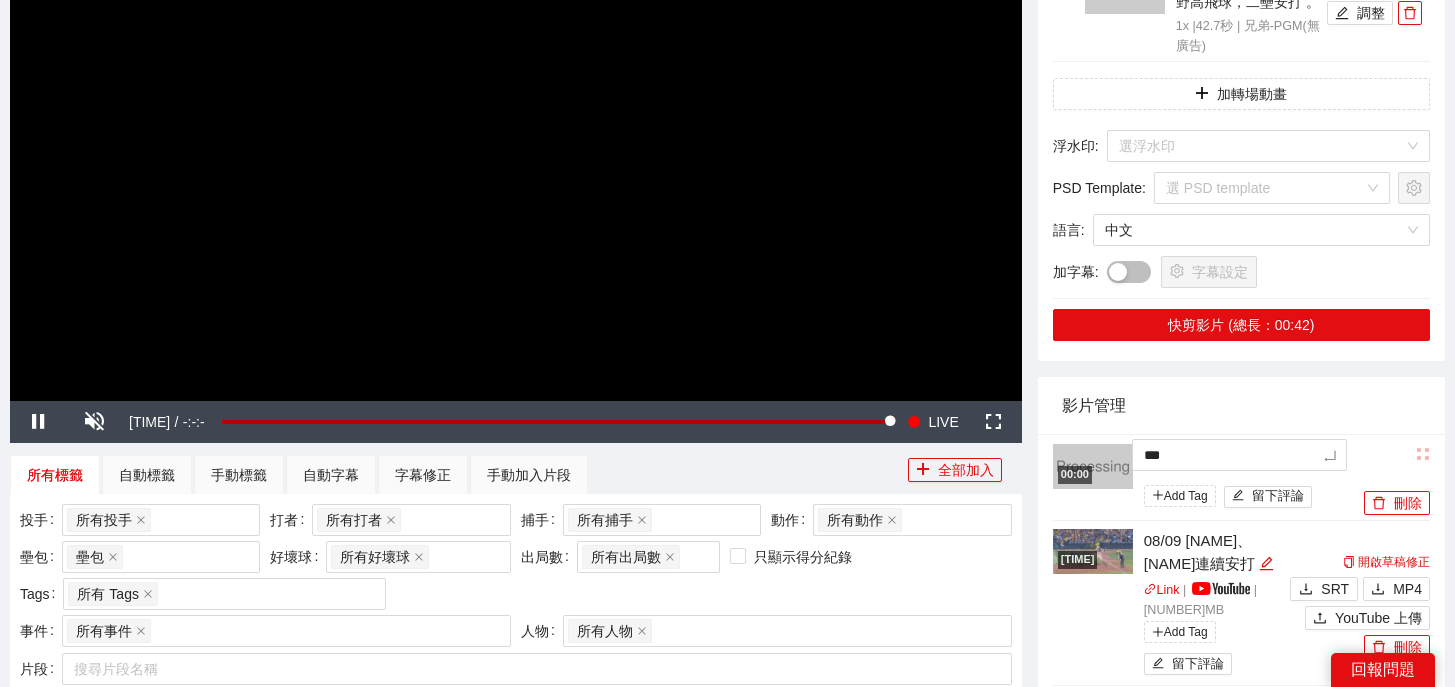 type on "**" 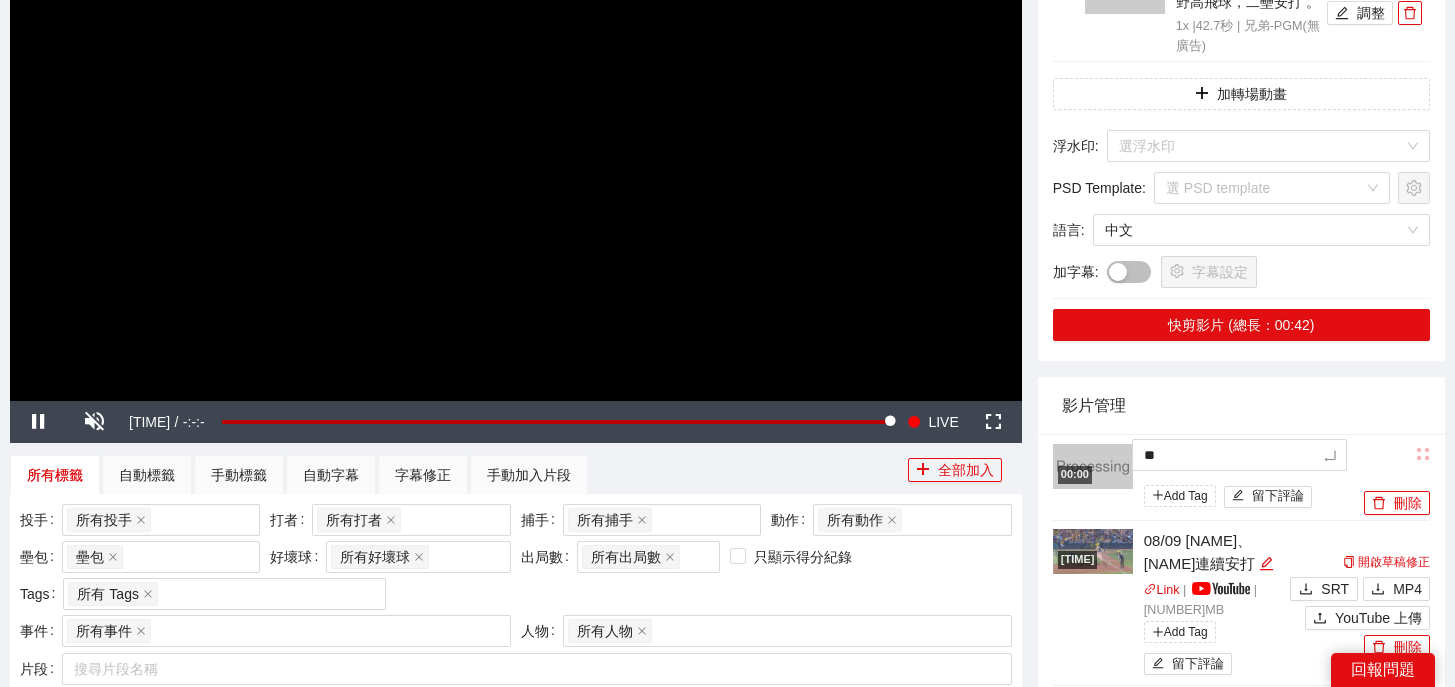 type on "**" 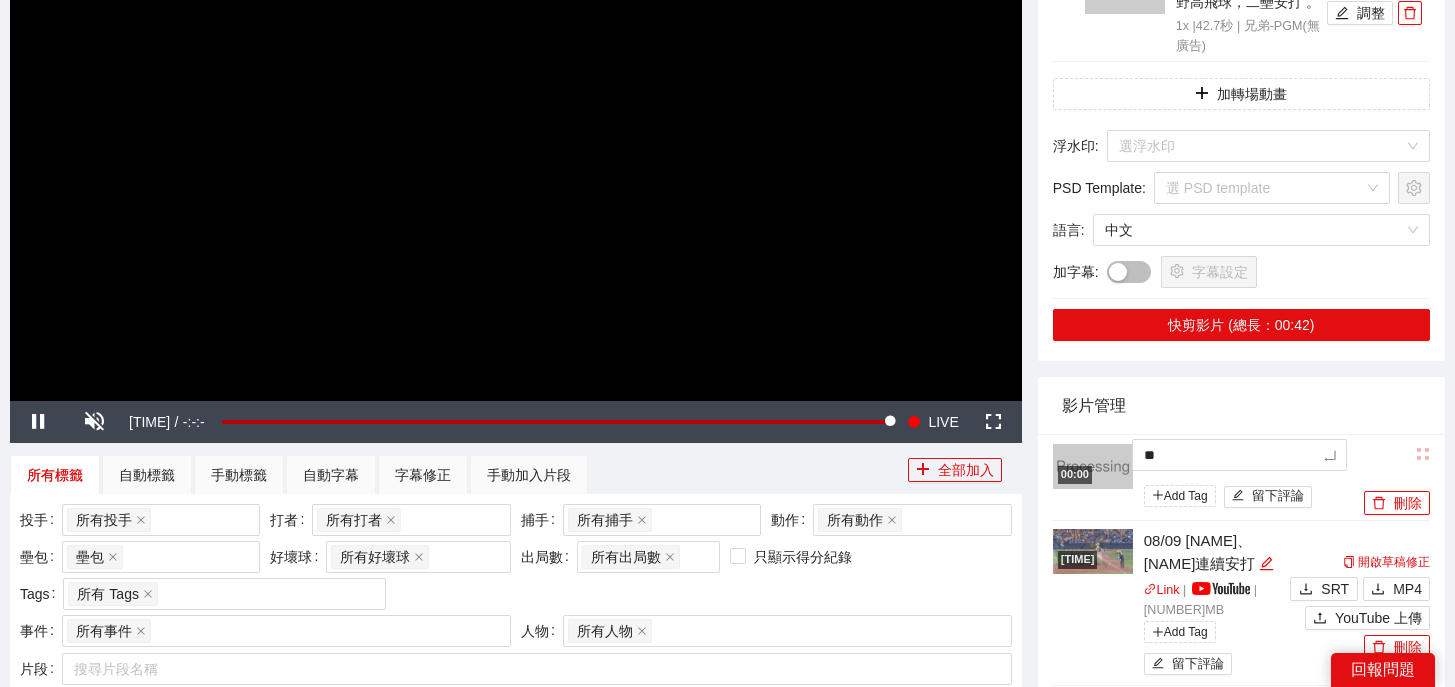 type on "**" 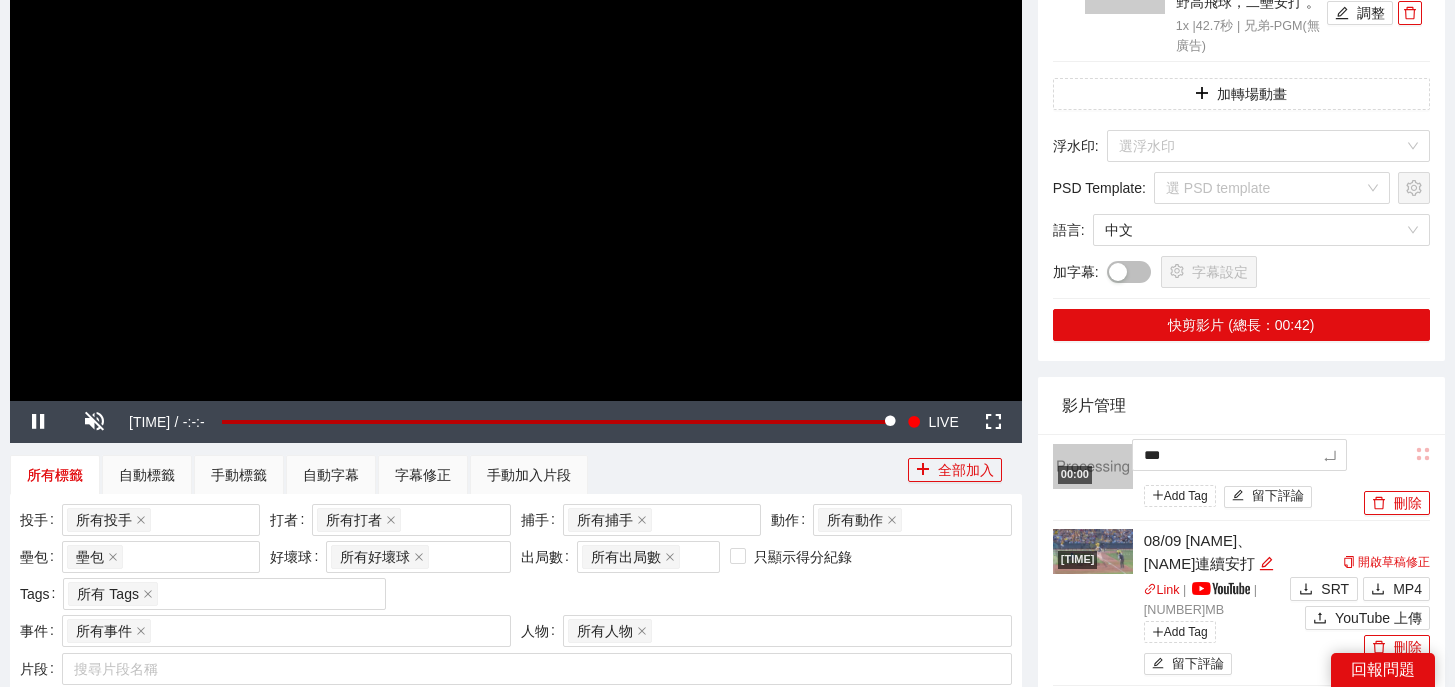 type on "****" 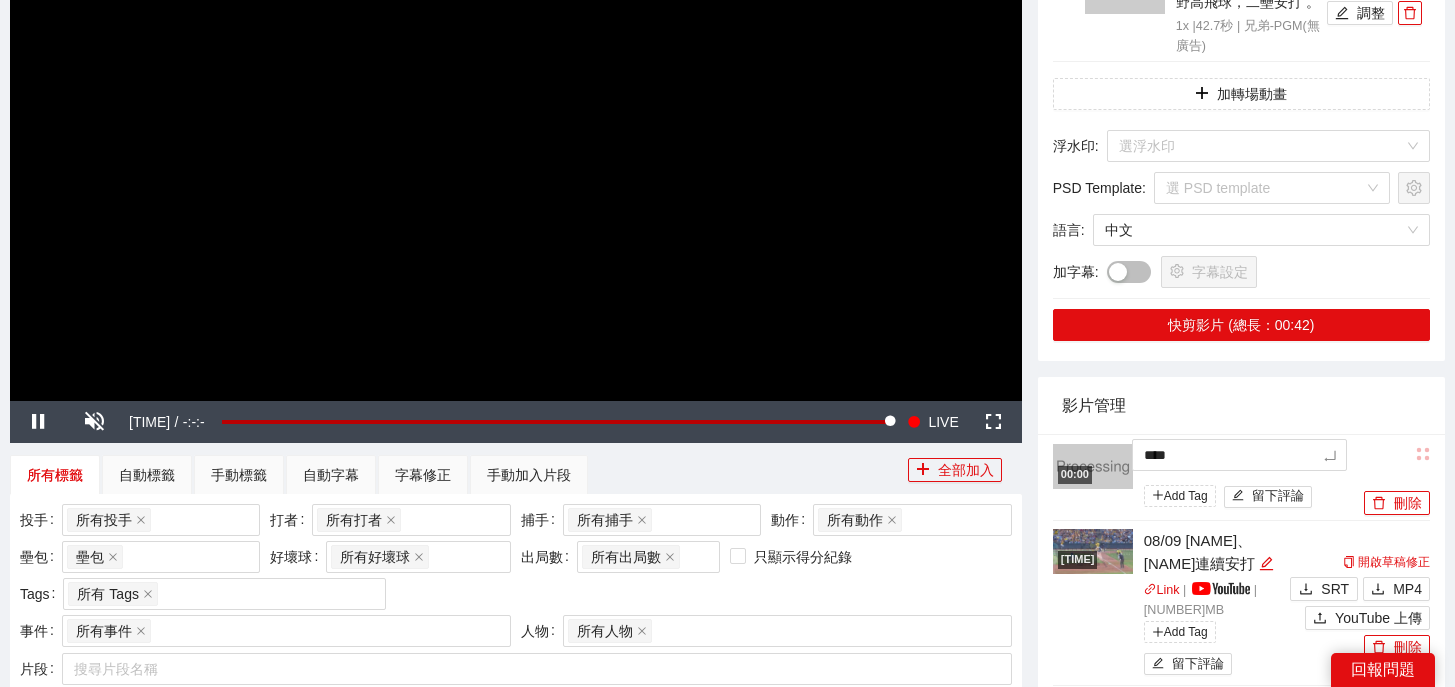 type on "*****" 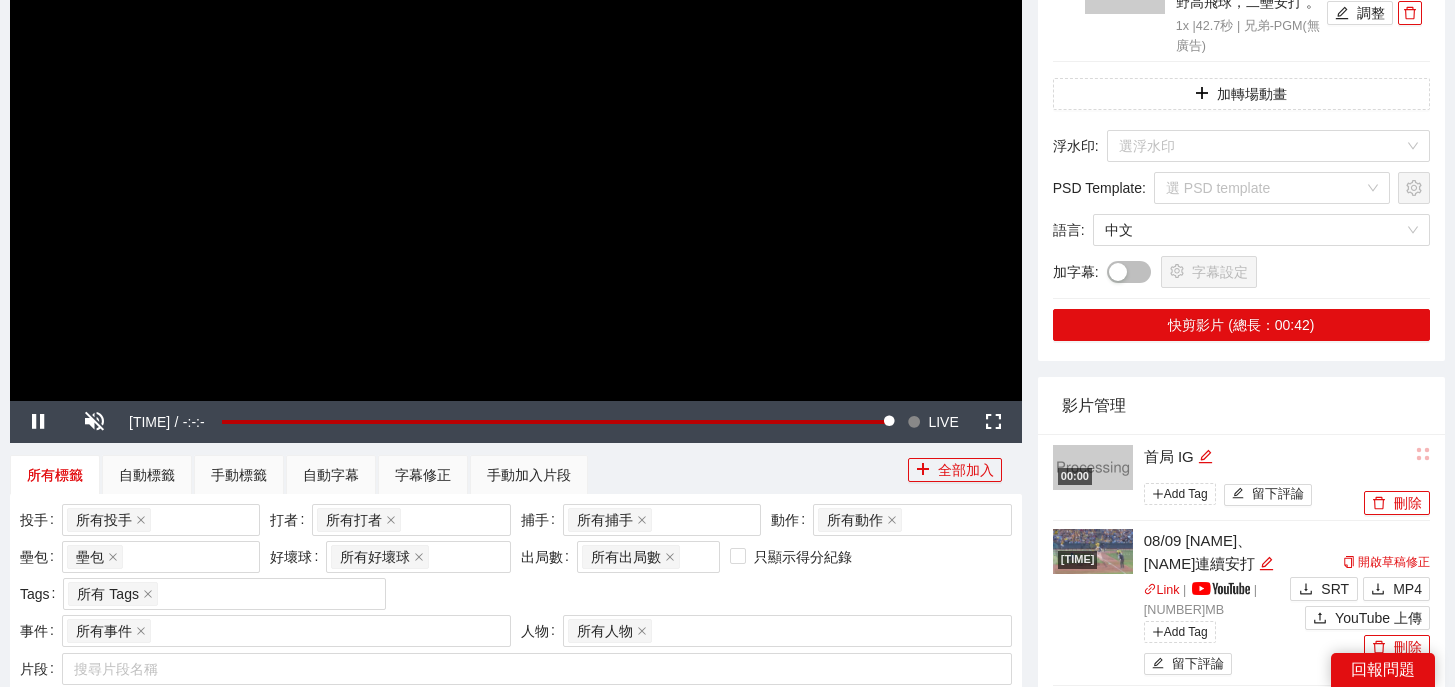 scroll, scrollTop: 135, scrollLeft: 0, axis: vertical 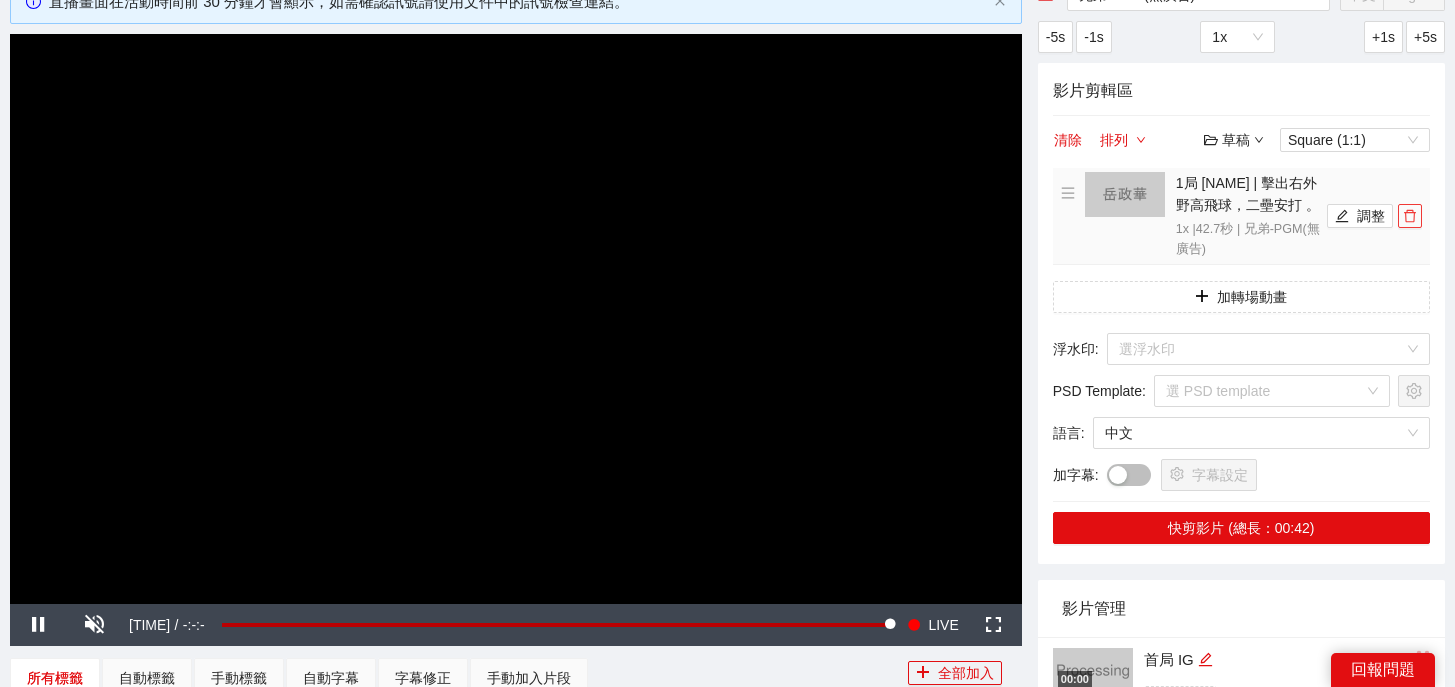 click at bounding box center [1410, 216] 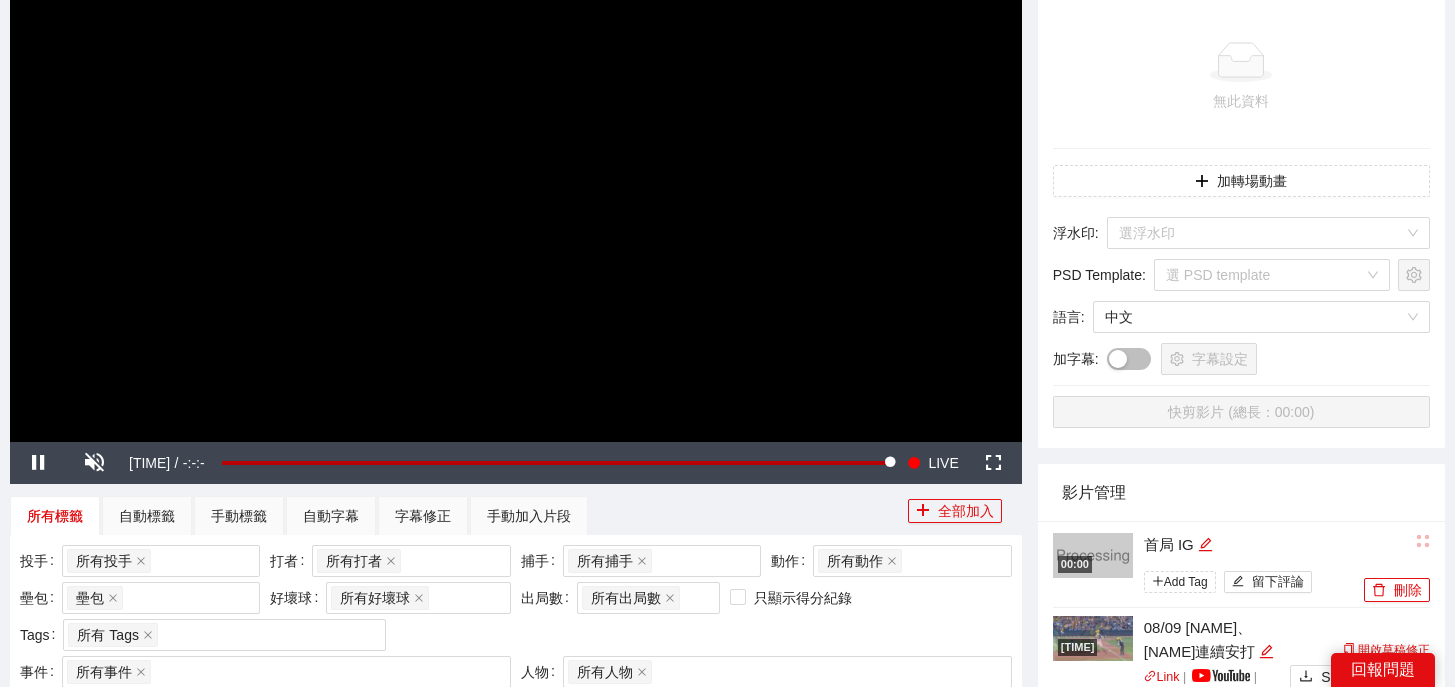 scroll, scrollTop: 304, scrollLeft: 0, axis: vertical 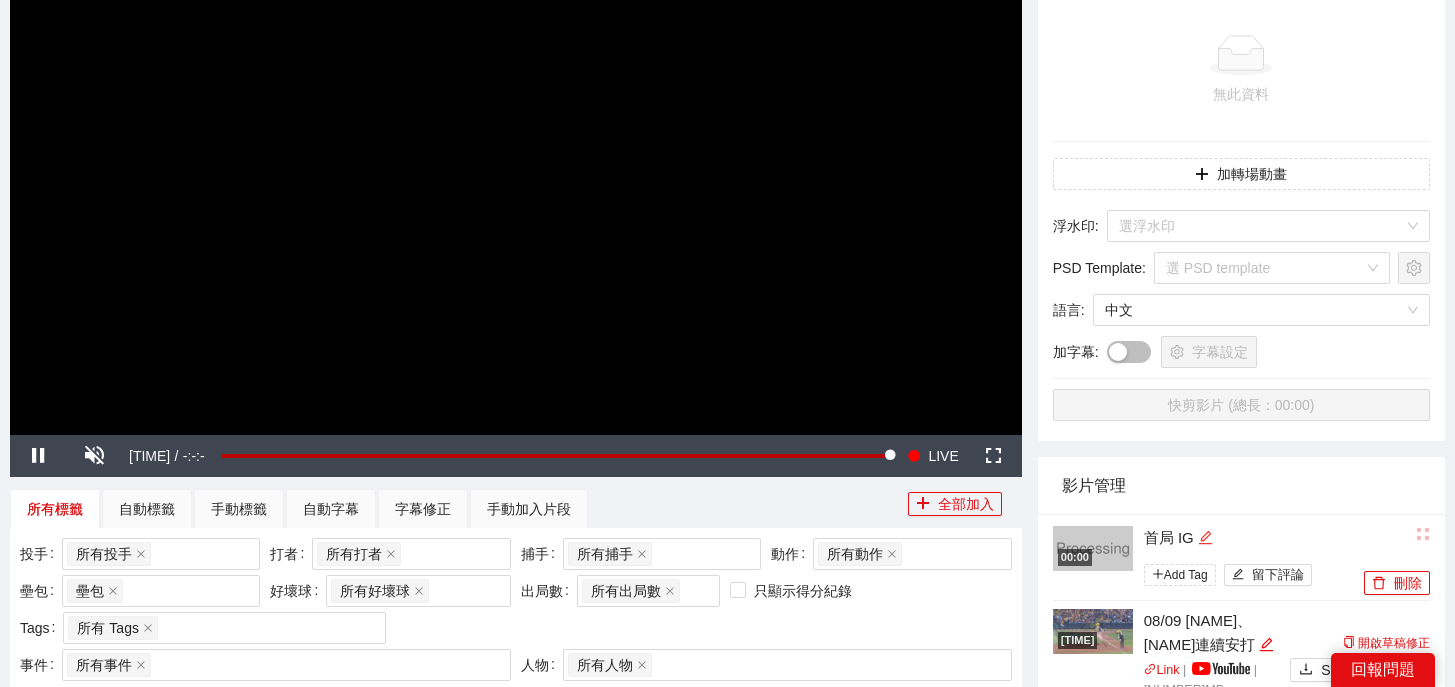 click 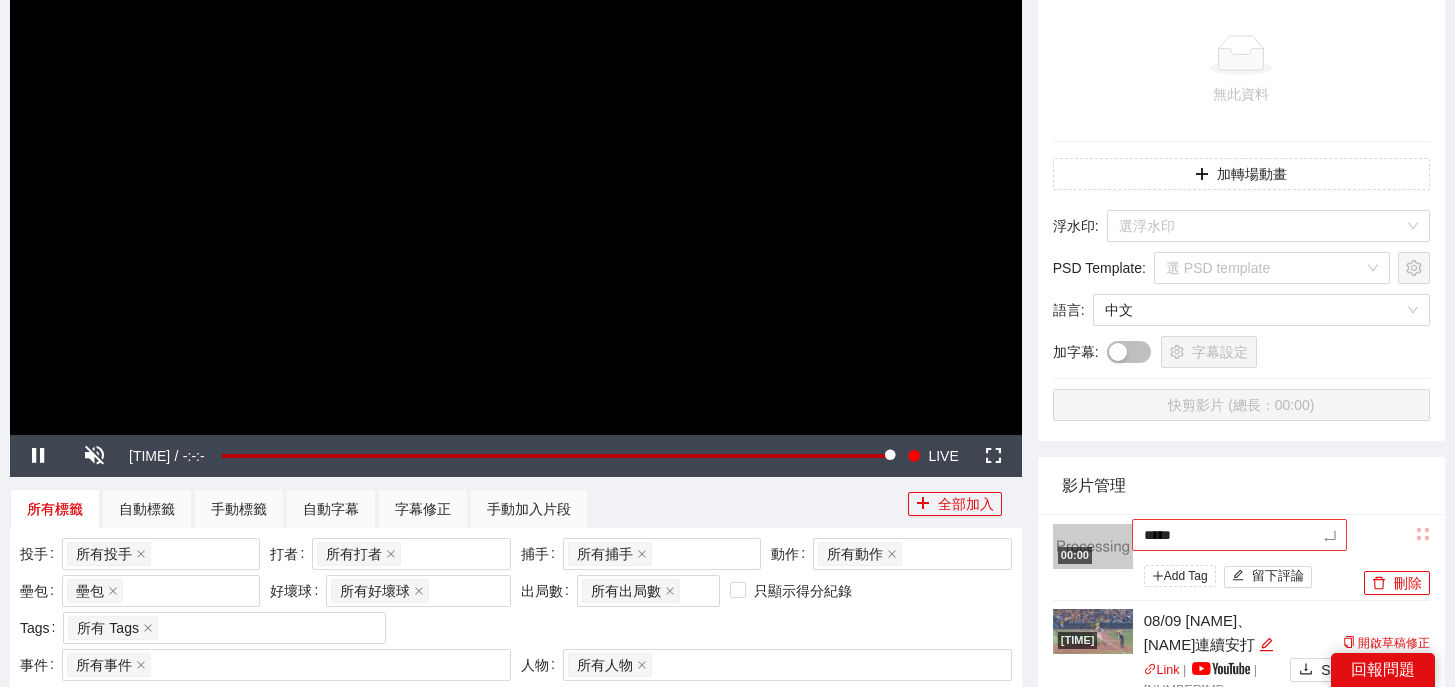 type on "******" 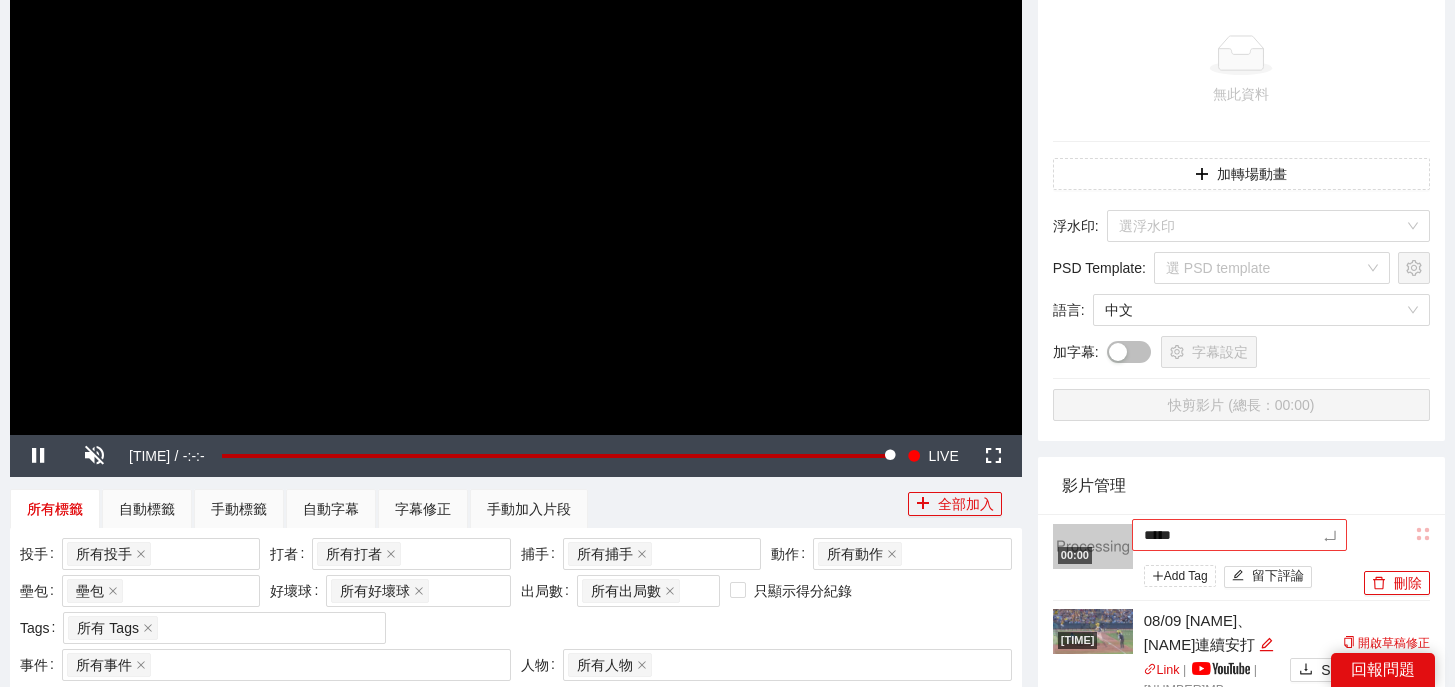 type on "******" 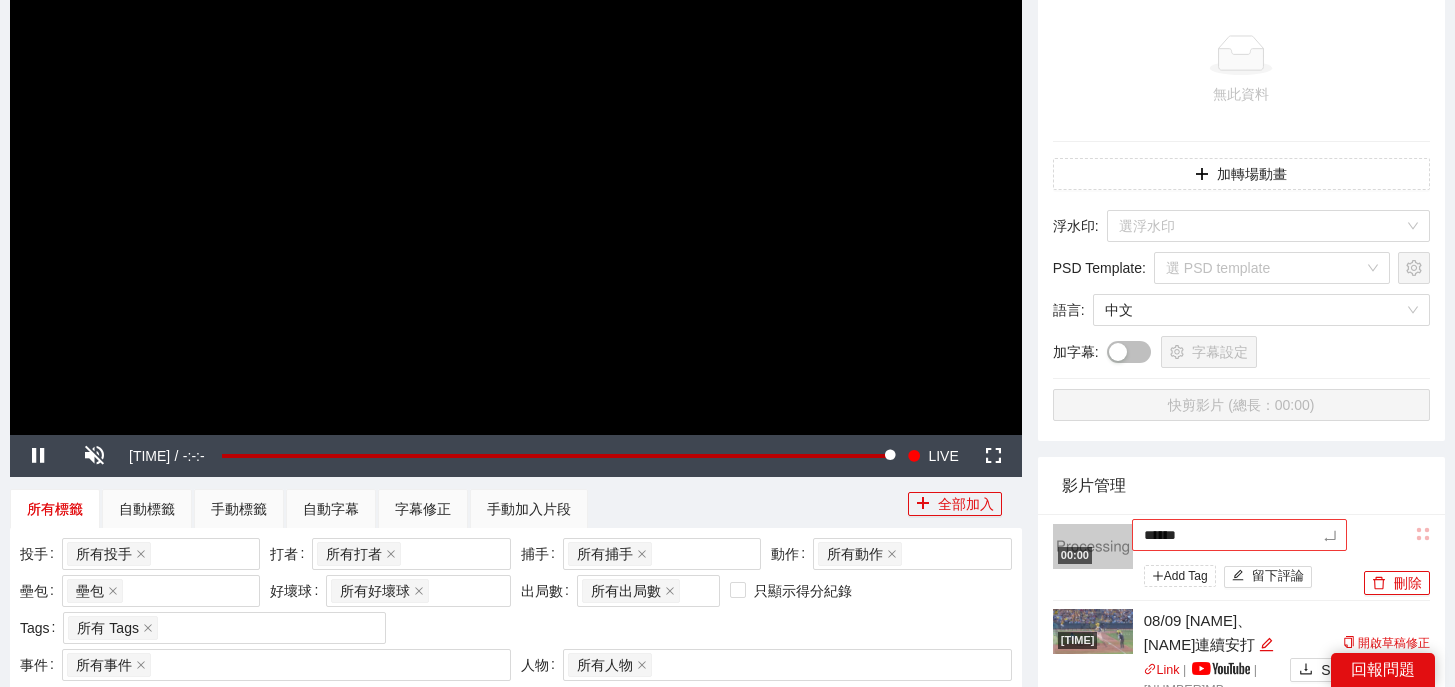 type on "*****" 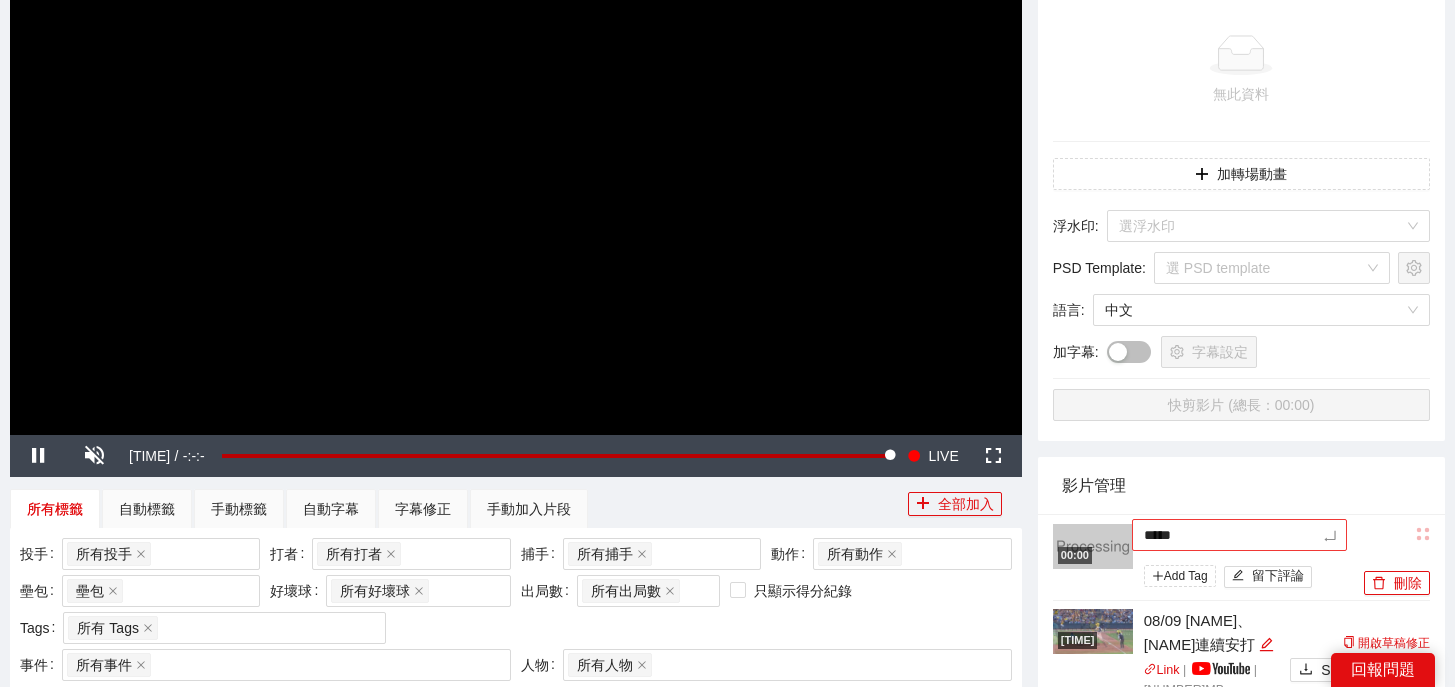 type on "******" 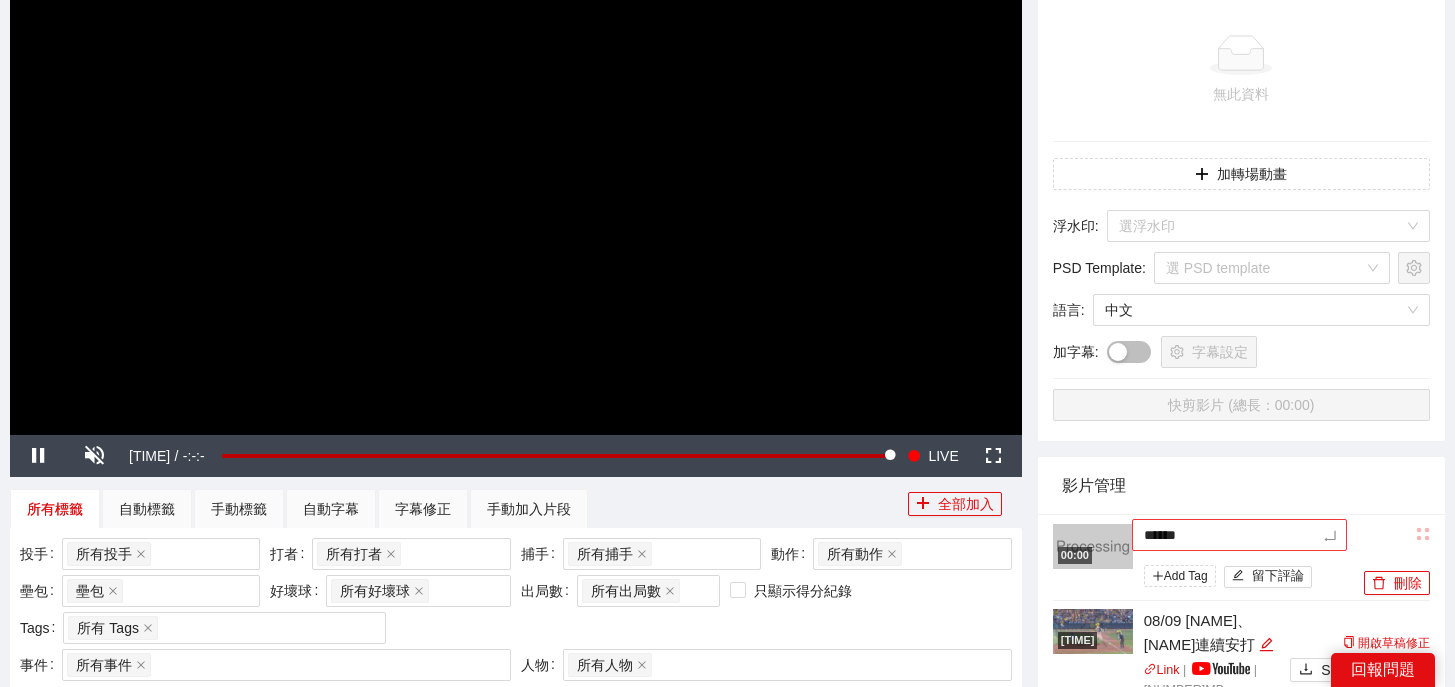 type on "******" 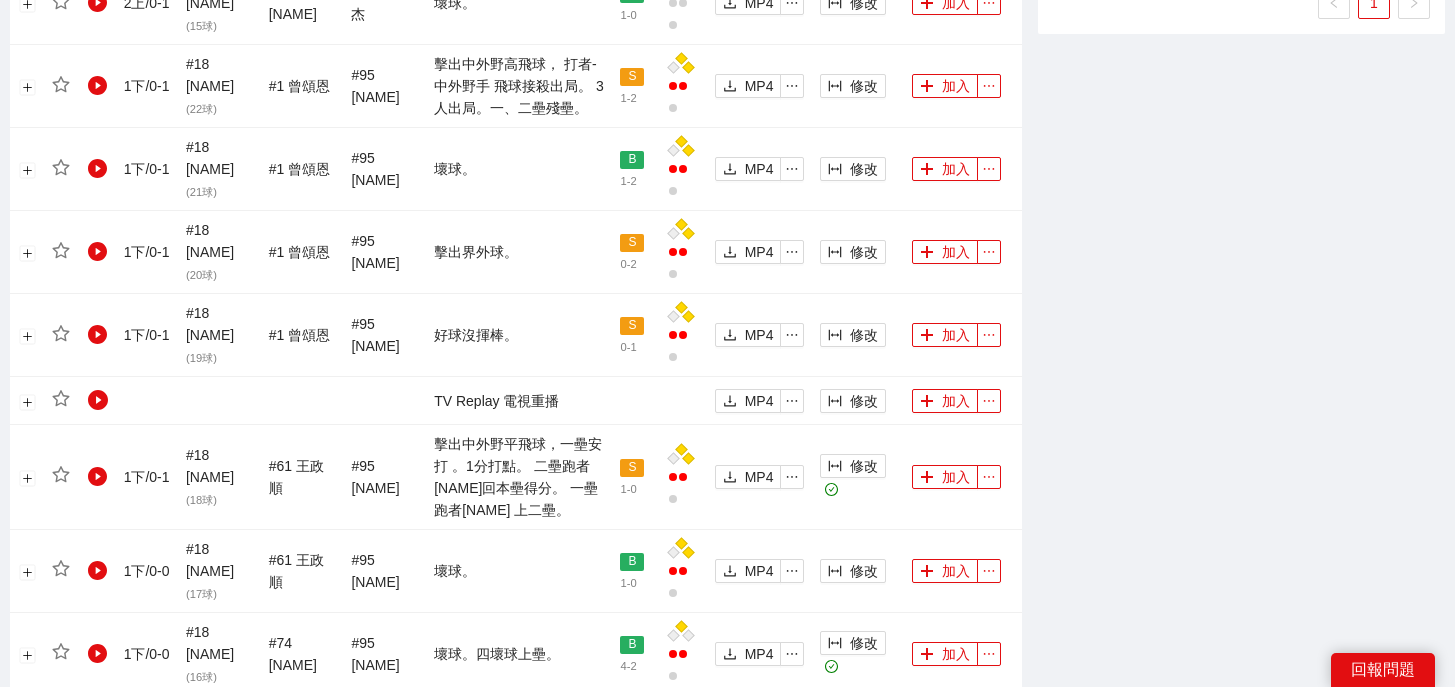 scroll, scrollTop: 2178, scrollLeft: 0, axis: vertical 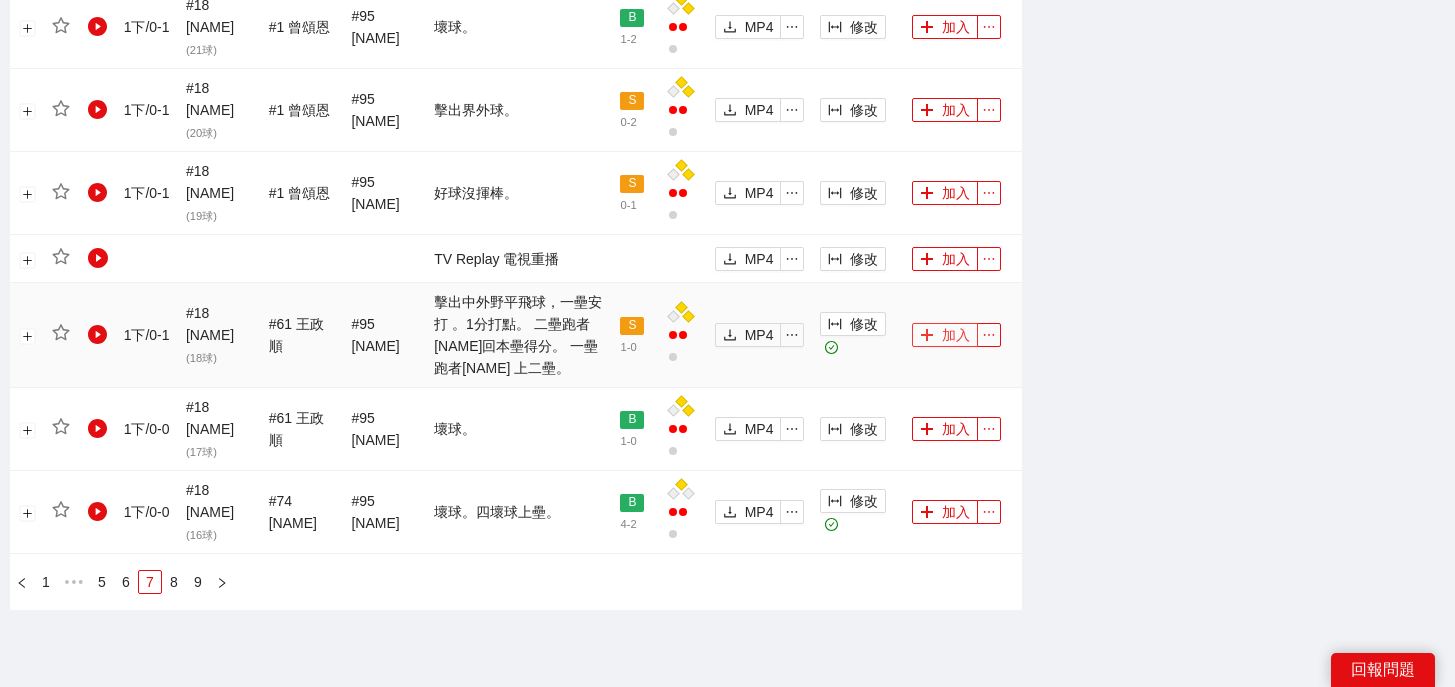 click on "加入" at bounding box center (945, 335) 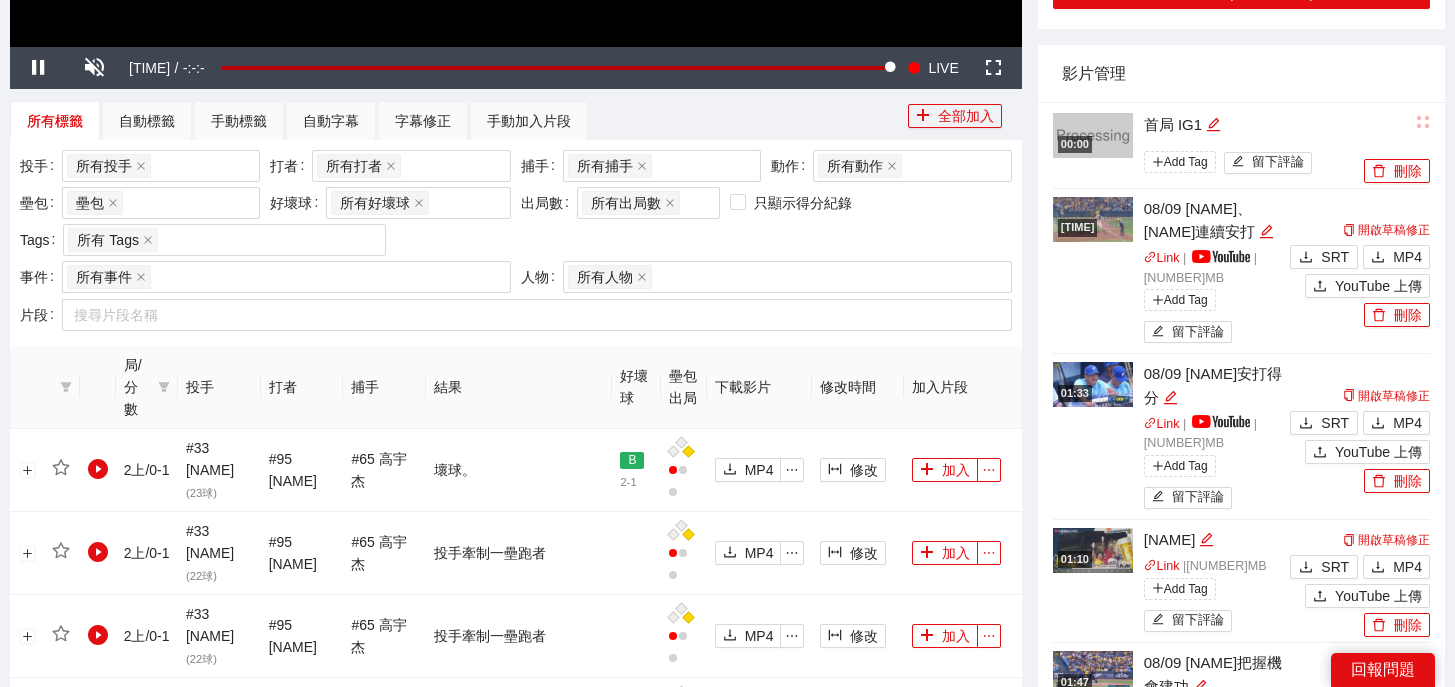 scroll, scrollTop: 0, scrollLeft: 0, axis: both 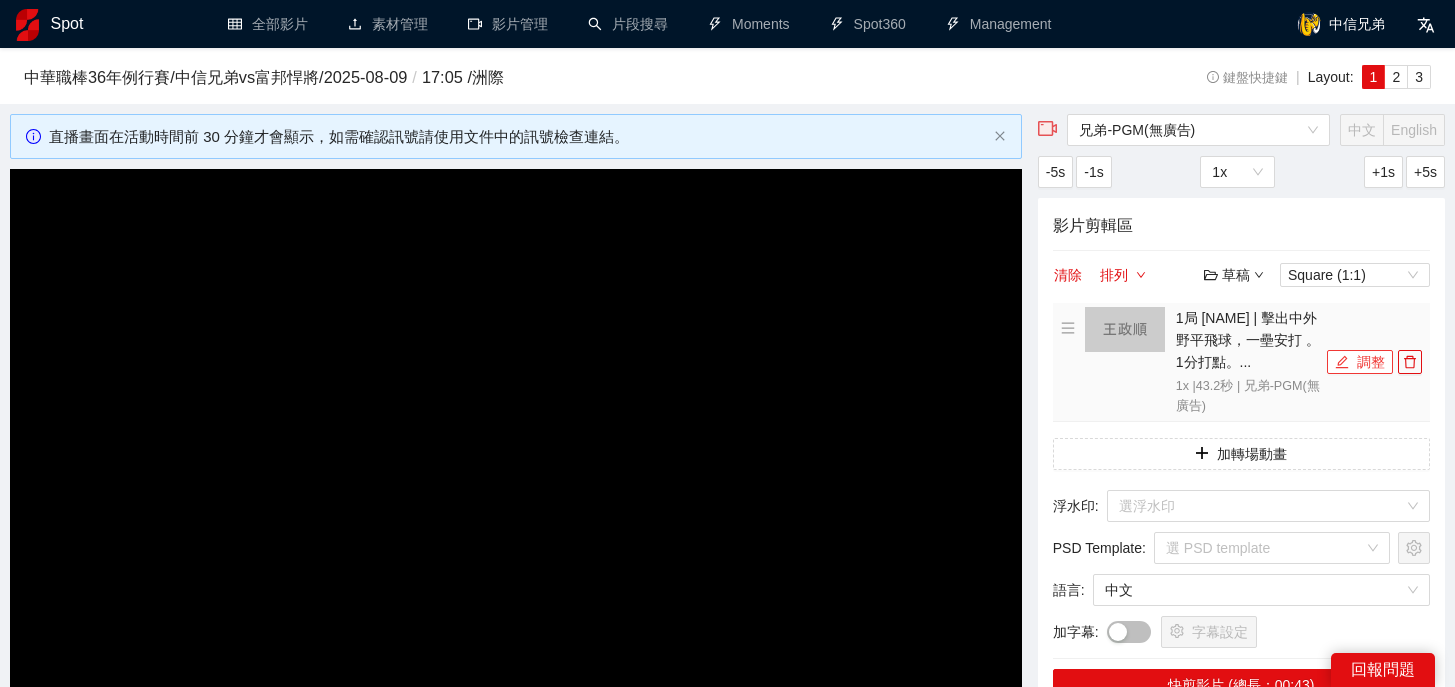 click on "調整" at bounding box center [1360, 362] 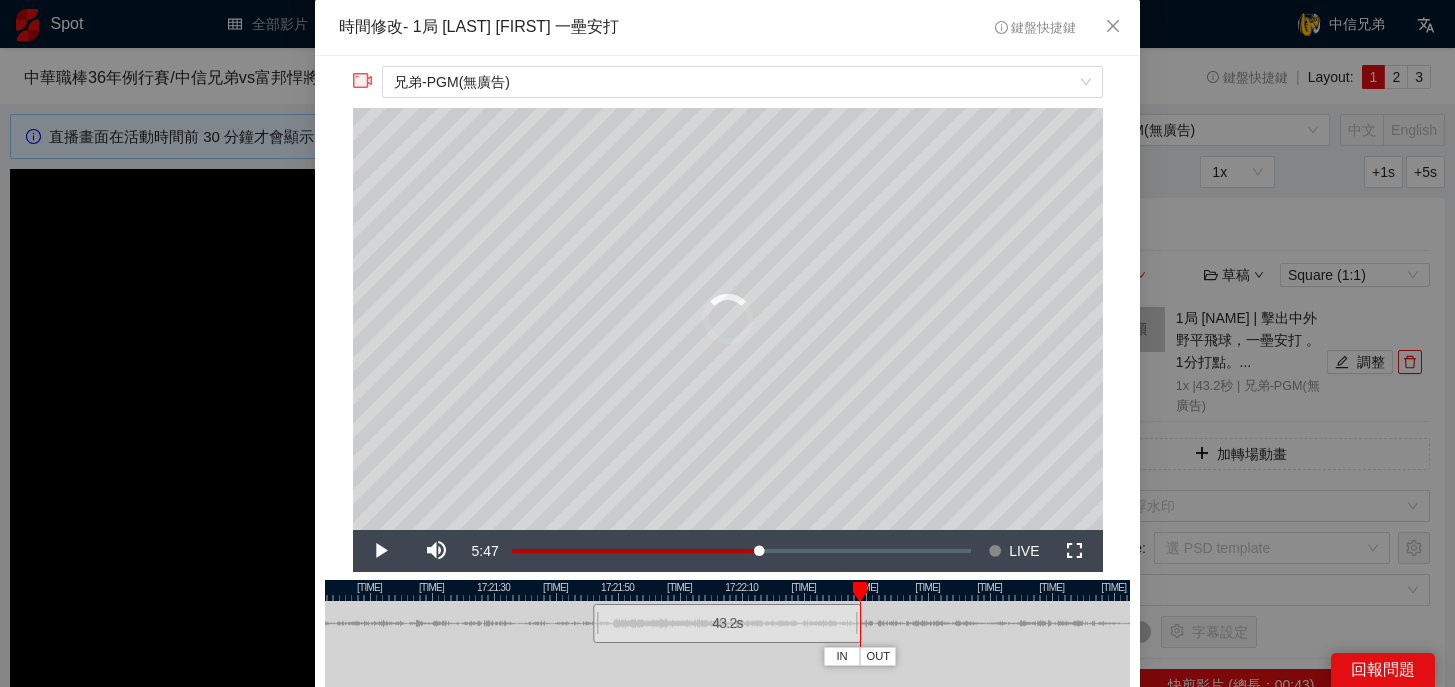 drag, startPoint x: 628, startPoint y: 589, endPoint x: 858, endPoint y: 597, distance: 230.13908 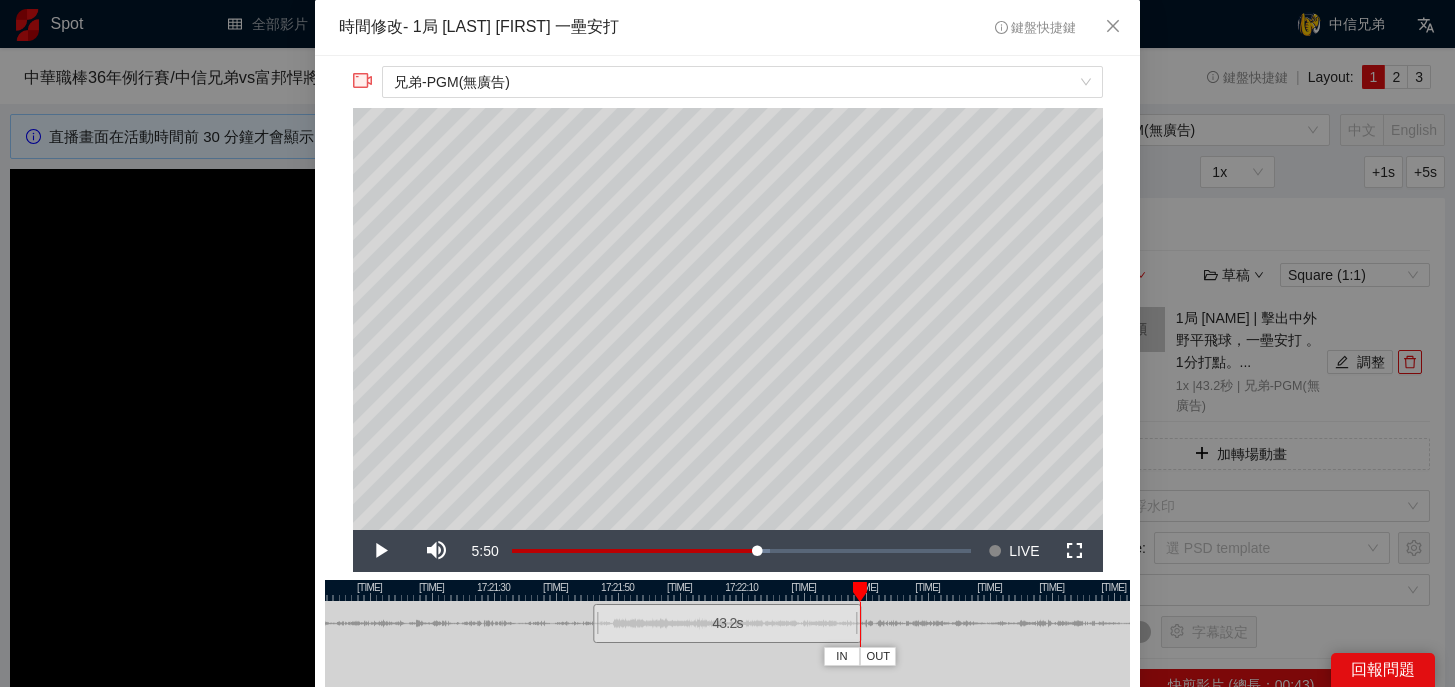 scroll, scrollTop: 180, scrollLeft: 0, axis: vertical 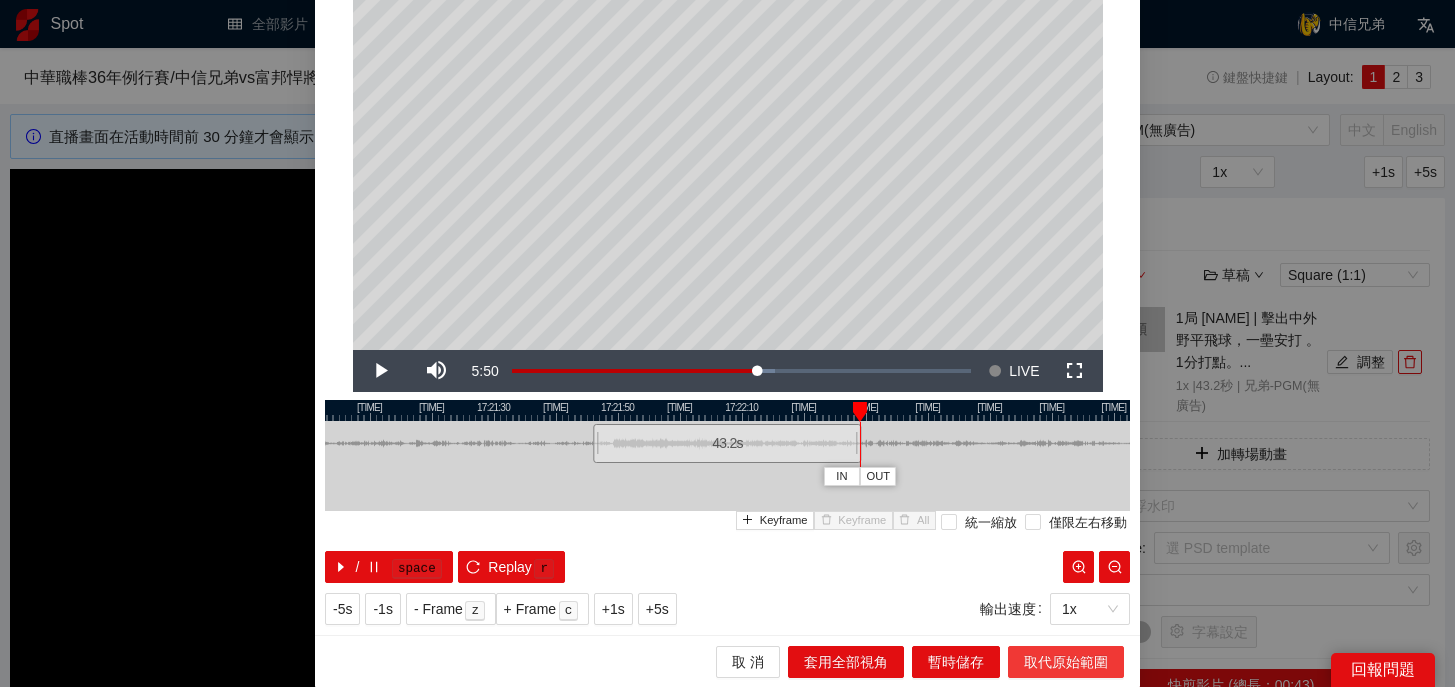 click on "取代原始範圍" at bounding box center [1066, 662] 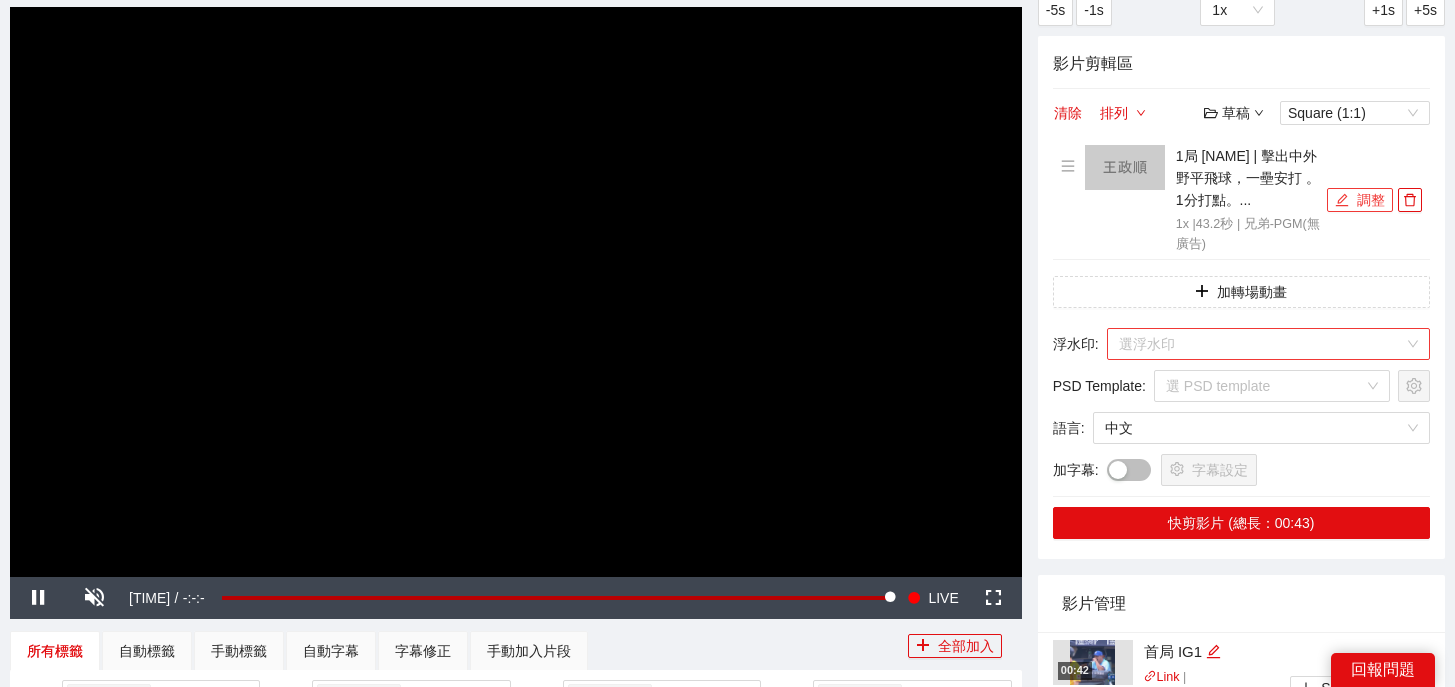 scroll, scrollTop: 166, scrollLeft: 0, axis: vertical 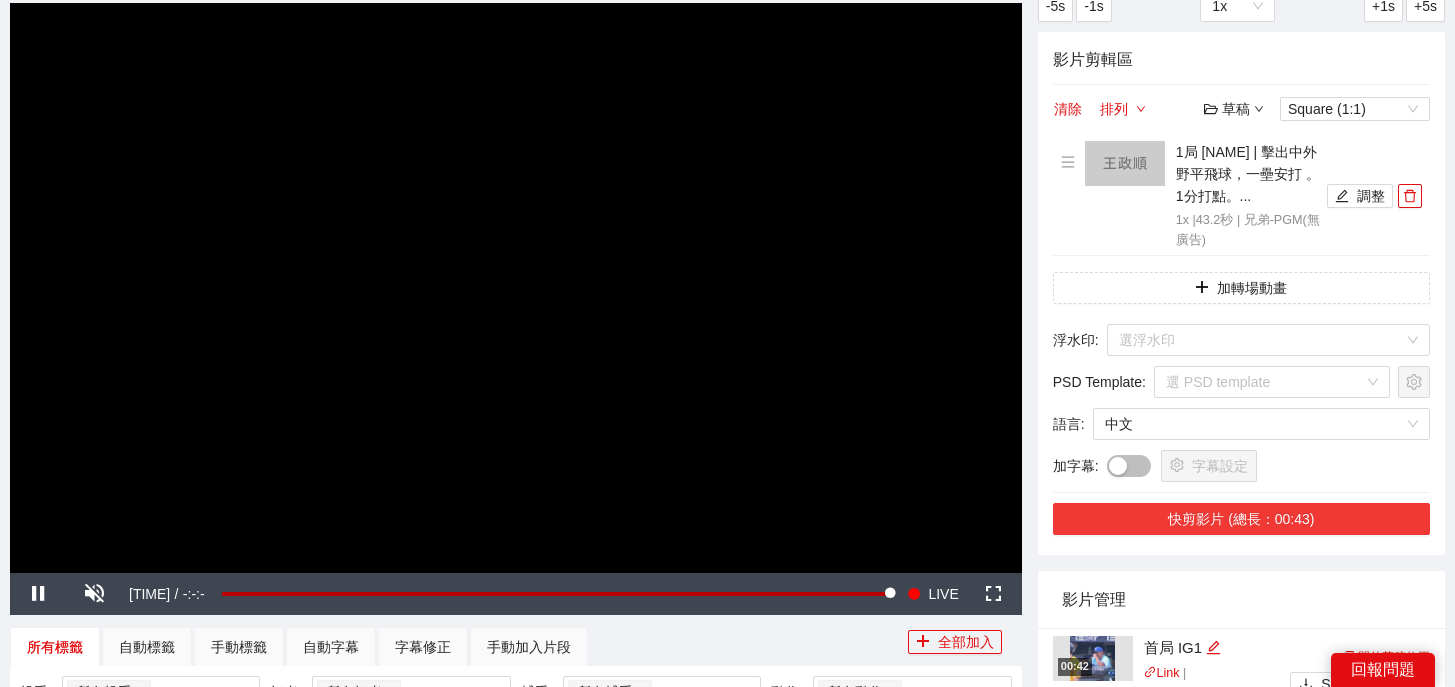 click on "快剪影片 (總長：00:43)" at bounding box center [1241, 519] 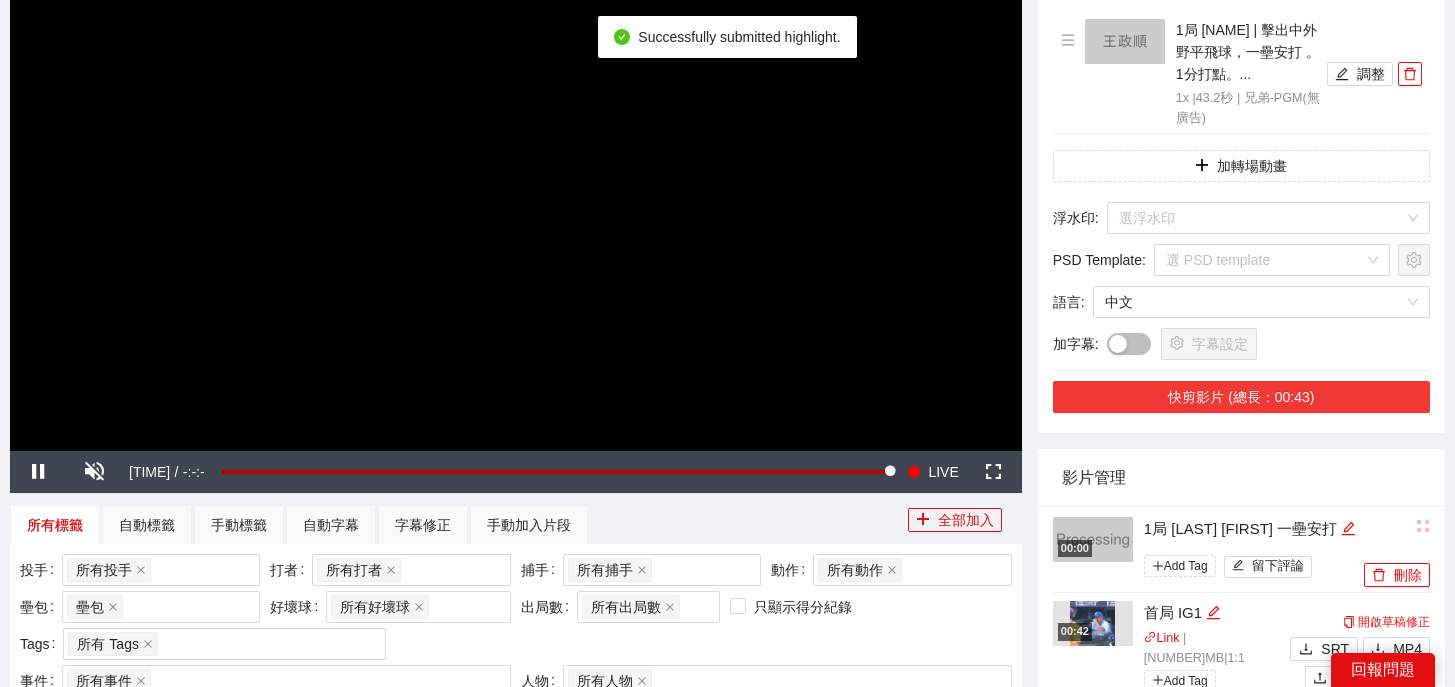 scroll, scrollTop: 296, scrollLeft: 0, axis: vertical 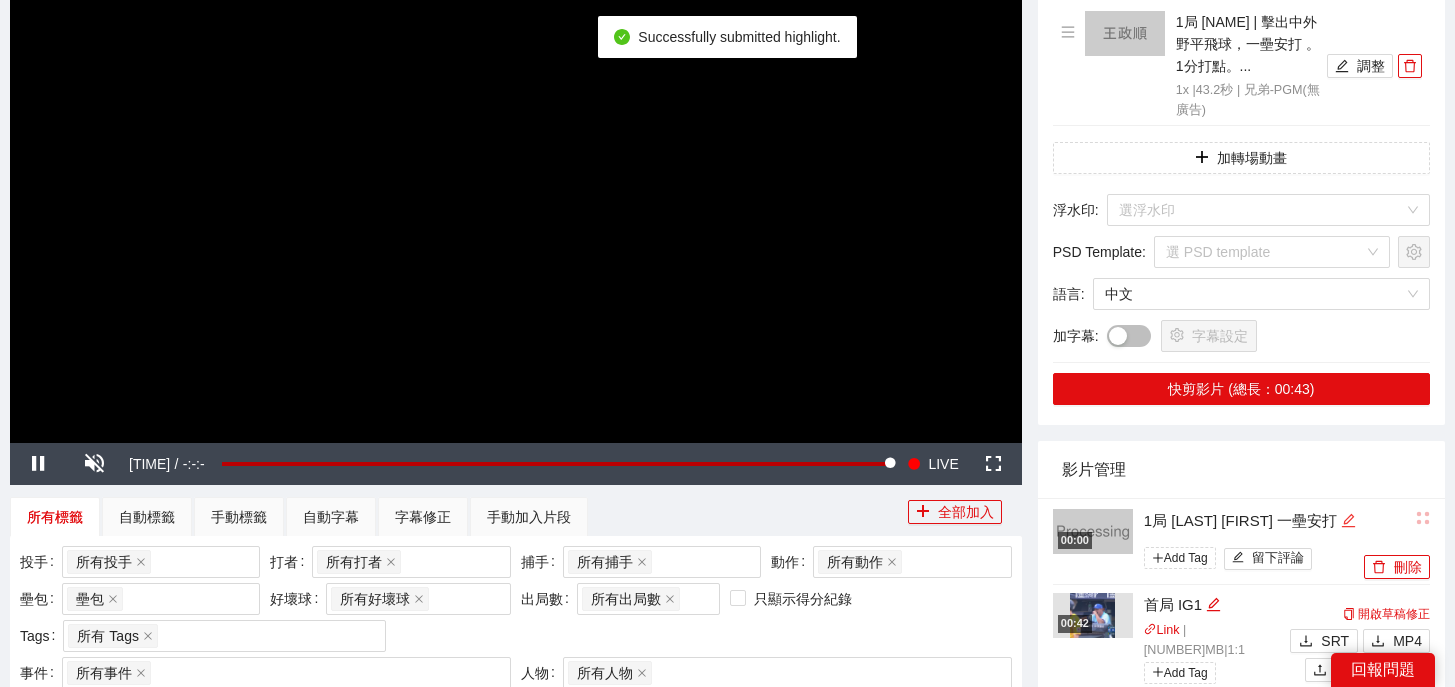 click 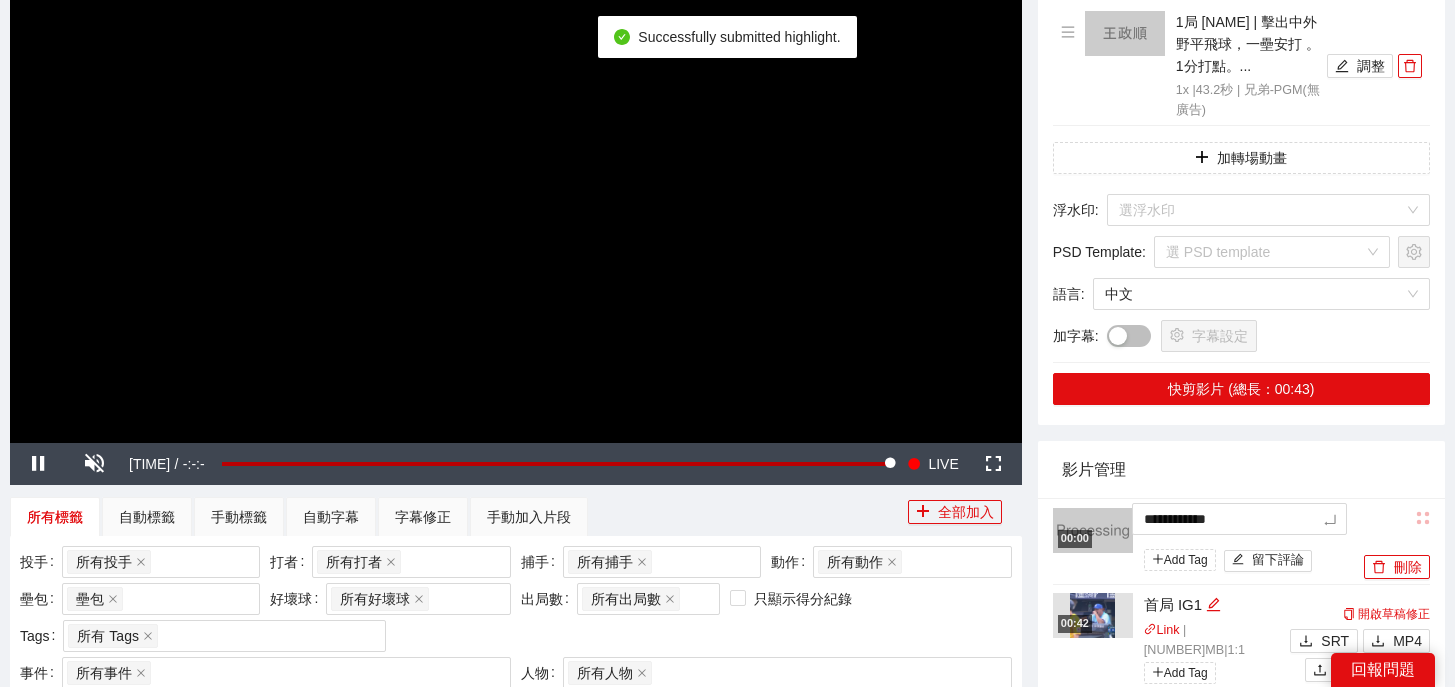 drag, startPoint x: 1300, startPoint y: 518, endPoint x: 855, endPoint y: 510, distance: 445.0719 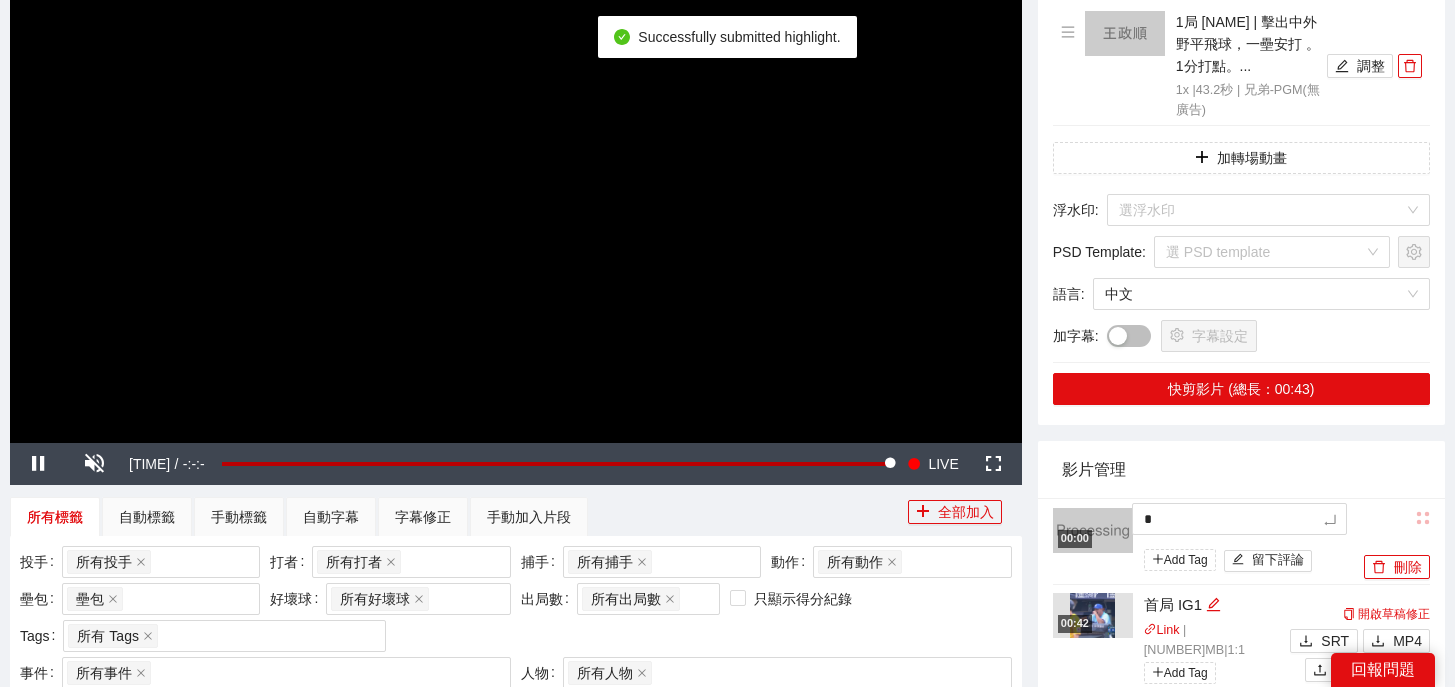 type 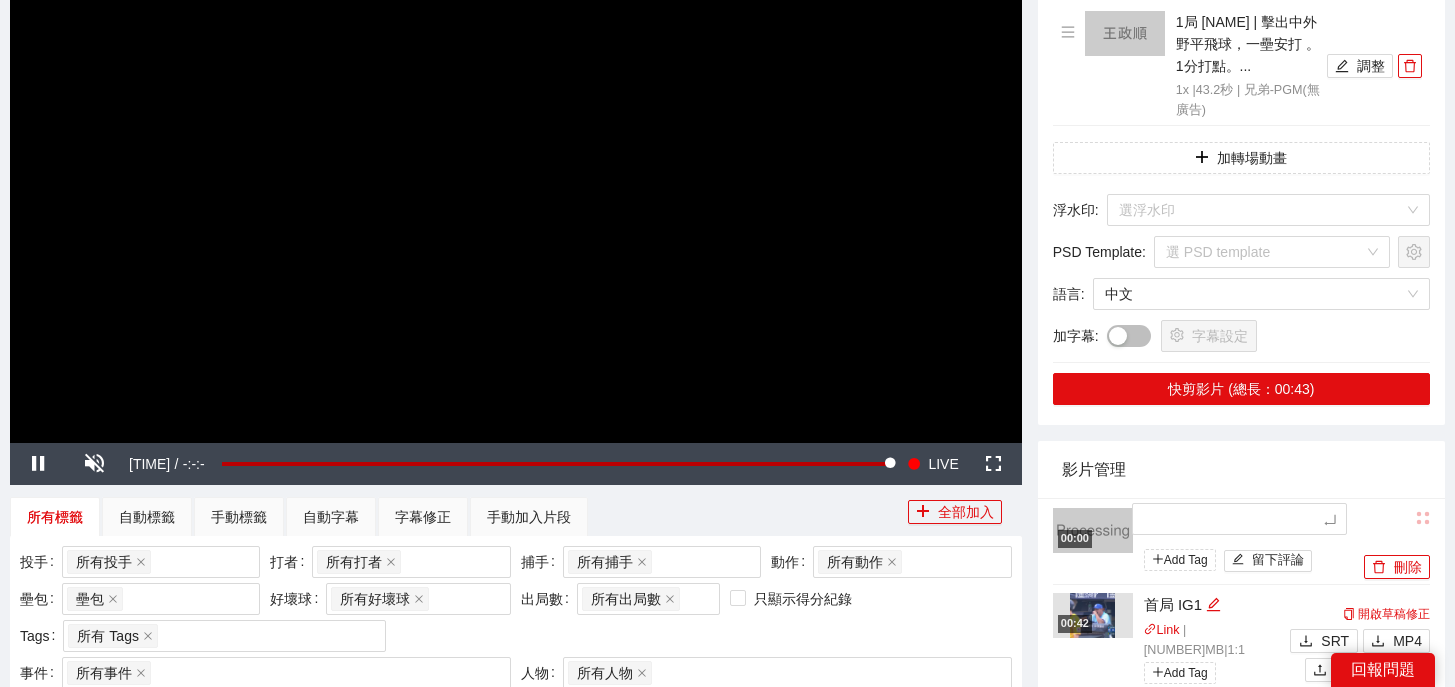 type on "*" 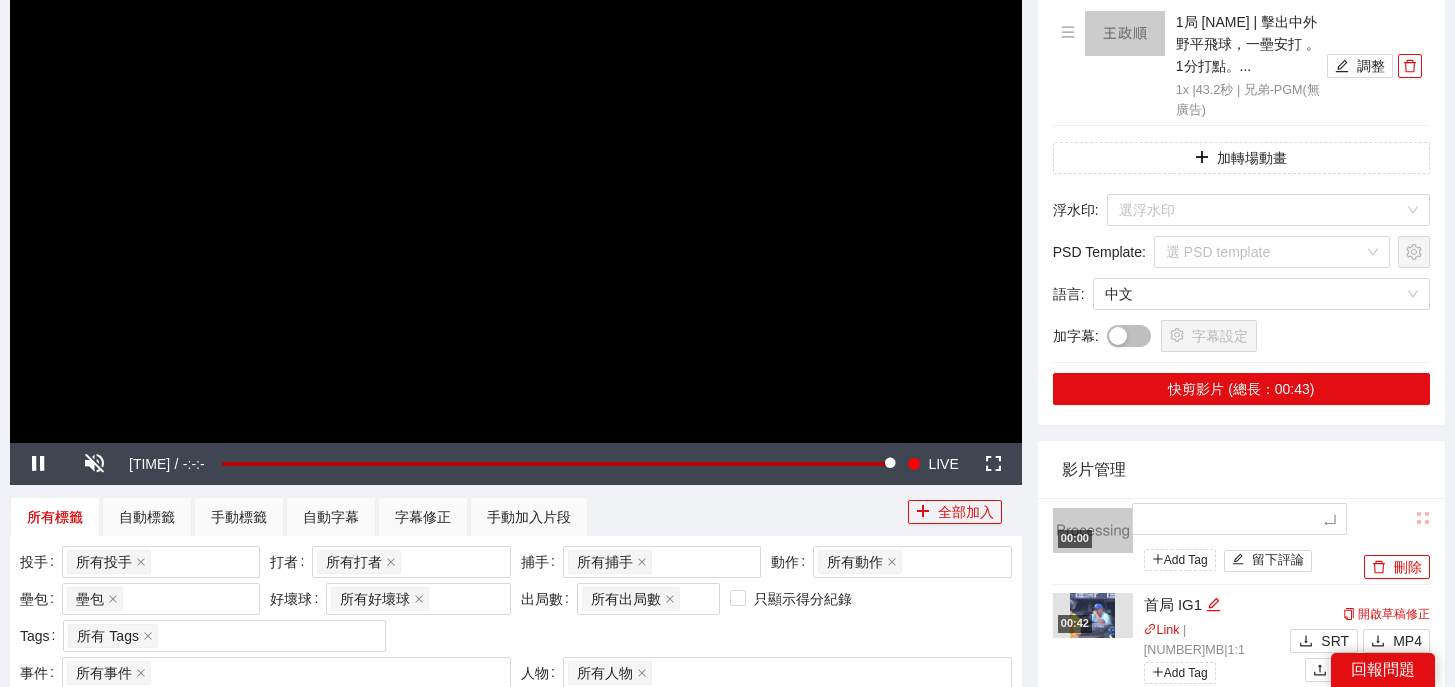 type on "*" 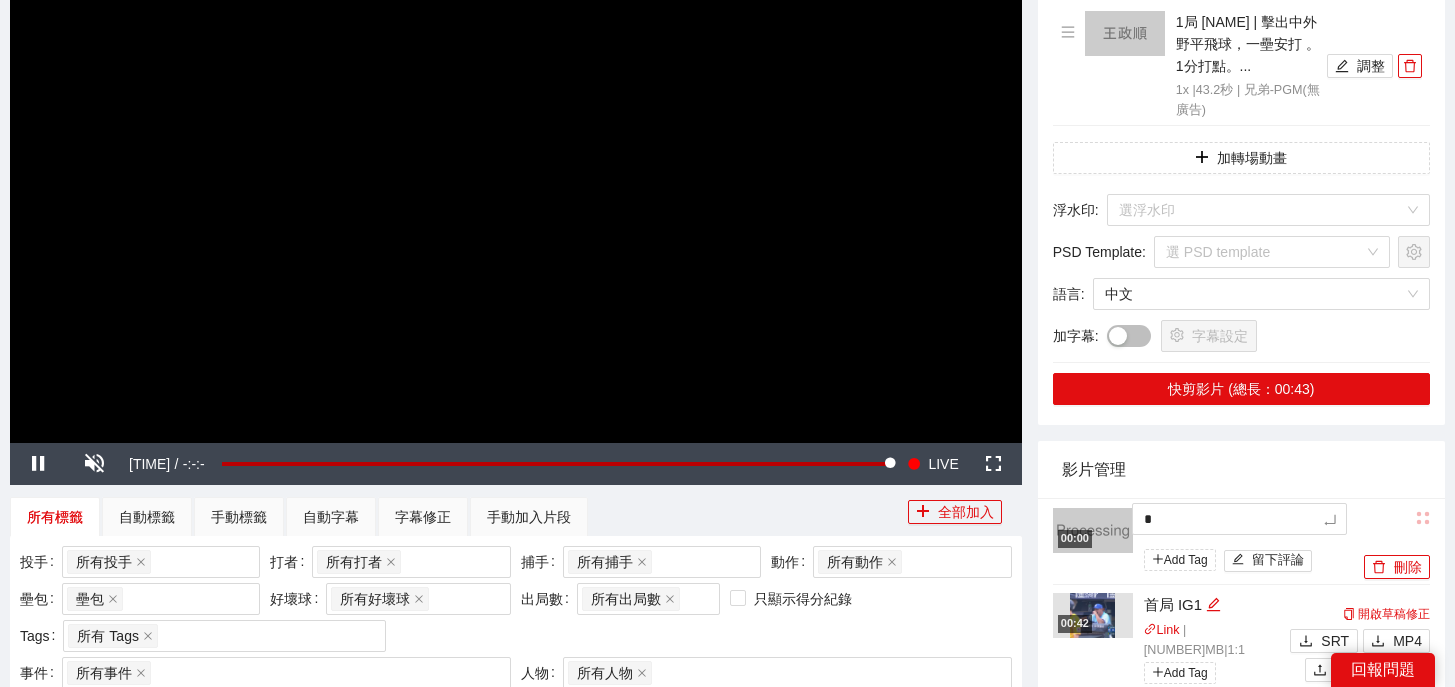 type on "**" 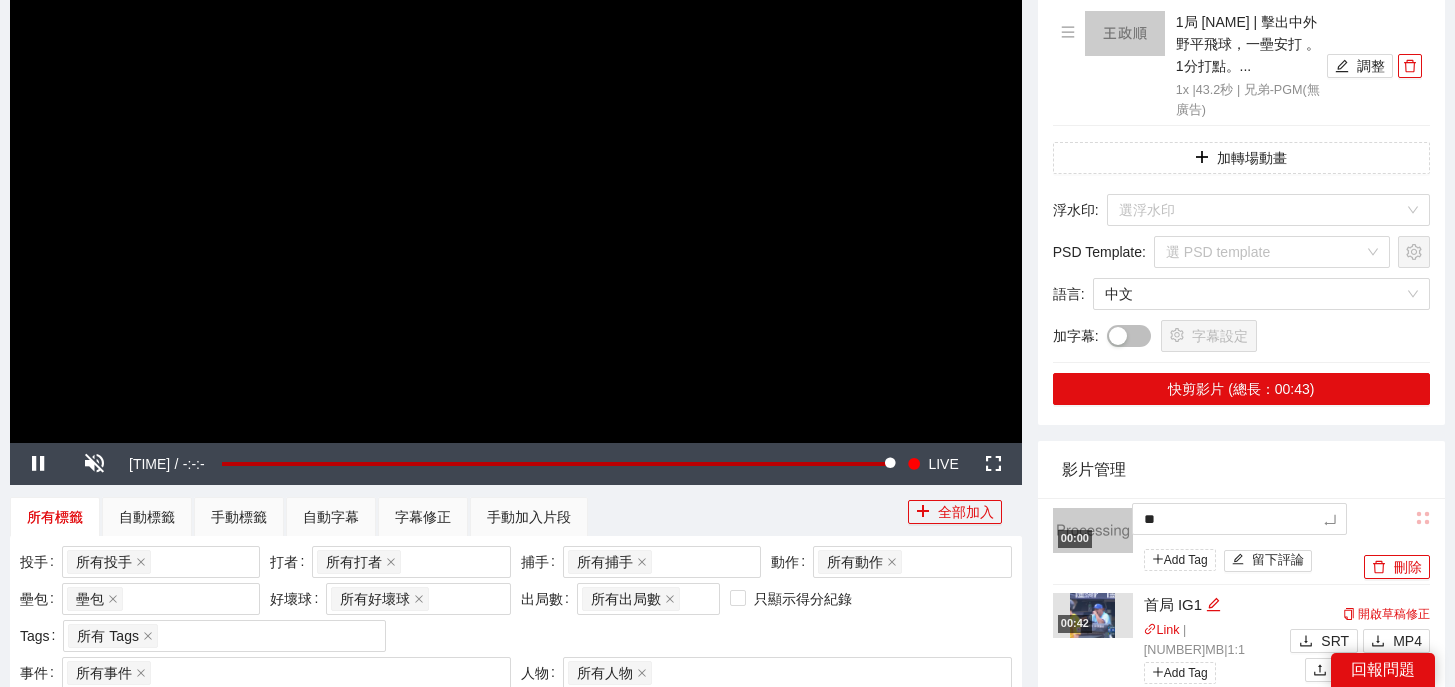 type on "*" 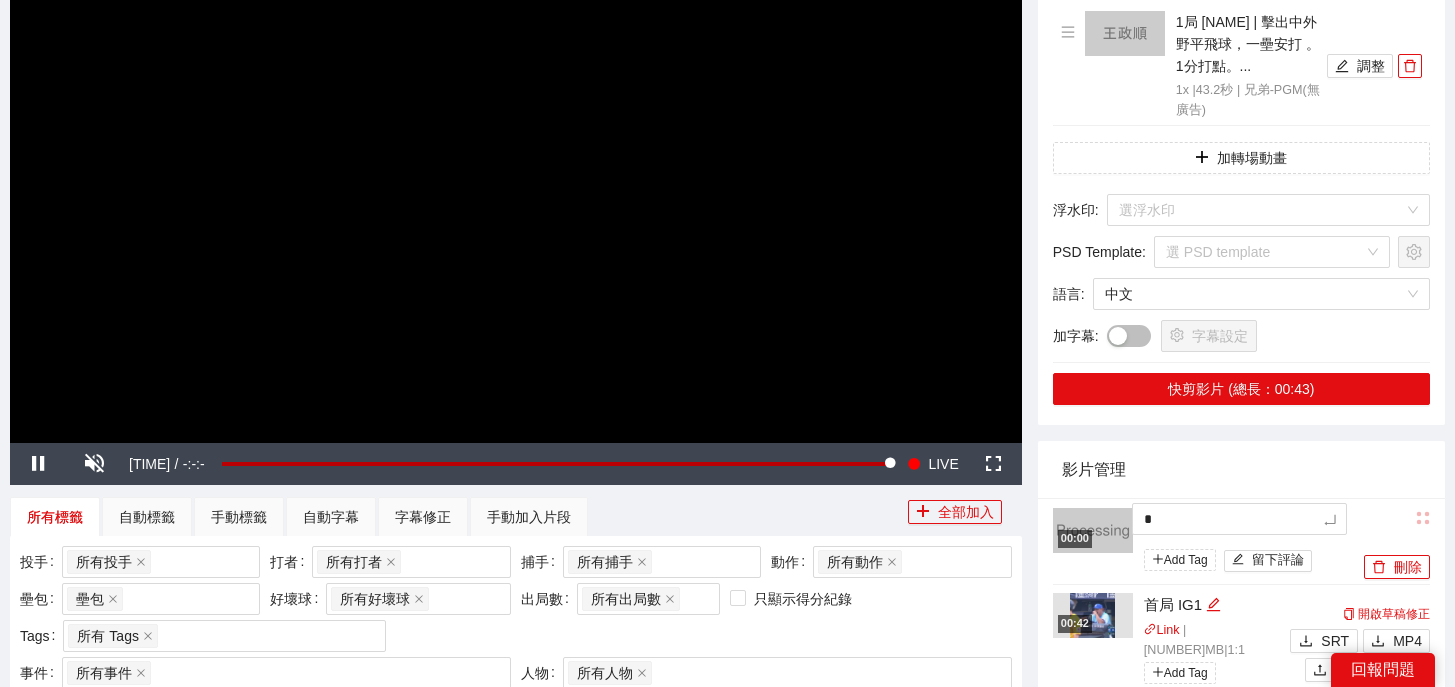 type on "**" 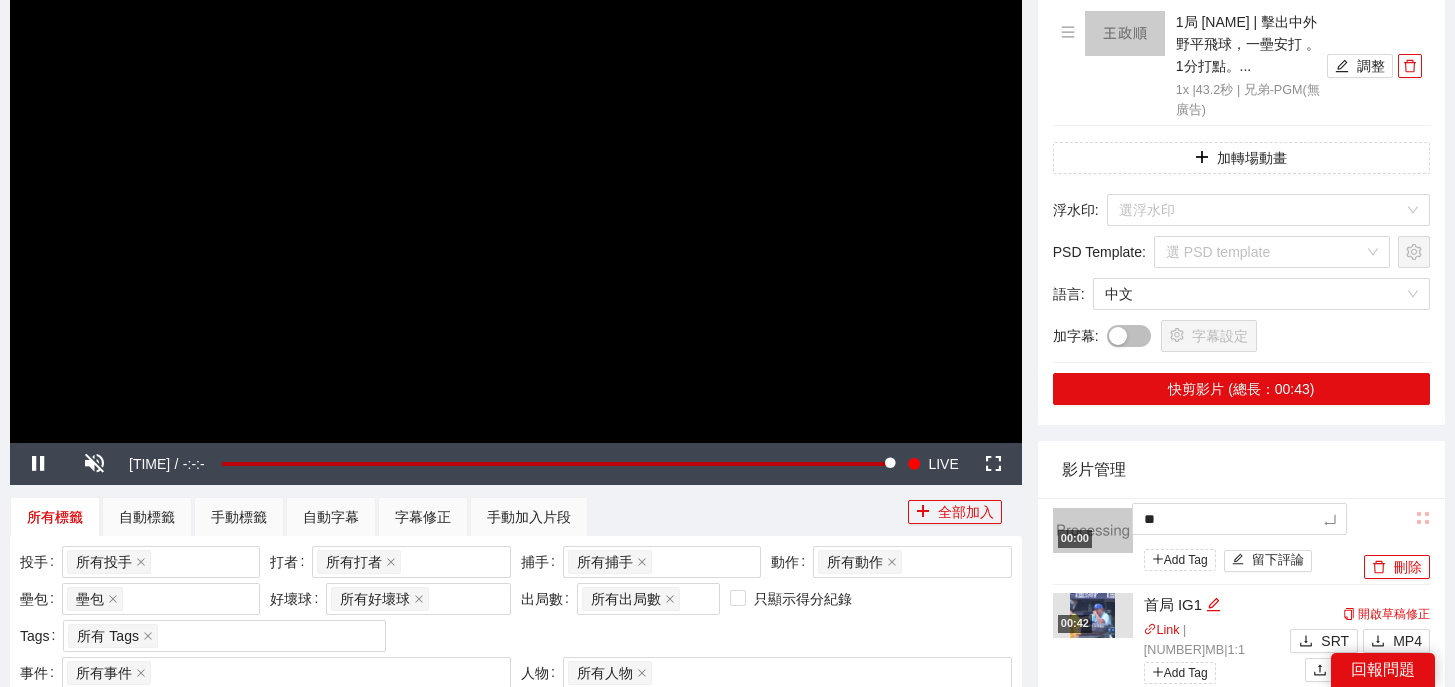 type on "***" 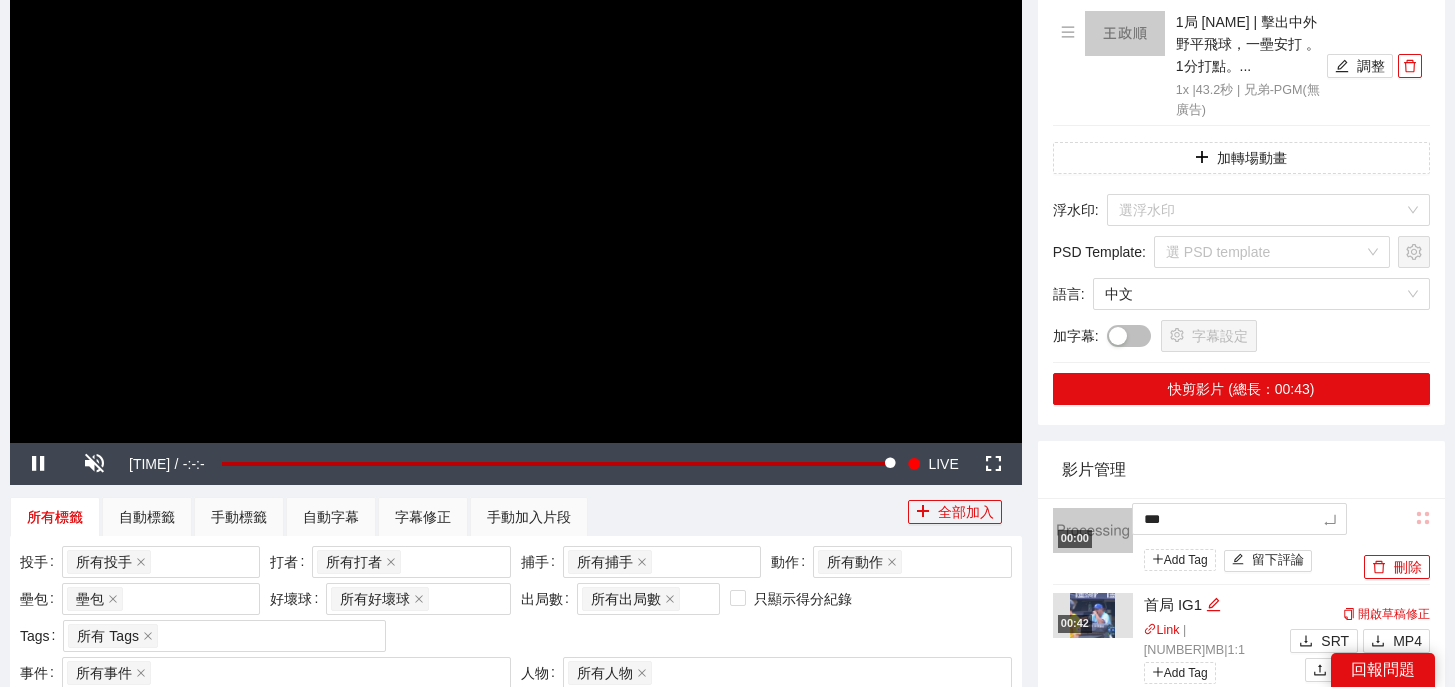 type on "**" 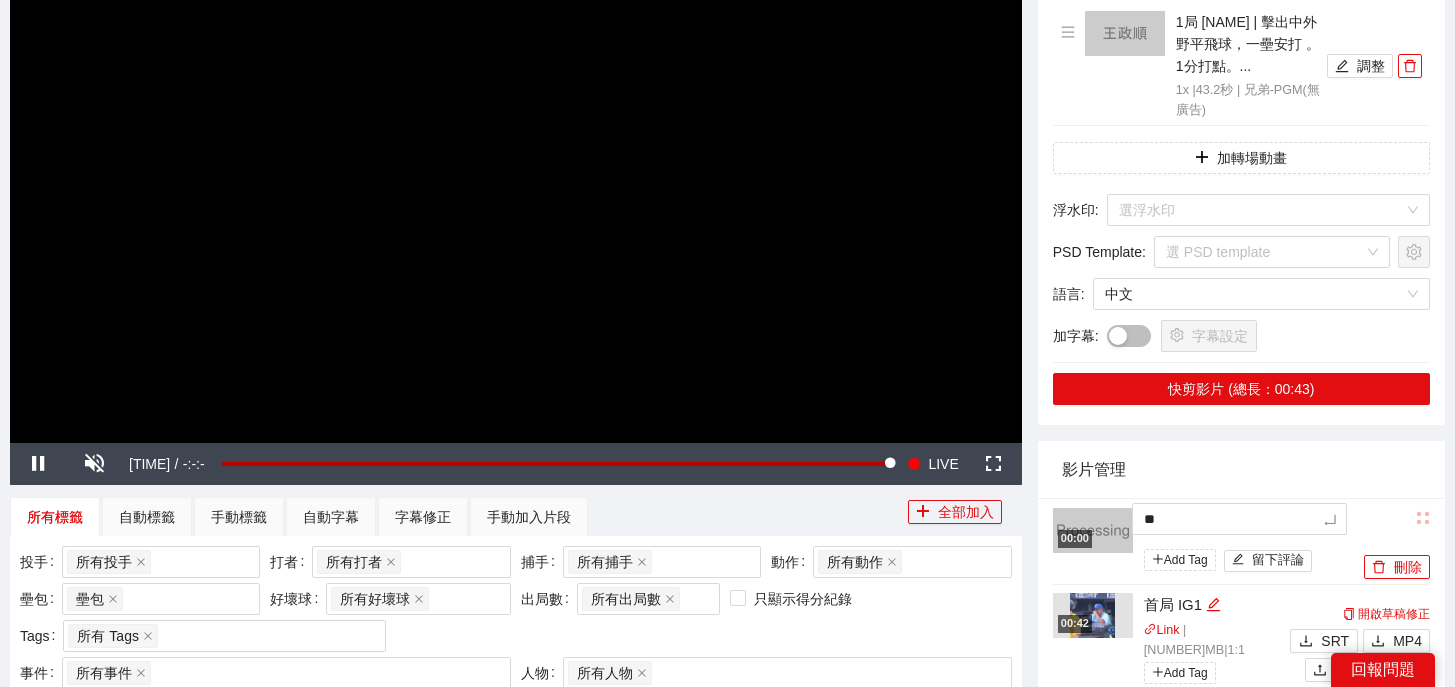 type on "**" 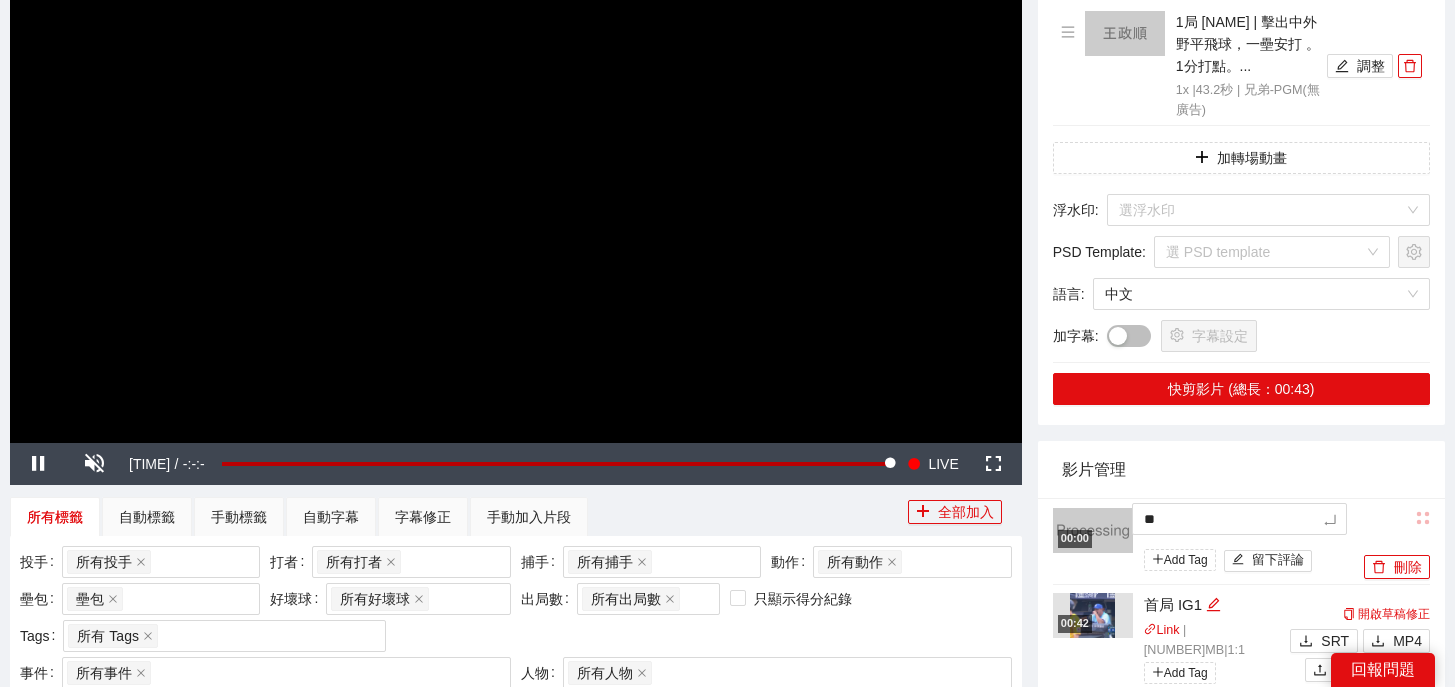 type on "**" 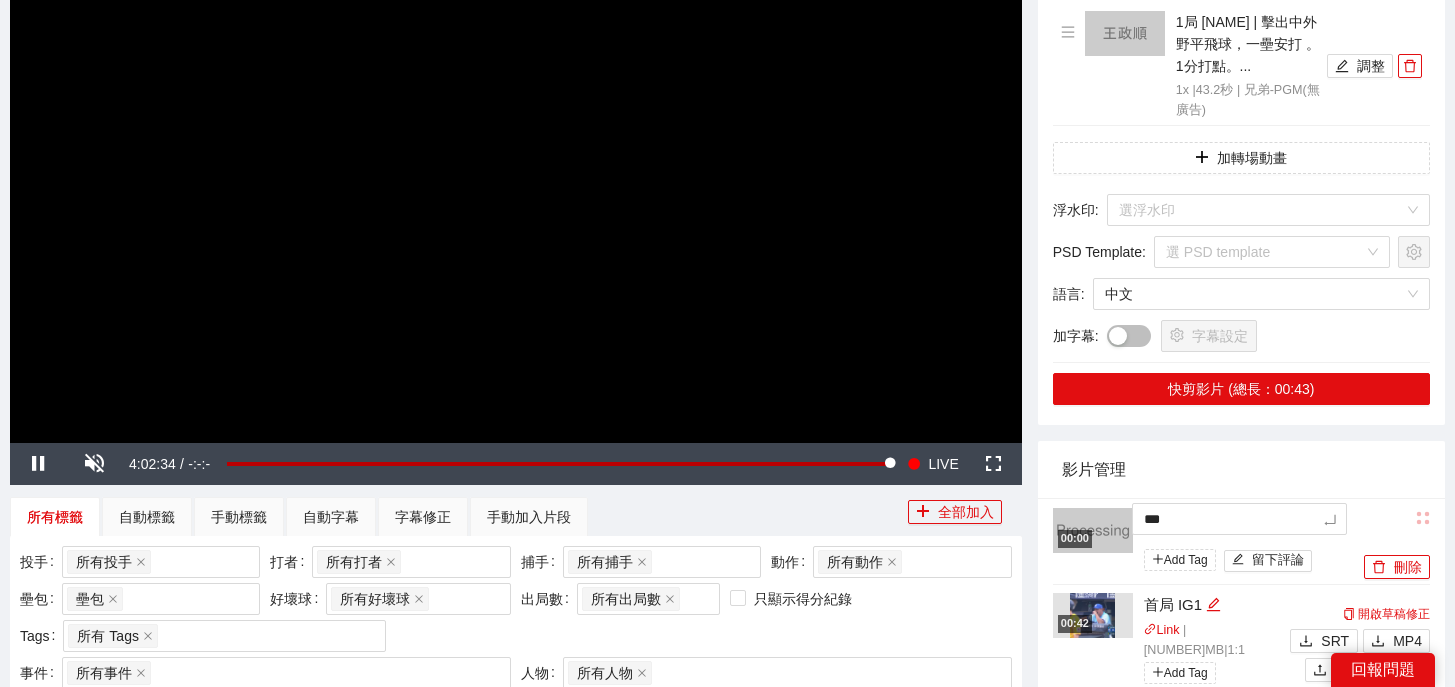 type on "****" 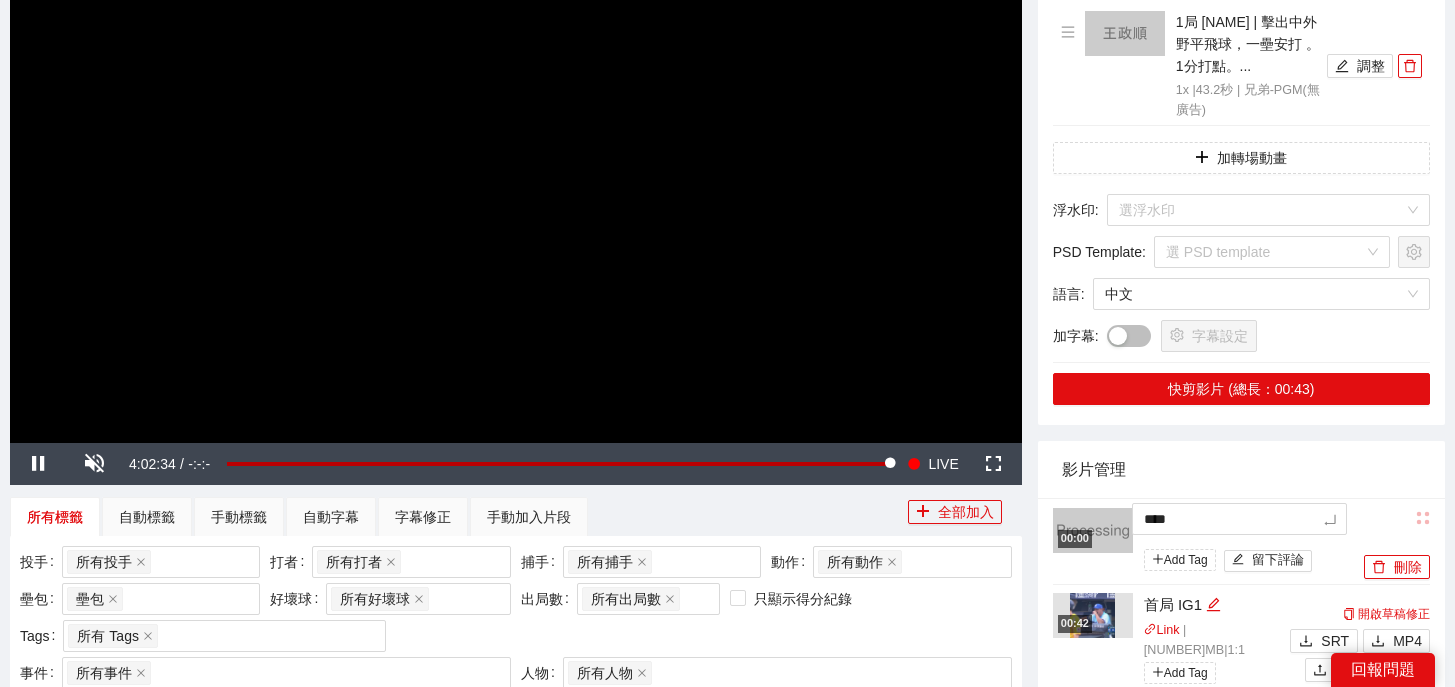 type on "*****" 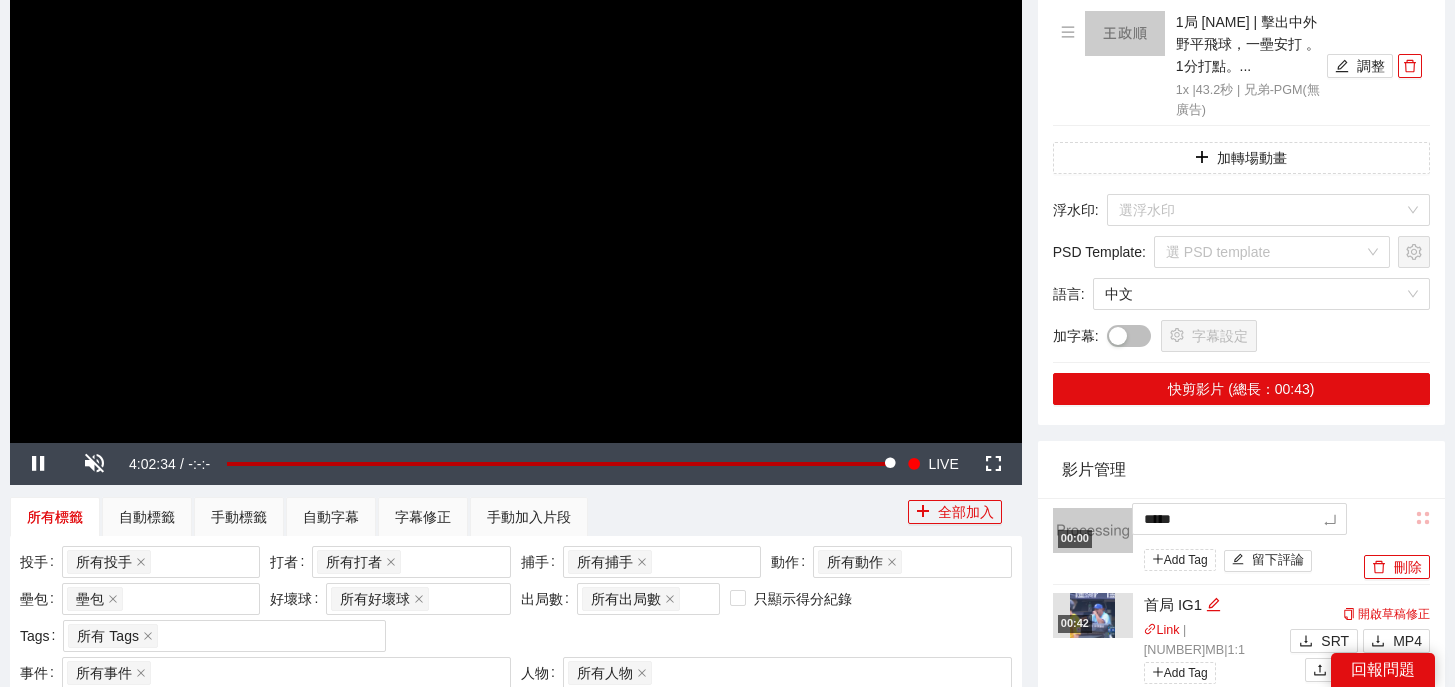 type on "******" 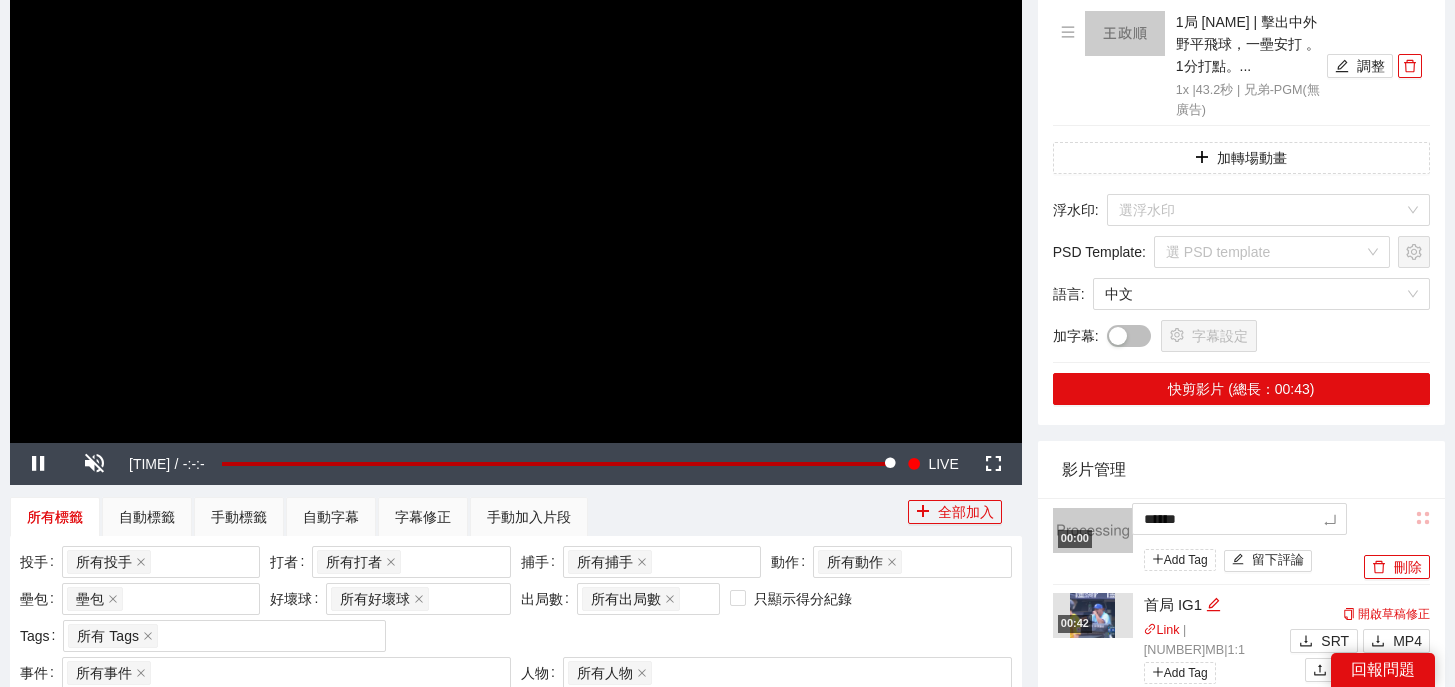 type on "*****" 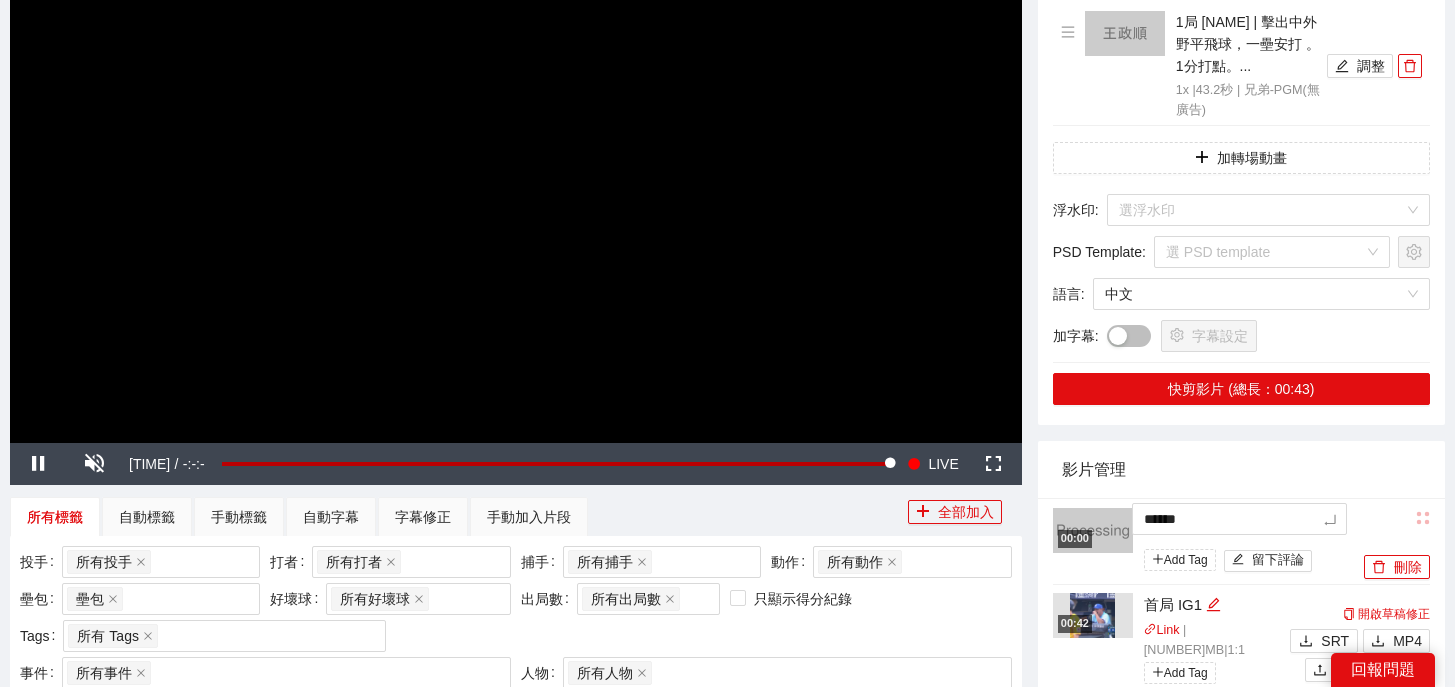 type on "*****" 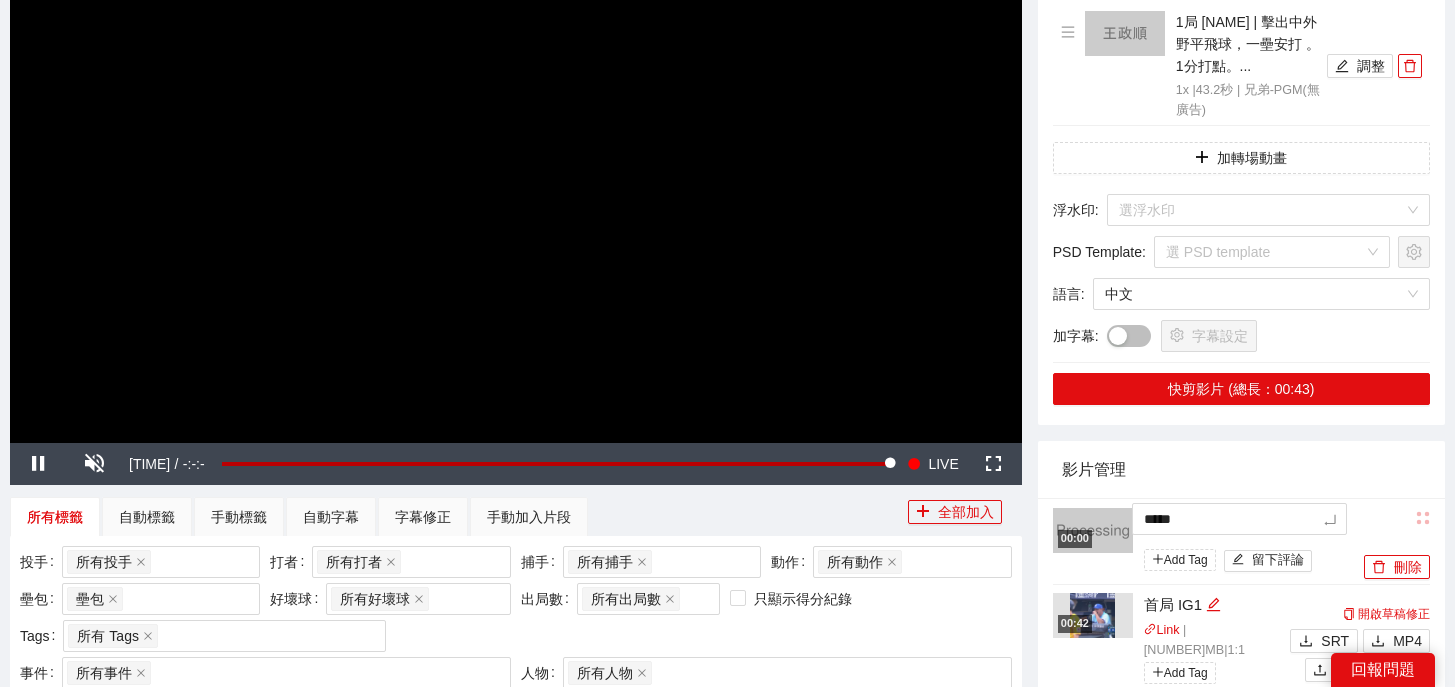 type on "******" 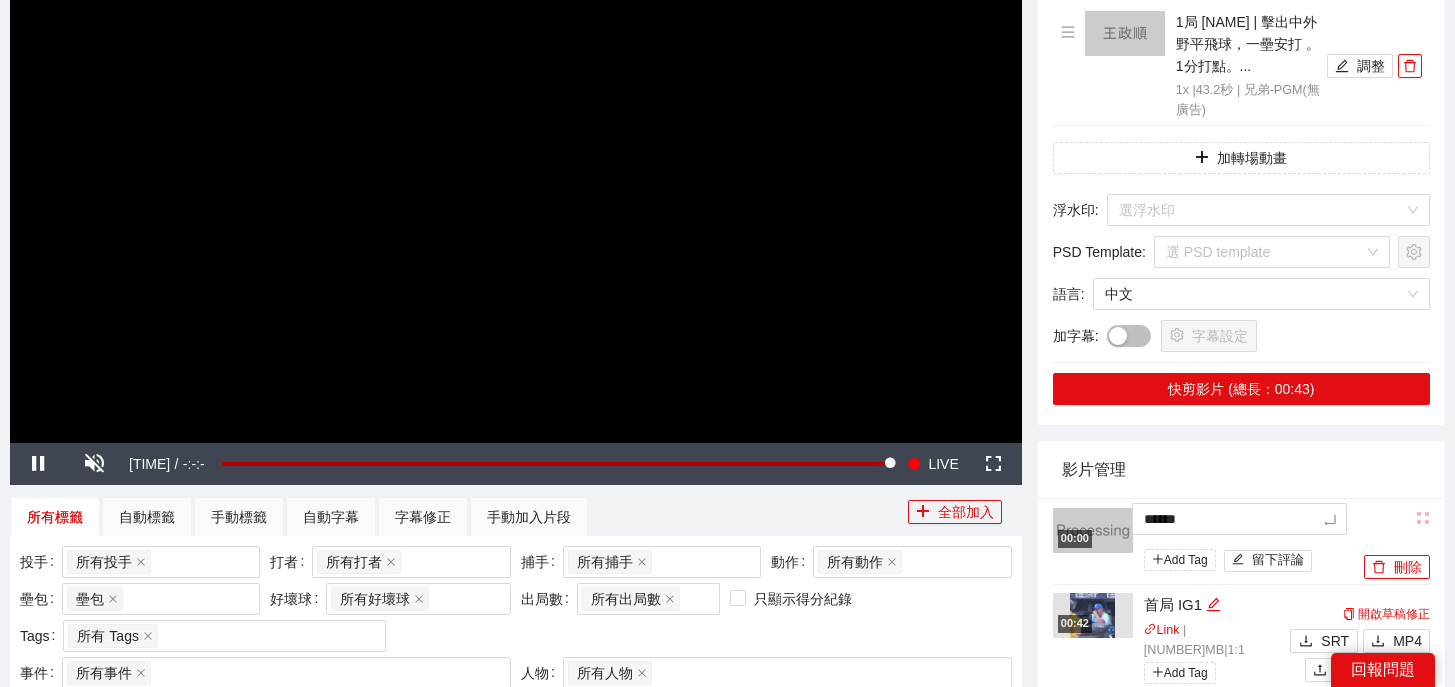 type on "******" 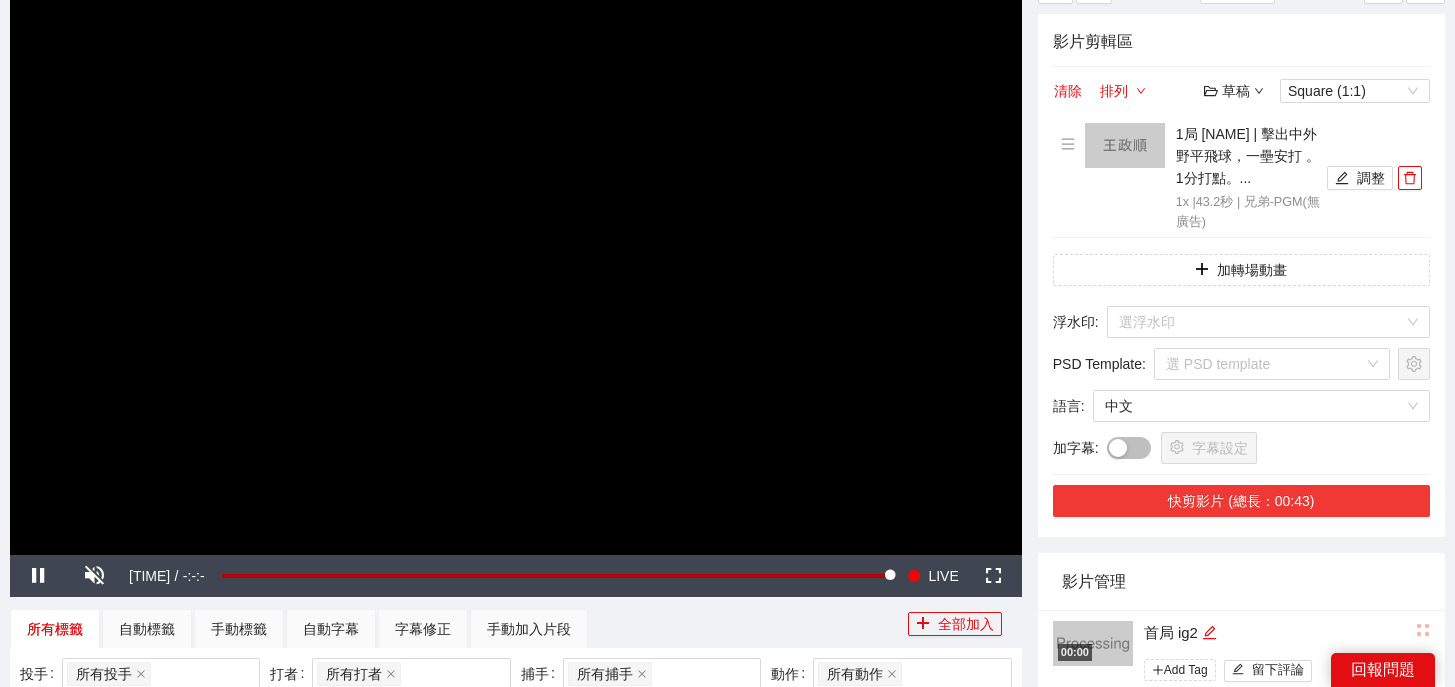 scroll, scrollTop: 99, scrollLeft: 0, axis: vertical 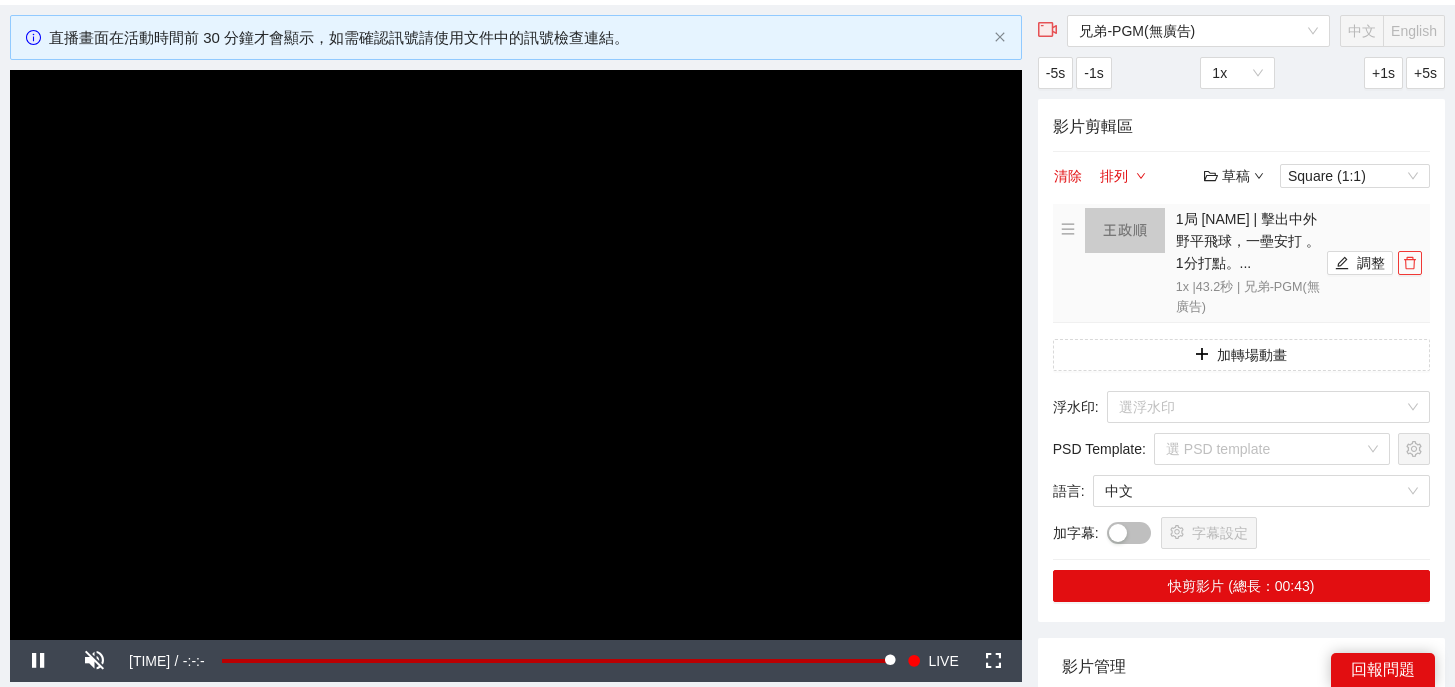 click 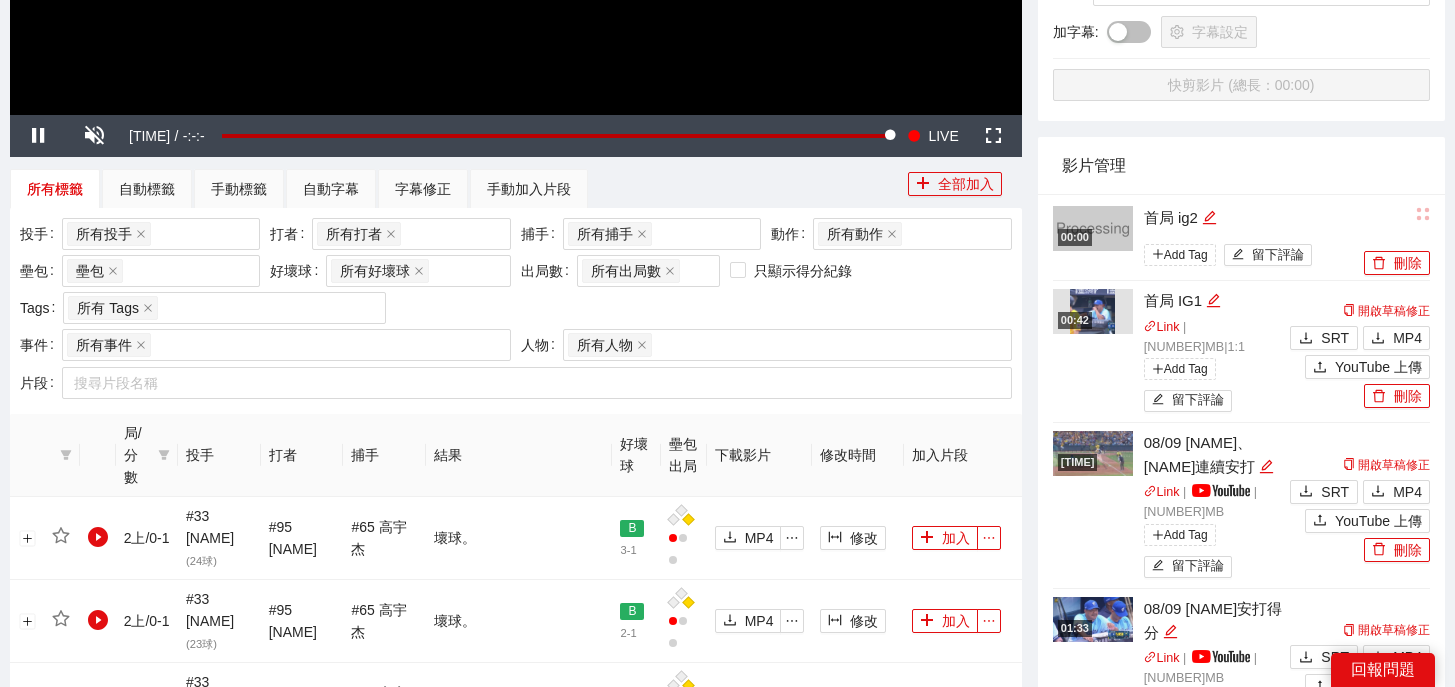 scroll, scrollTop: 597, scrollLeft: 0, axis: vertical 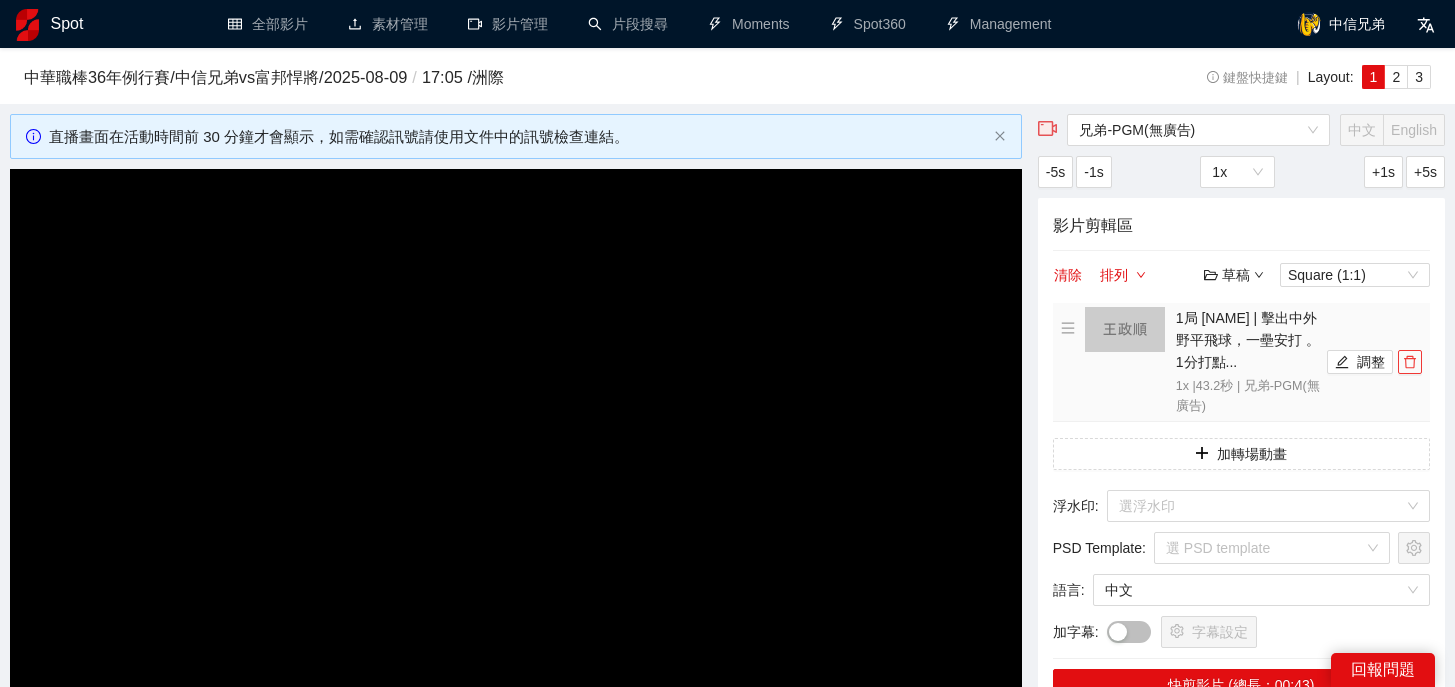 click 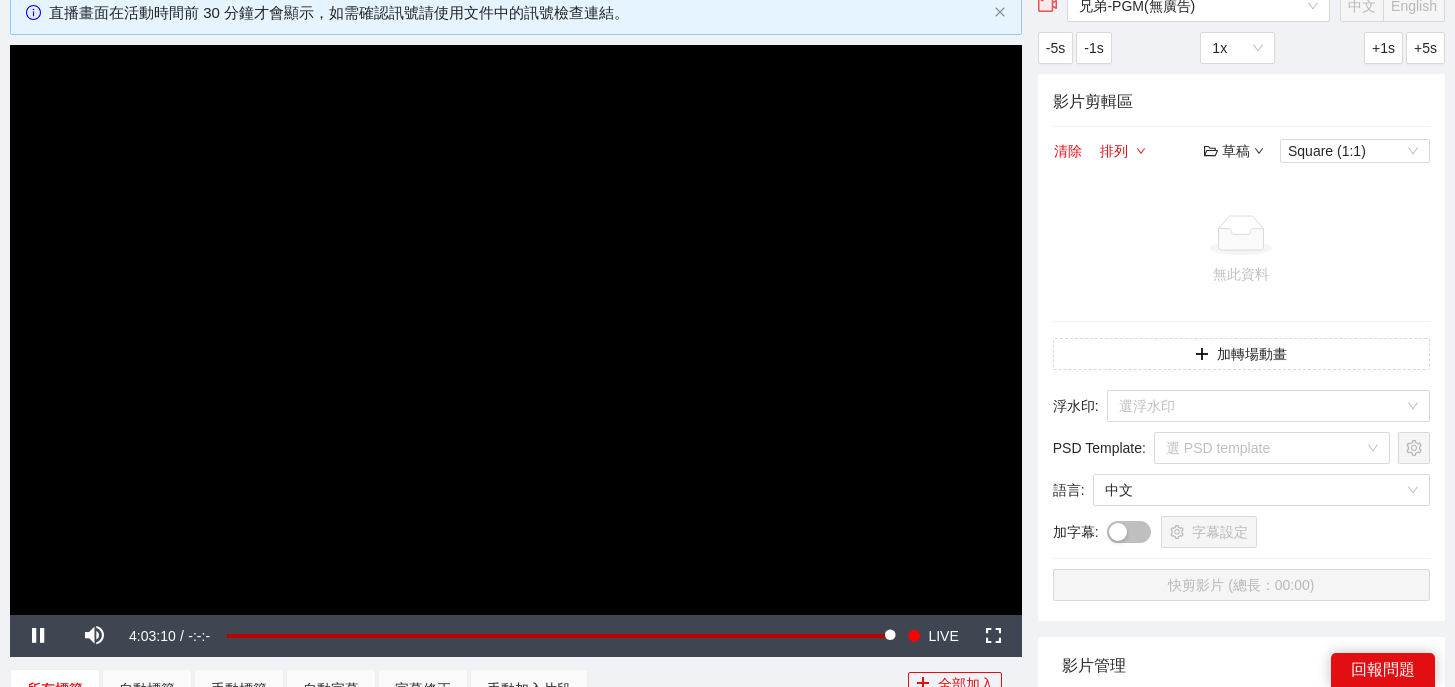scroll, scrollTop: 180, scrollLeft: 0, axis: vertical 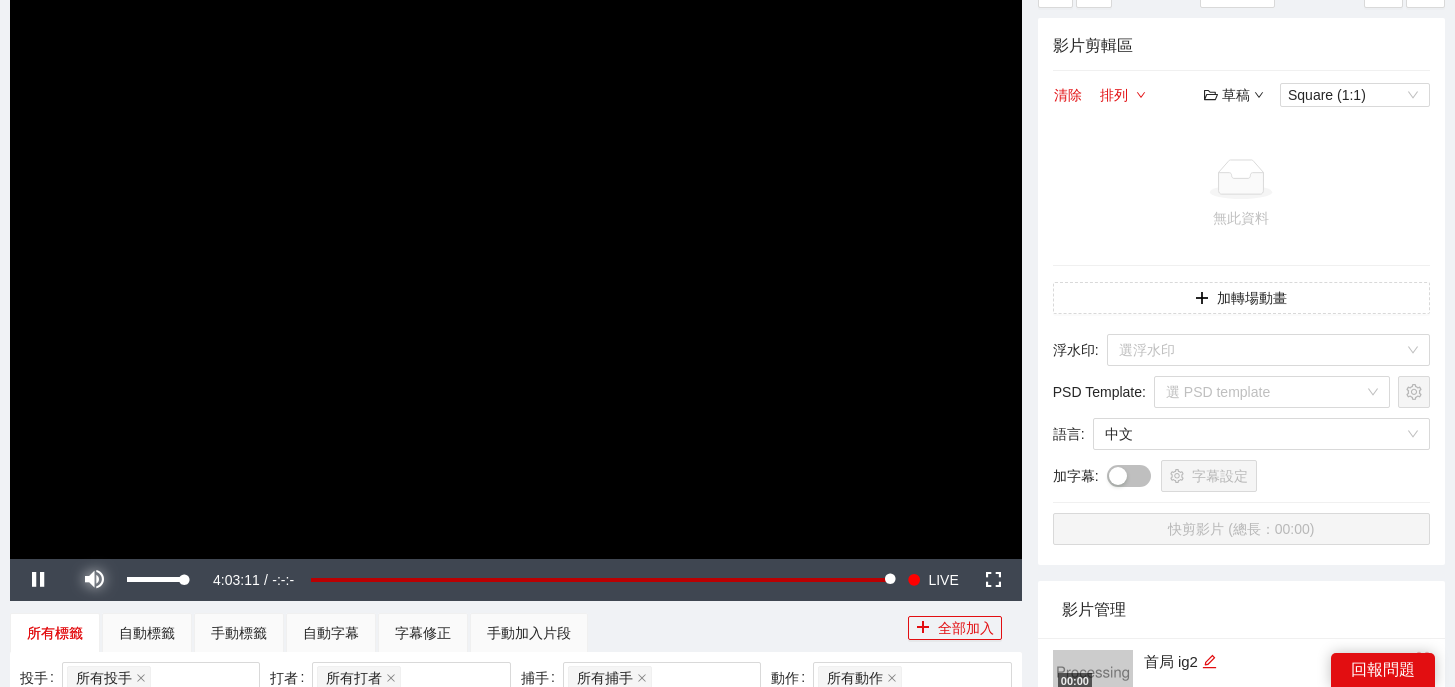 click at bounding box center [94, 580] 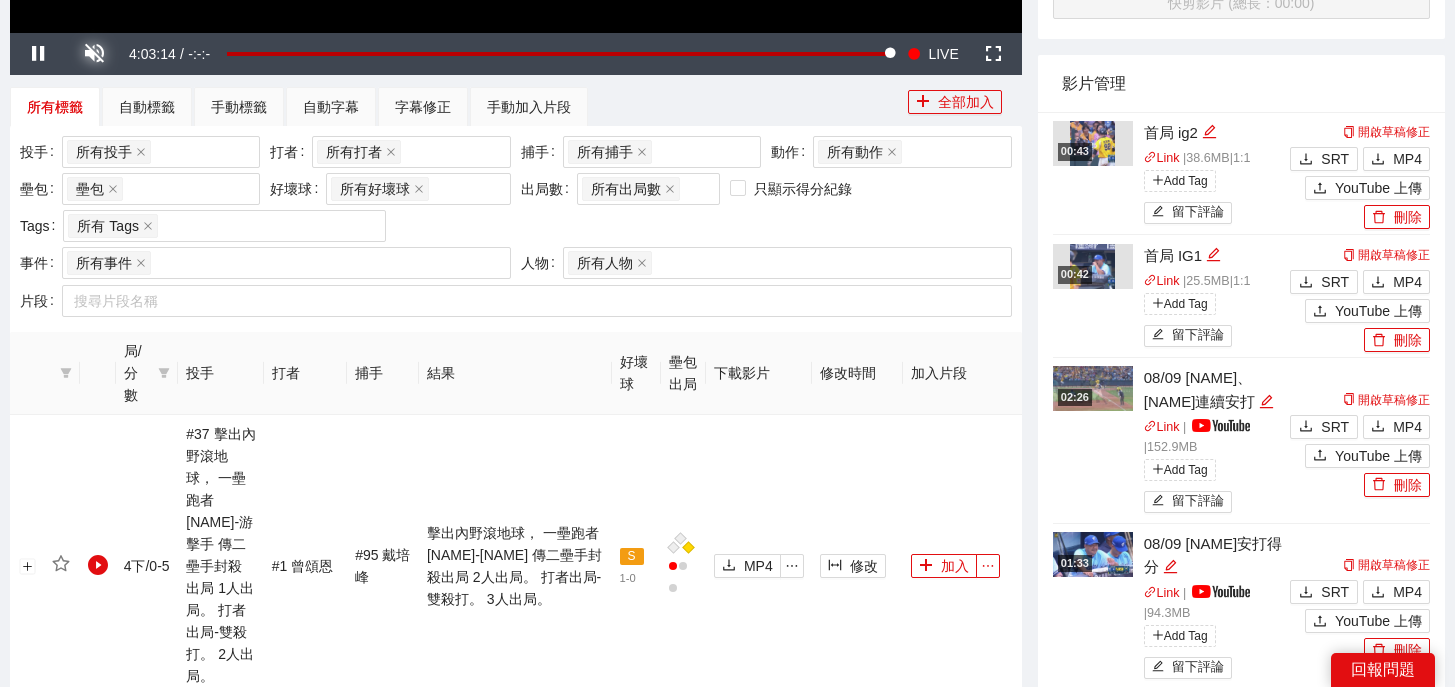scroll, scrollTop: 679, scrollLeft: 0, axis: vertical 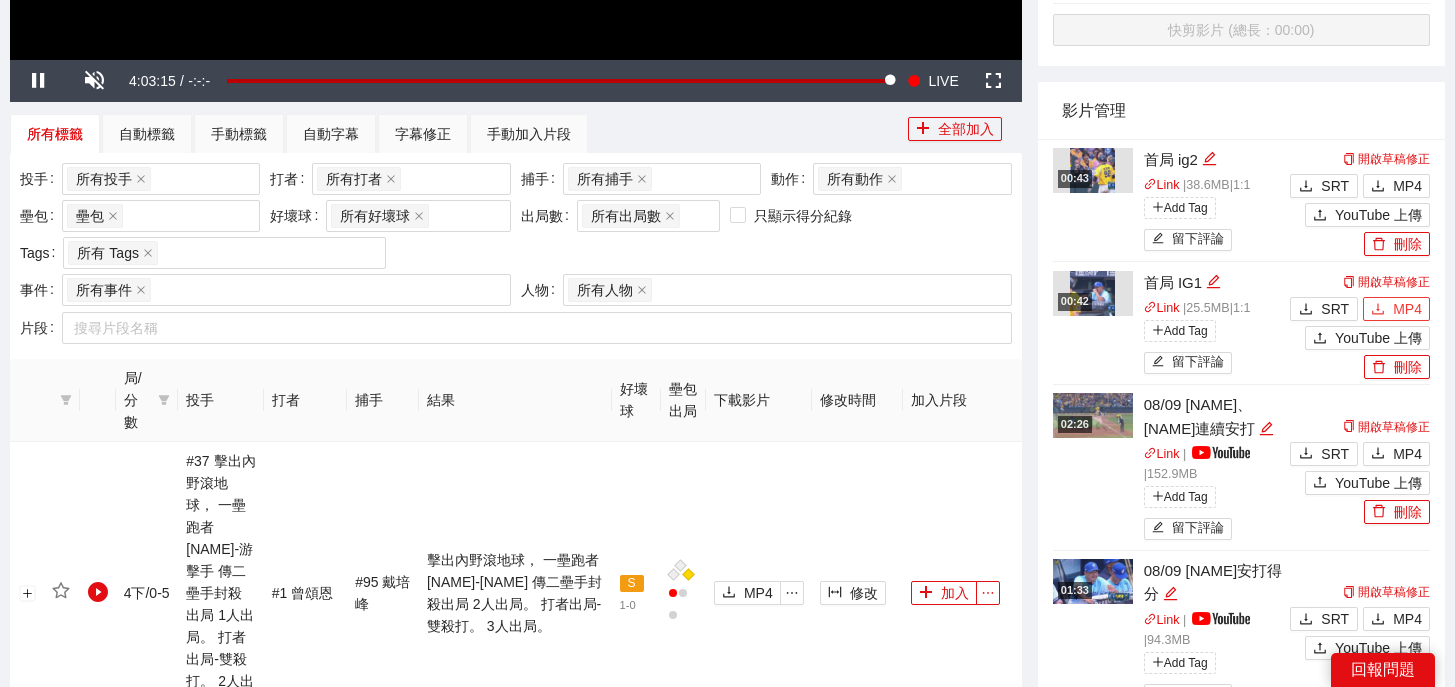 click on "MP4" at bounding box center [1407, 309] 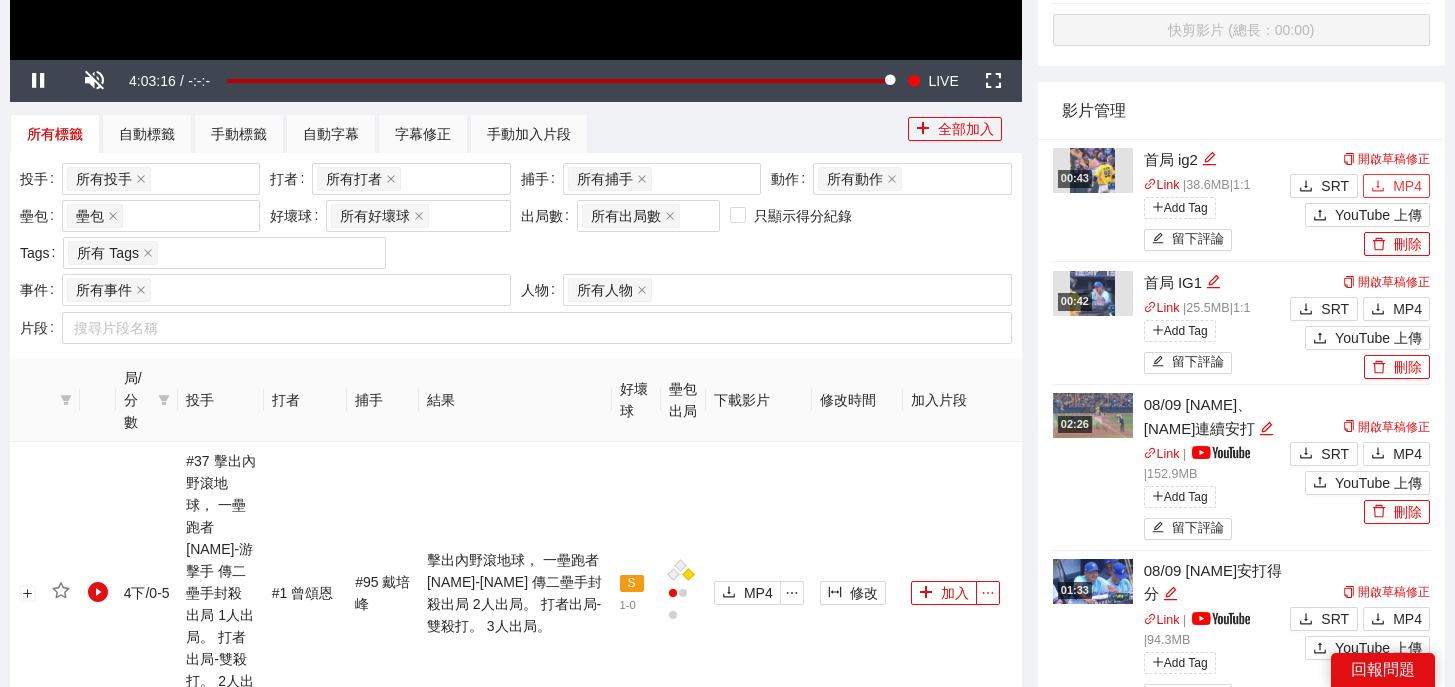 click on "MP4" at bounding box center [1407, 186] 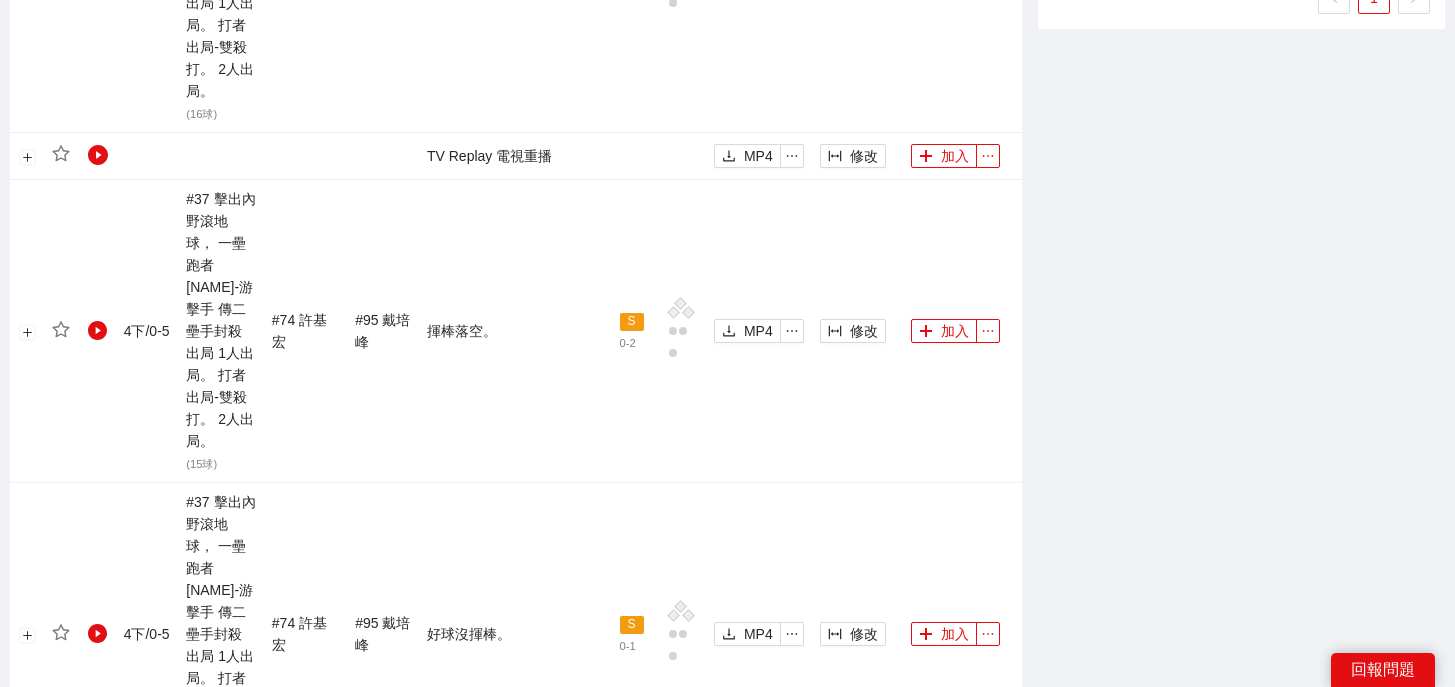 scroll, scrollTop: 2203, scrollLeft: 0, axis: vertical 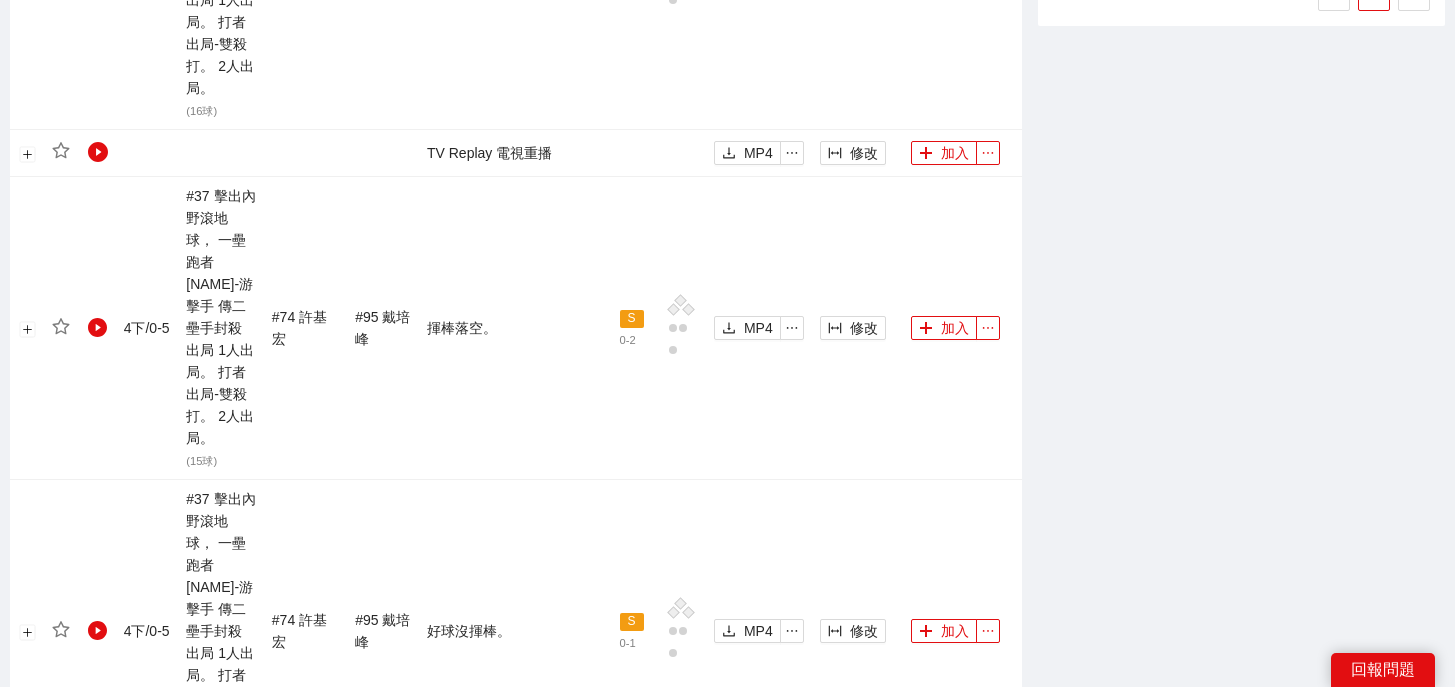 click on "9" at bounding box center [198, 1769] 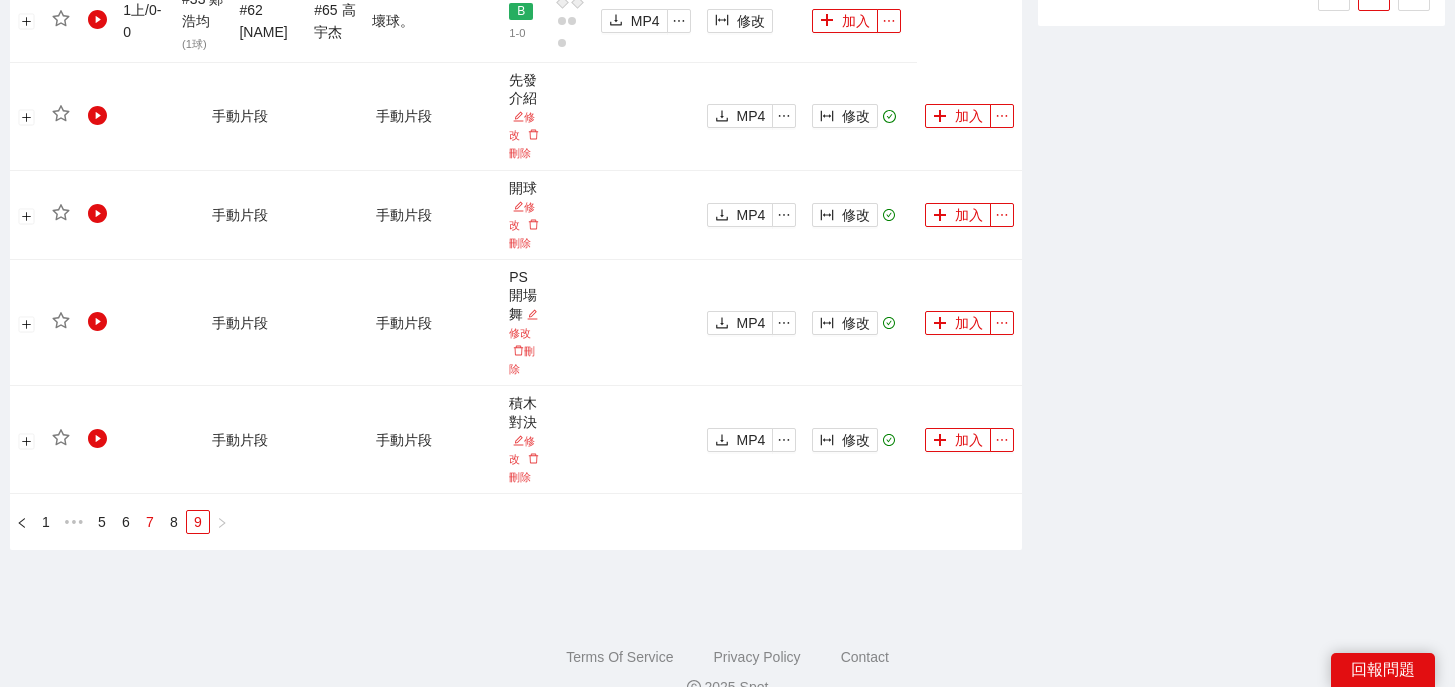 click on "7" at bounding box center (150, 522) 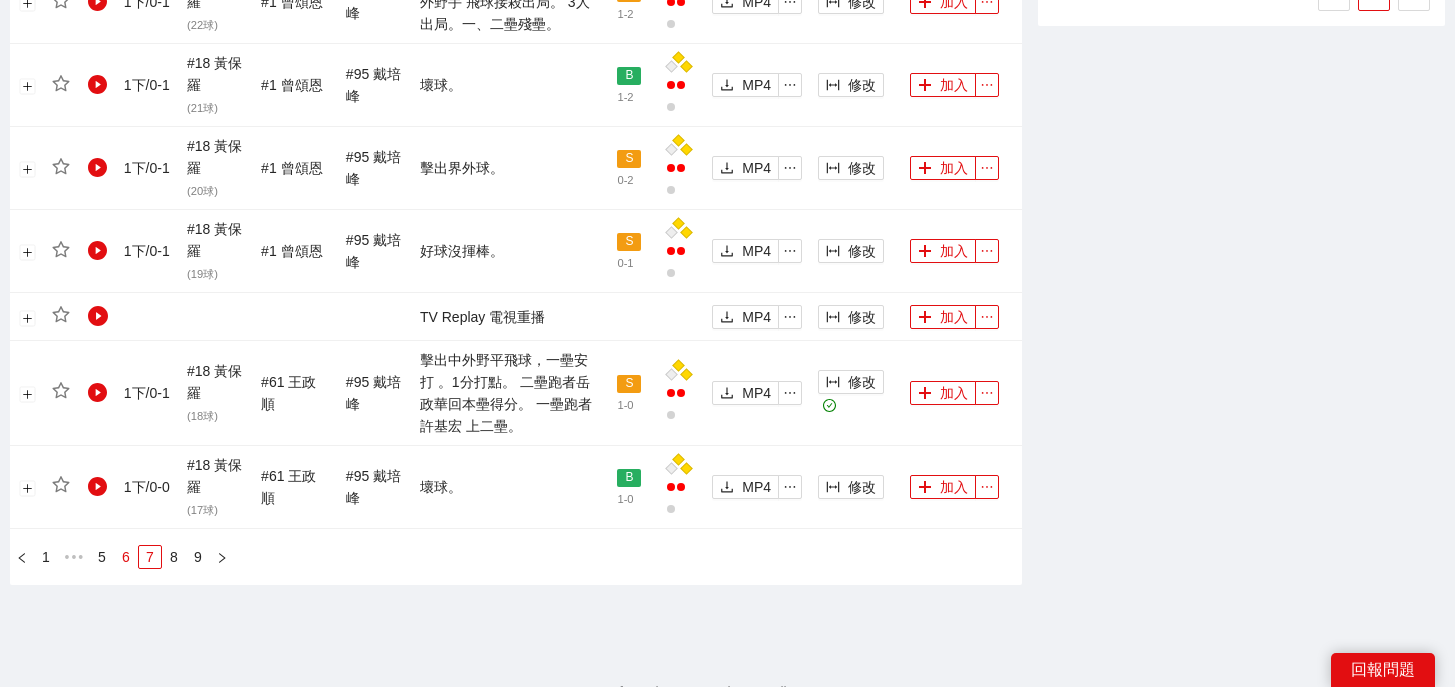 click on "6" at bounding box center (126, 557) 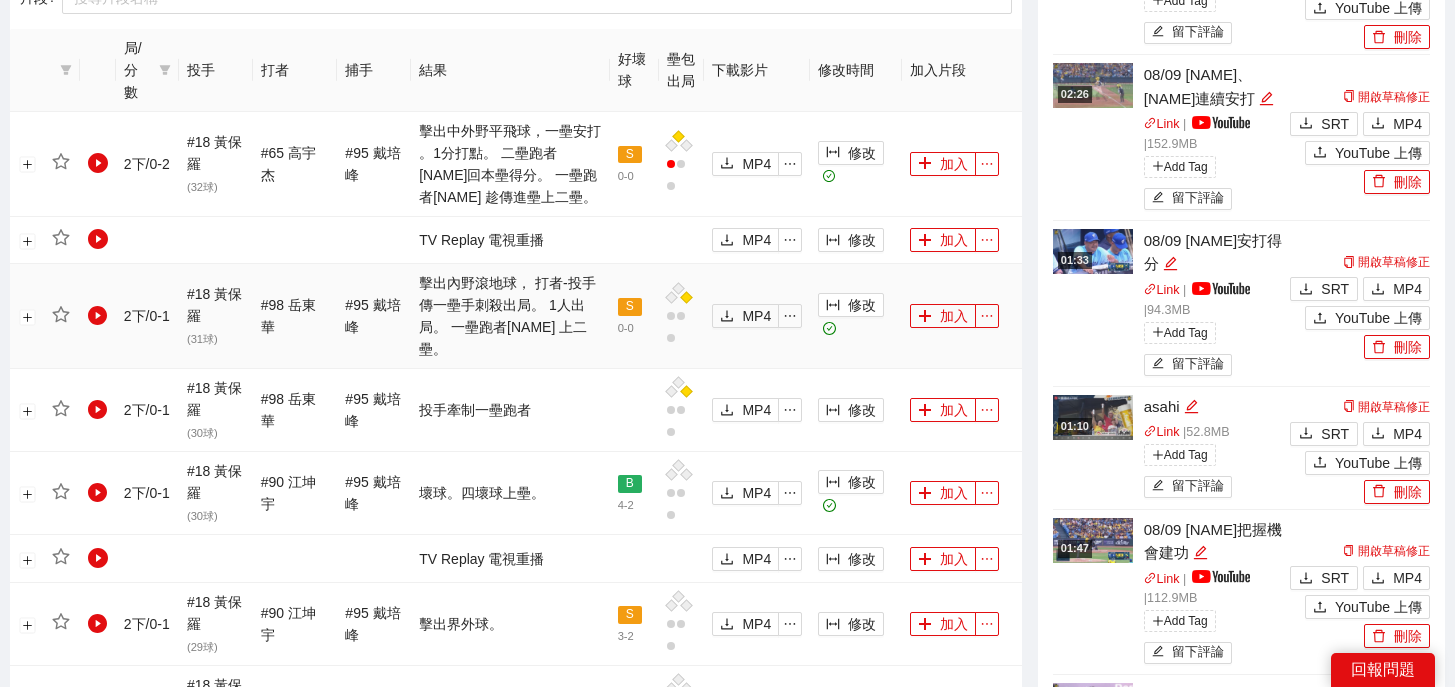 scroll, scrollTop: 1008, scrollLeft: 0, axis: vertical 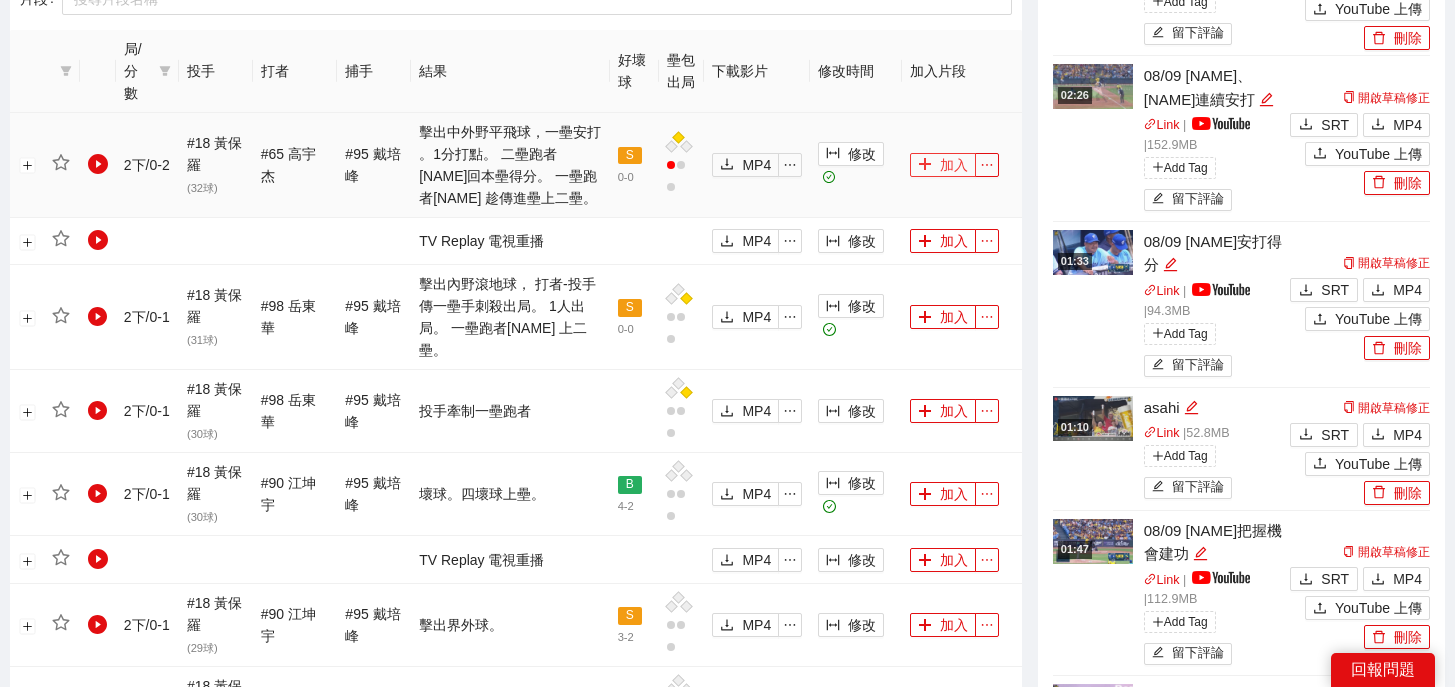 click on "加入" at bounding box center (943, 165) 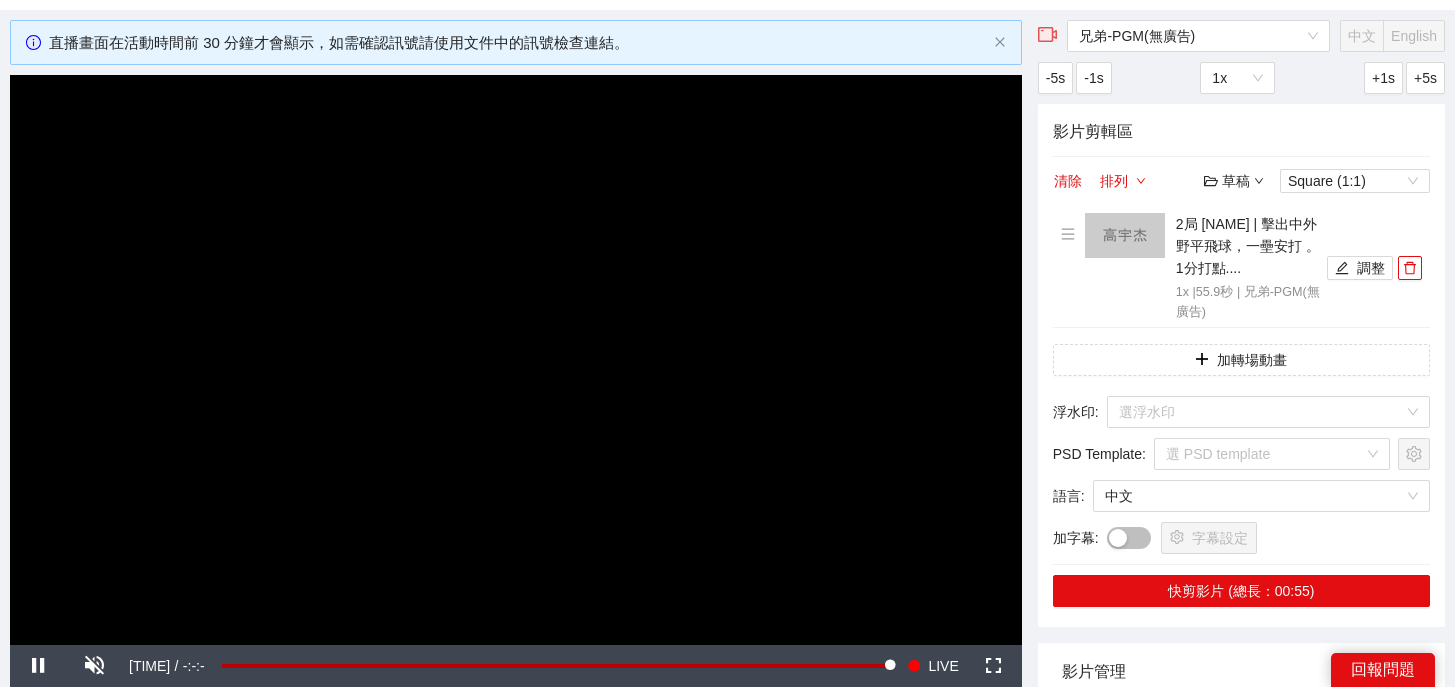 scroll, scrollTop: 28, scrollLeft: 0, axis: vertical 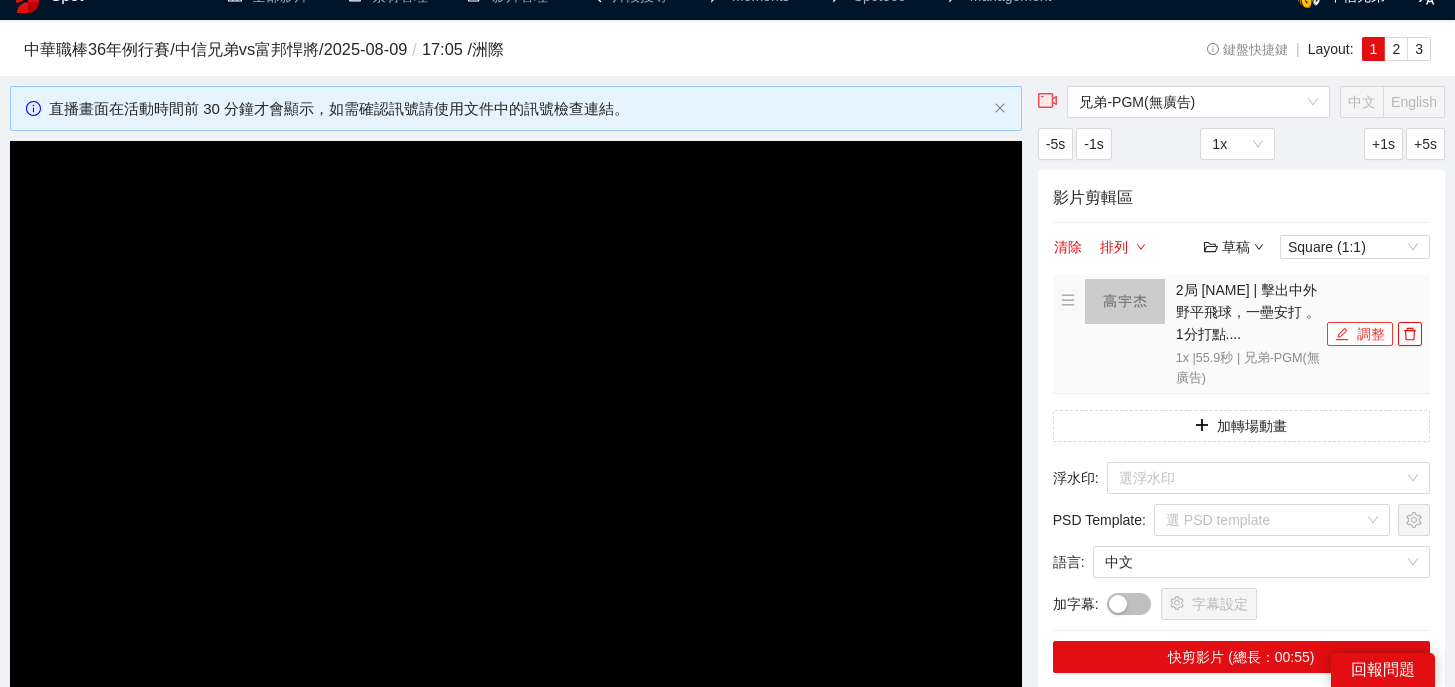 click on "調整" at bounding box center (1360, 334) 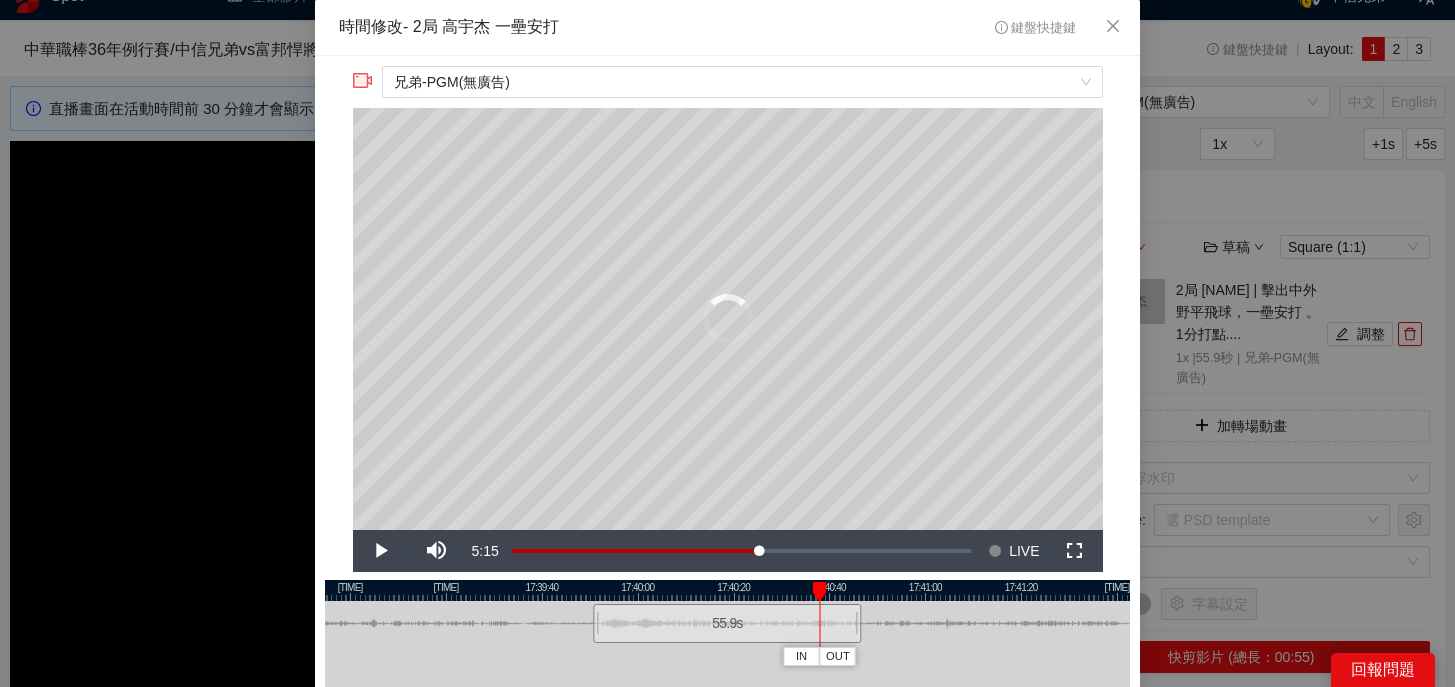 drag, startPoint x: 619, startPoint y: 587, endPoint x: 823, endPoint y: 588, distance: 204.00246 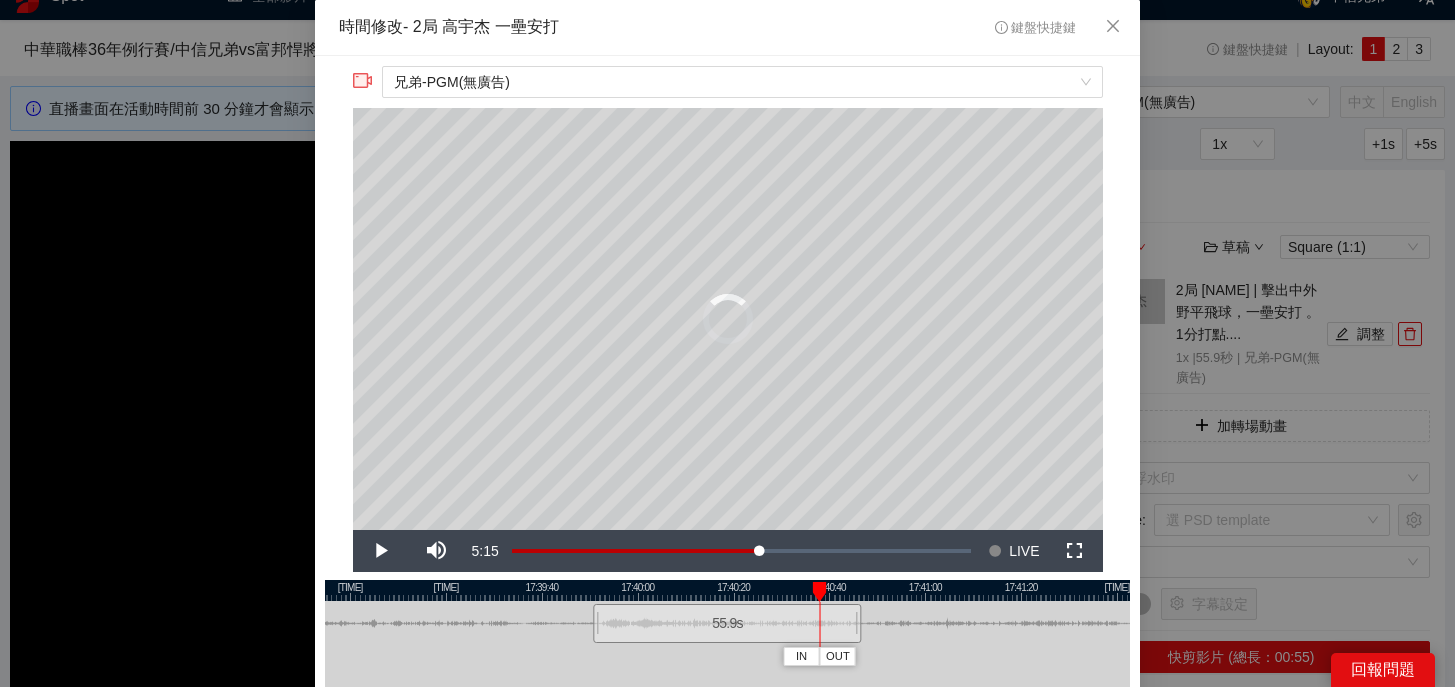 click at bounding box center [820, 592] 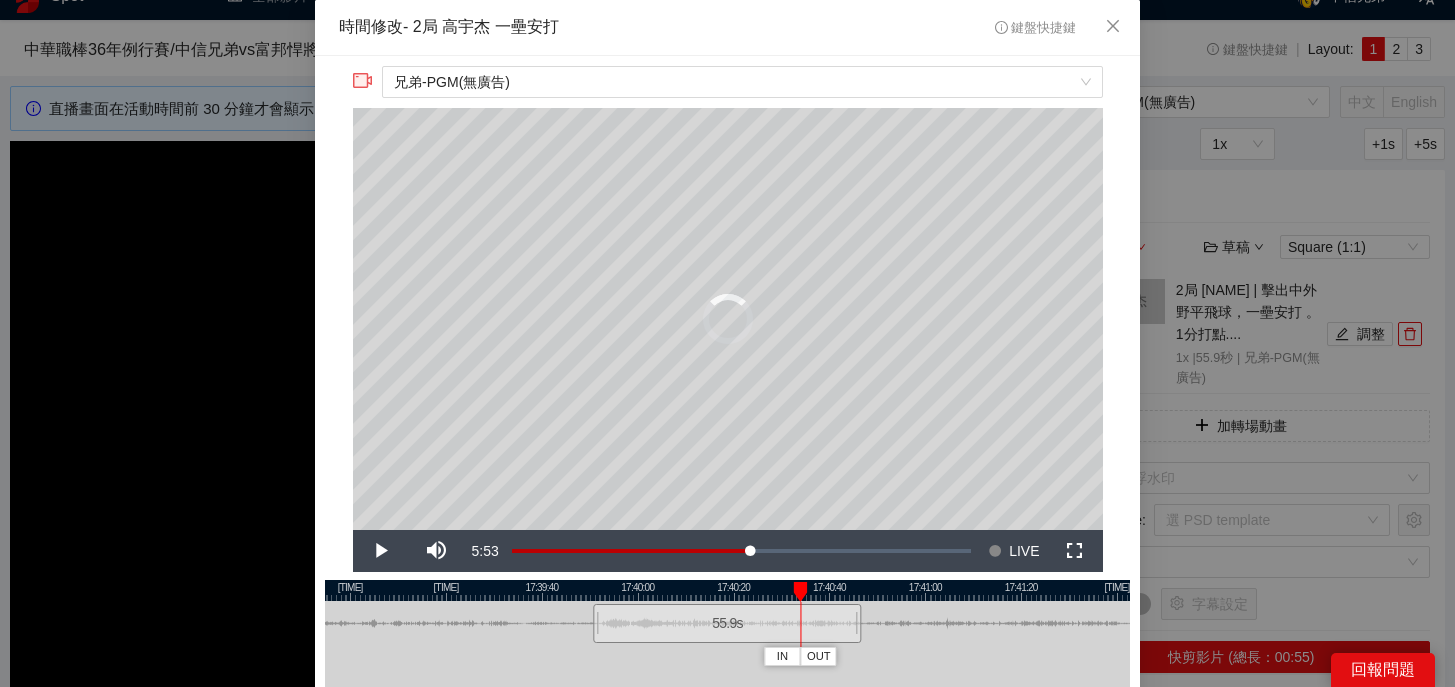 drag, startPoint x: 806, startPoint y: 588, endPoint x: 847, endPoint y: 590, distance: 41.04875 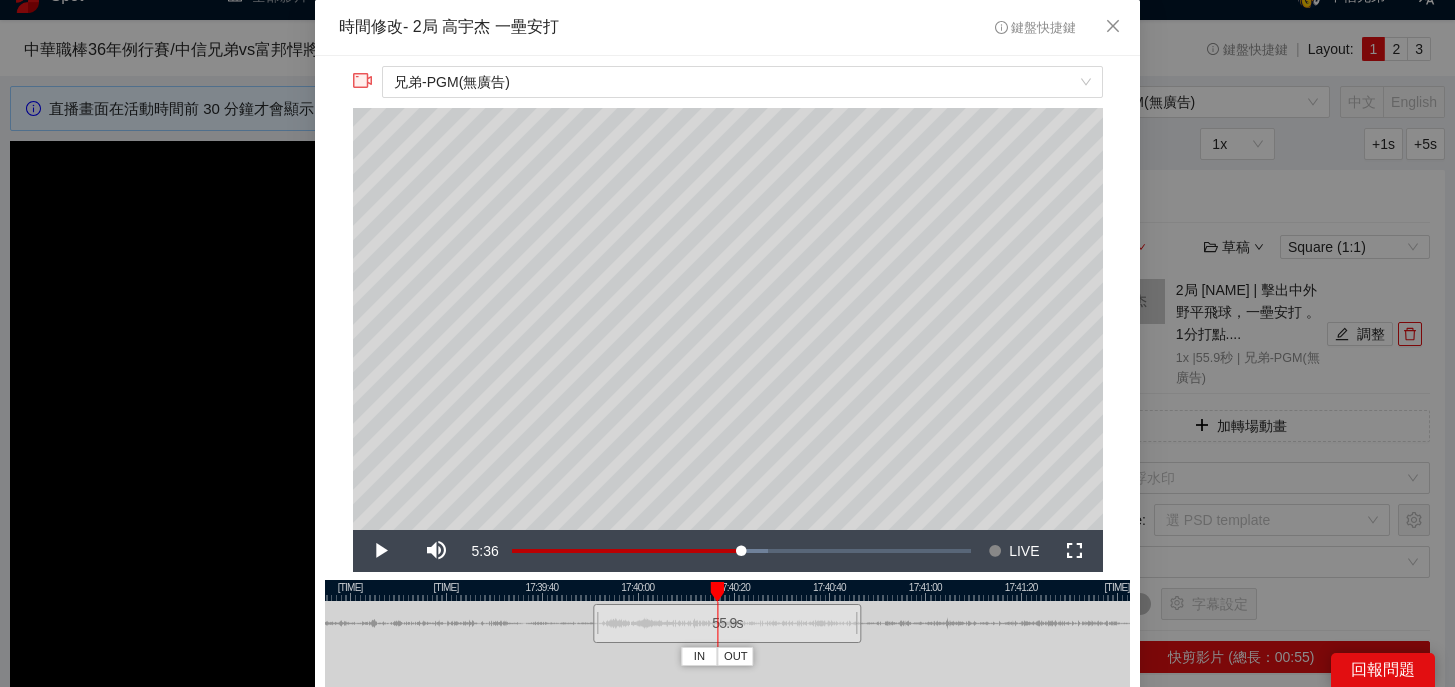 click at bounding box center (727, 590) 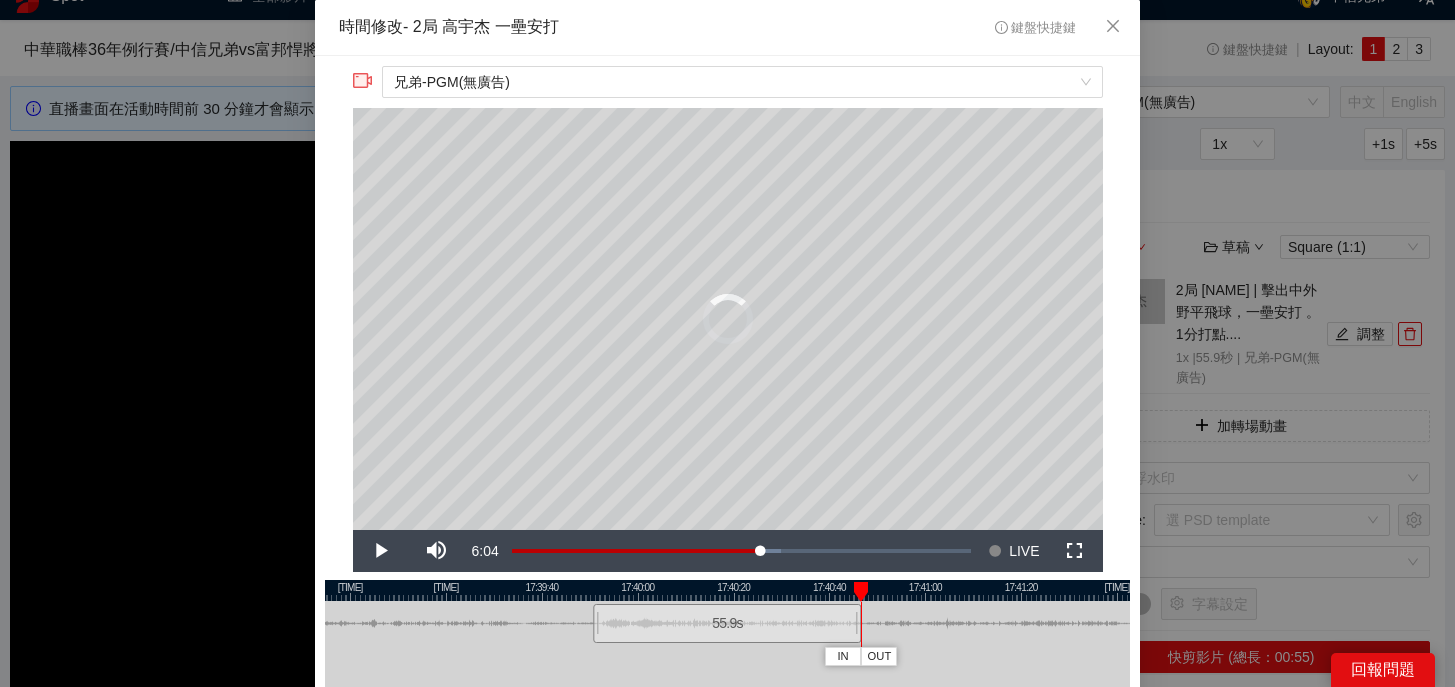 drag, startPoint x: 738, startPoint y: 587, endPoint x: 862, endPoint y: 594, distance: 124.197426 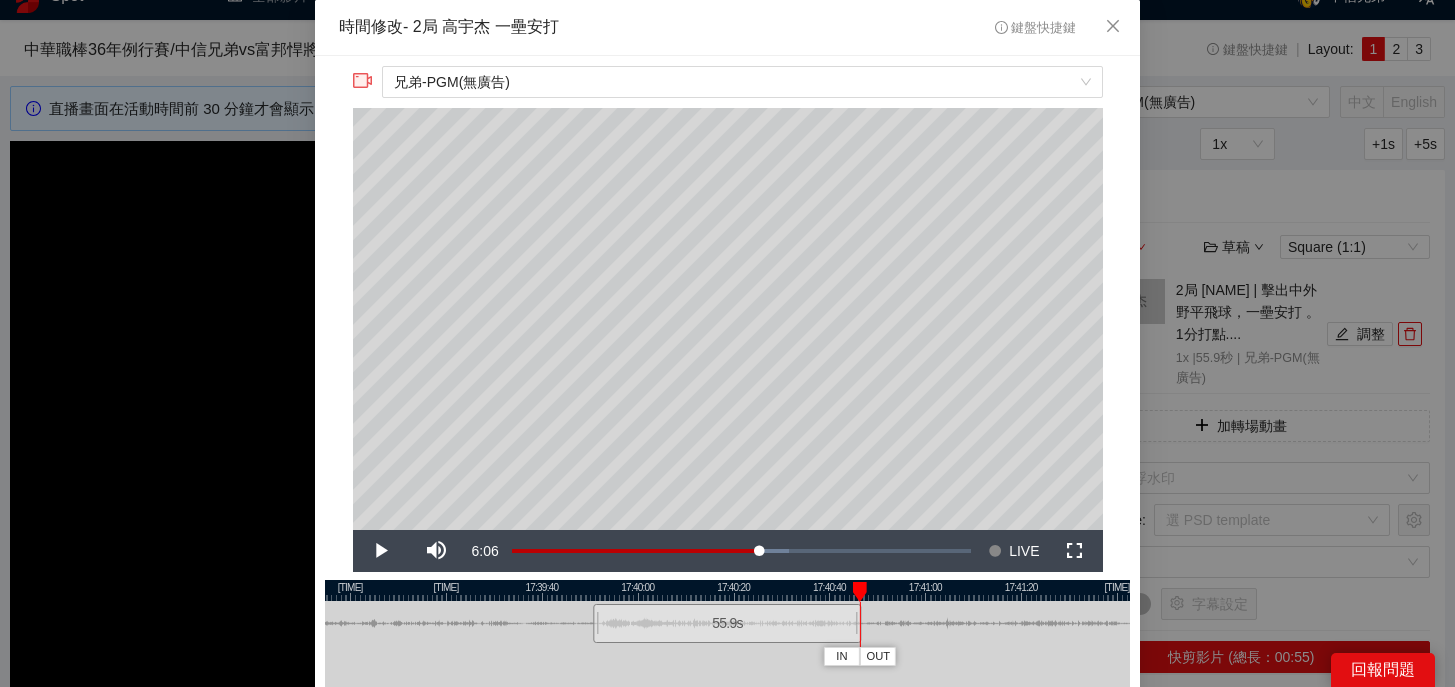 scroll, scrollTop: 180, scrollLeft: 0, axis: vertical 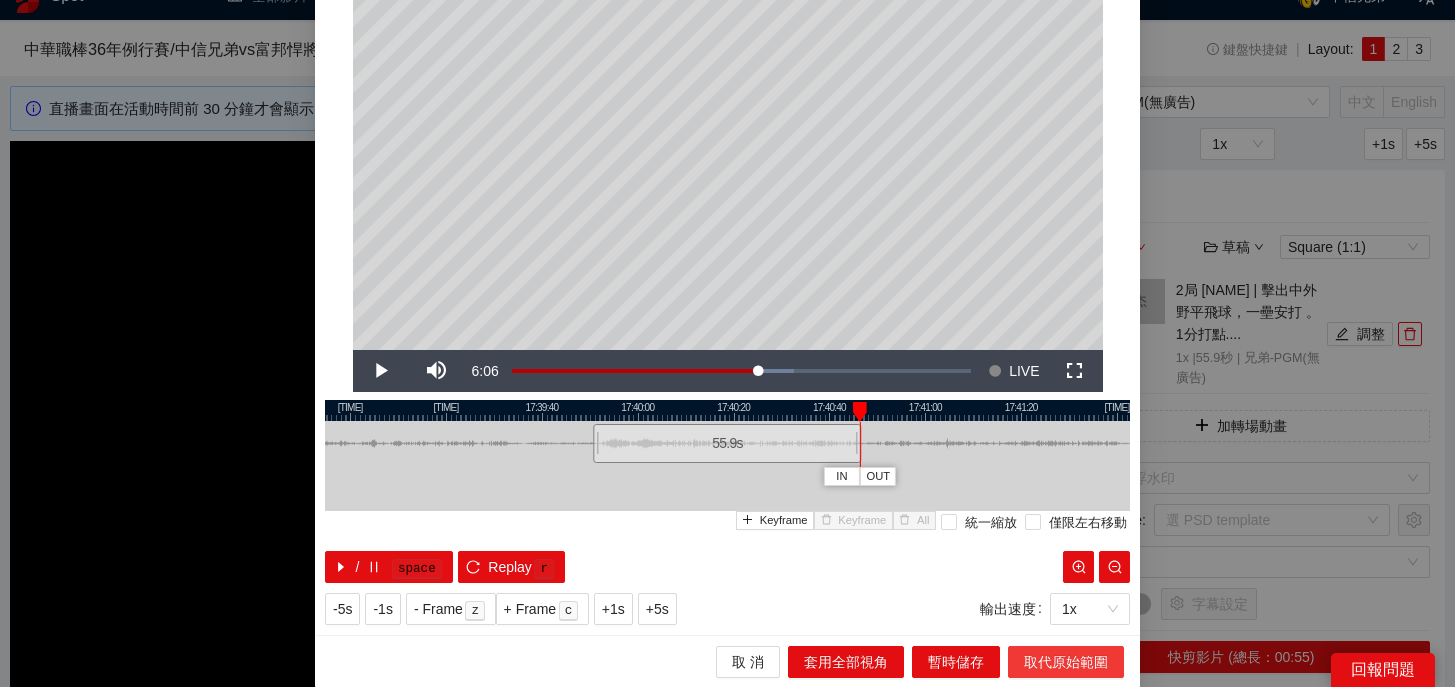click on "取代原始範圍" at bounding box center (1066, 662) 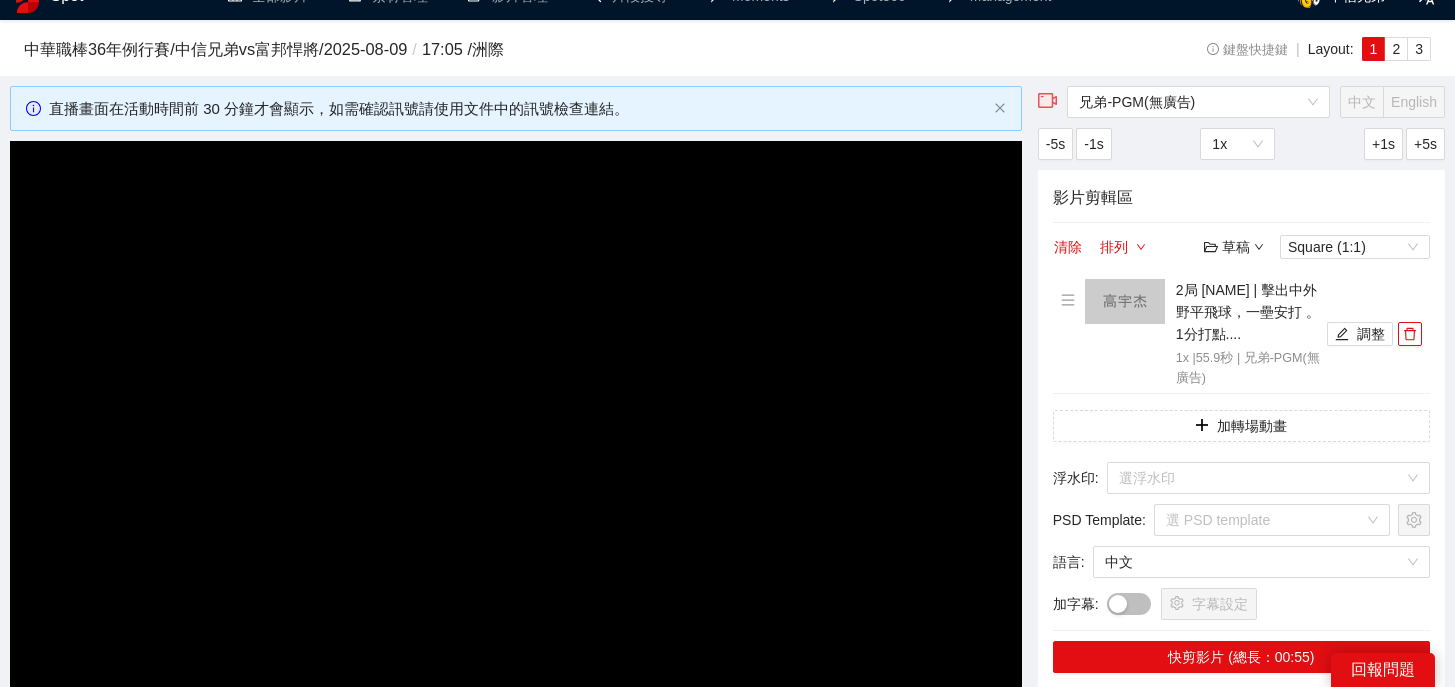 scroll, scrollTop: 0, scrollLeft: 0, axis: both 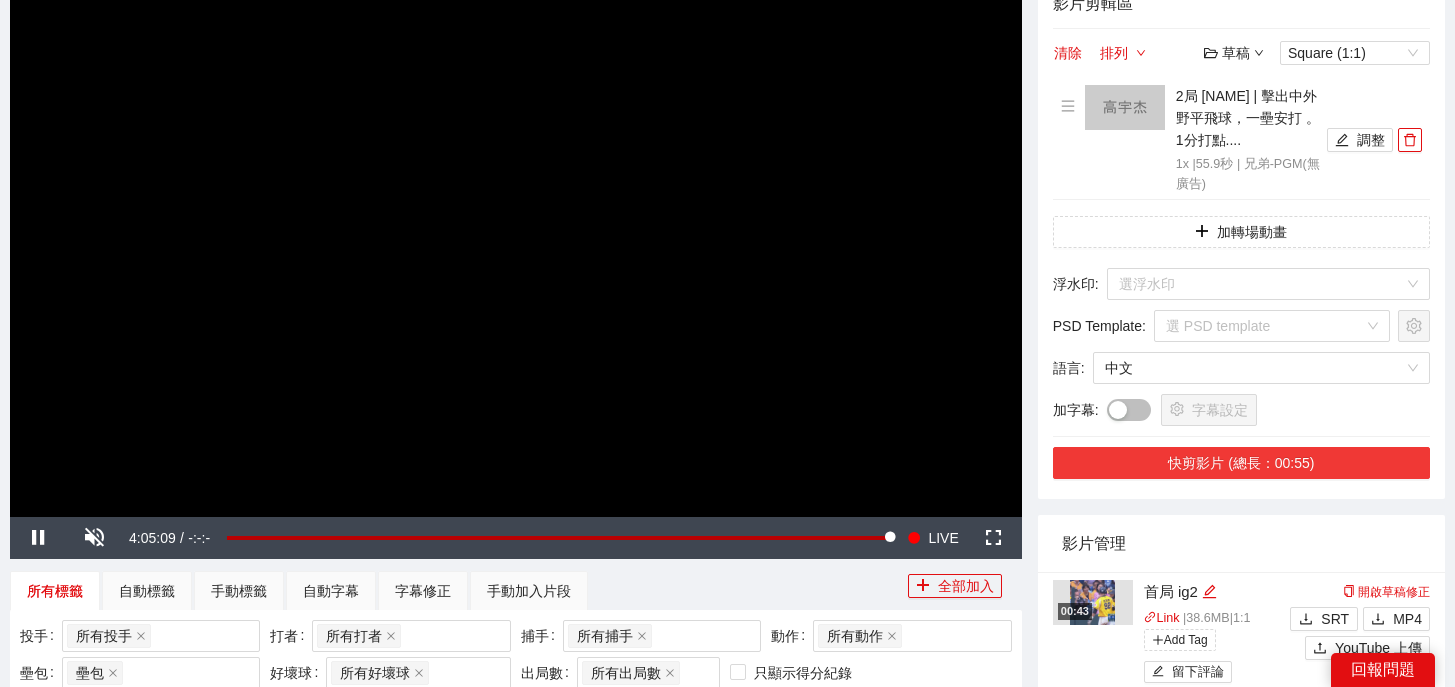 click on "快剪影片 (總長：00:55)" at bounding box center [1241, 463] 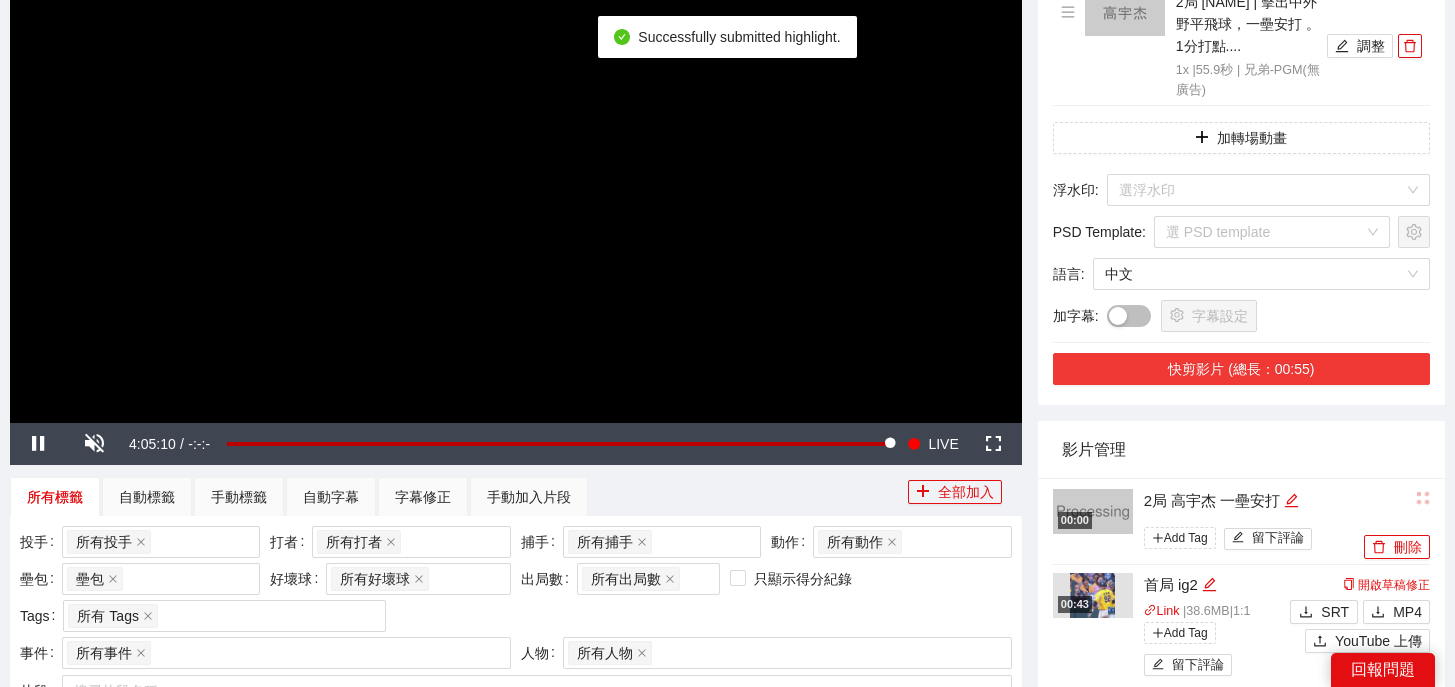 scroll, scrollTop: 327, scrollLeft: 0, axis: vertical 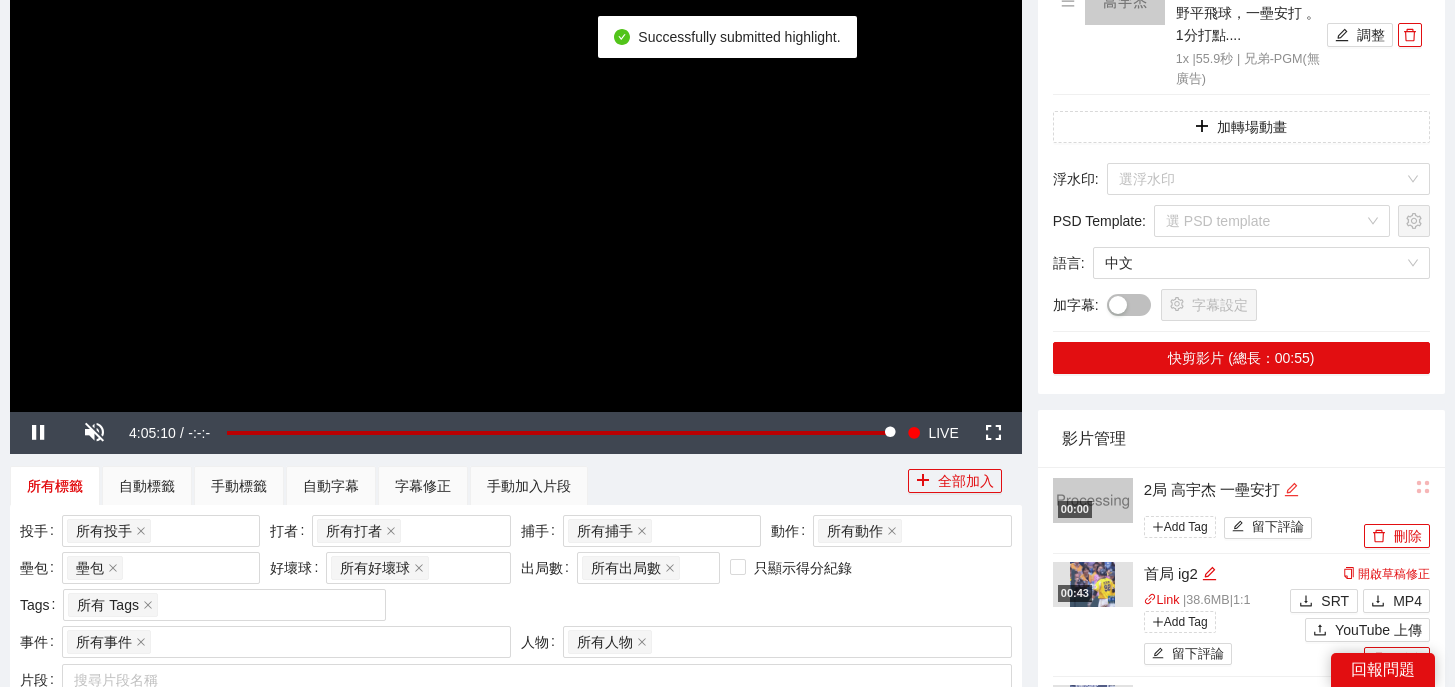 click 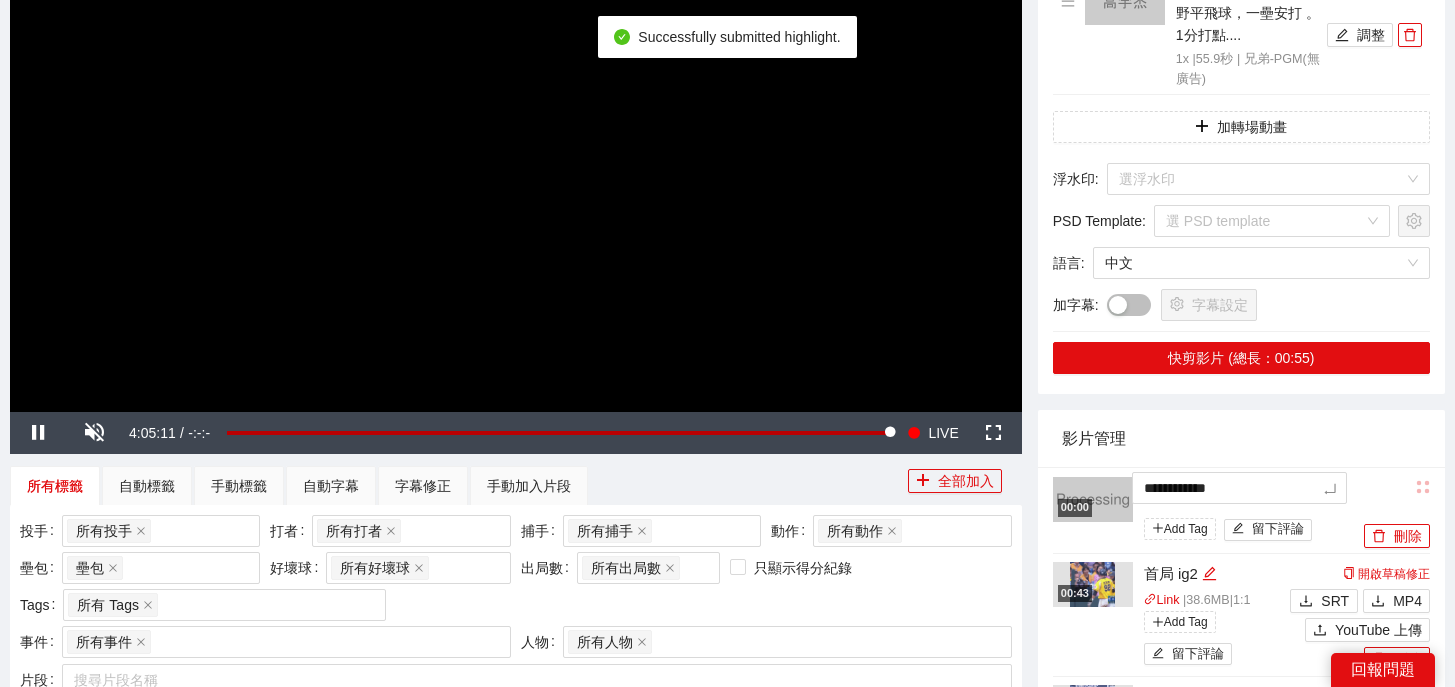 drag, startPoint x: 1311, startPoint y: 486, endPoint x: 995, endPoint y: 445, distance: 318.6487 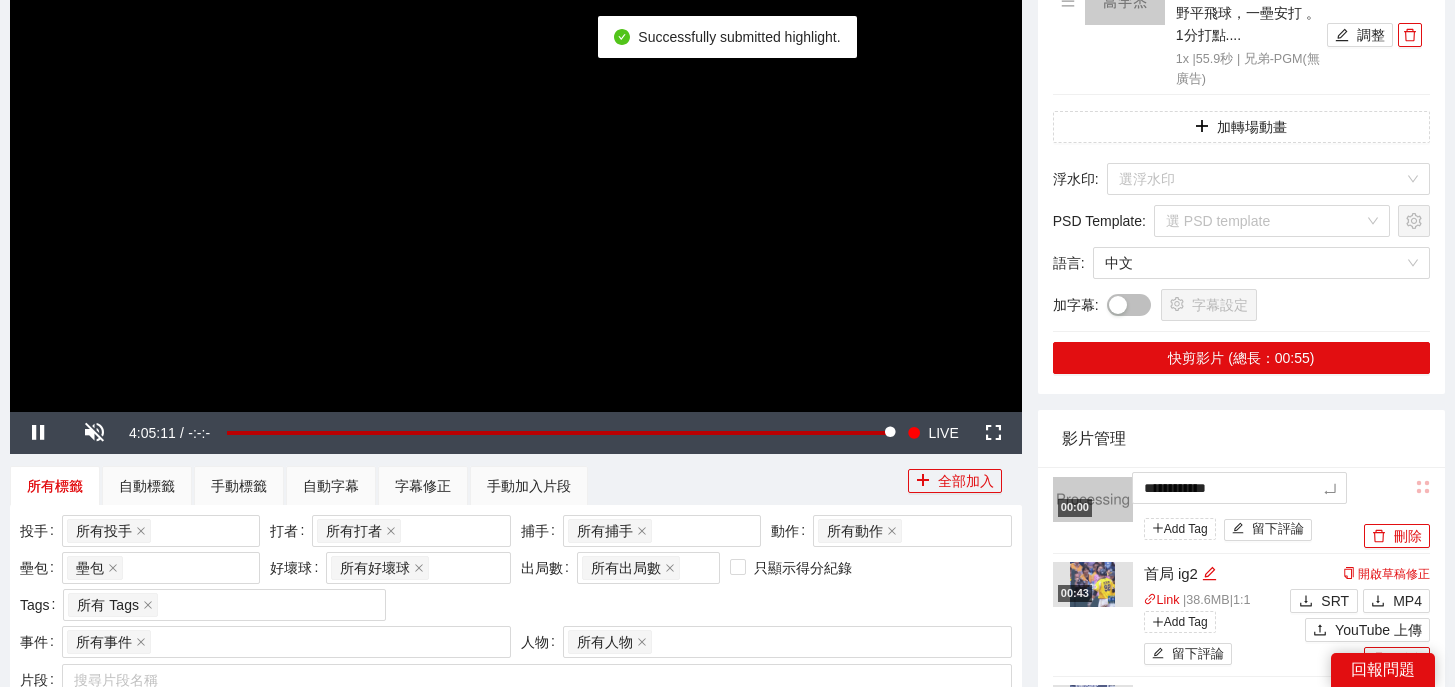click on "**********" at bounding box center (727, 1112) 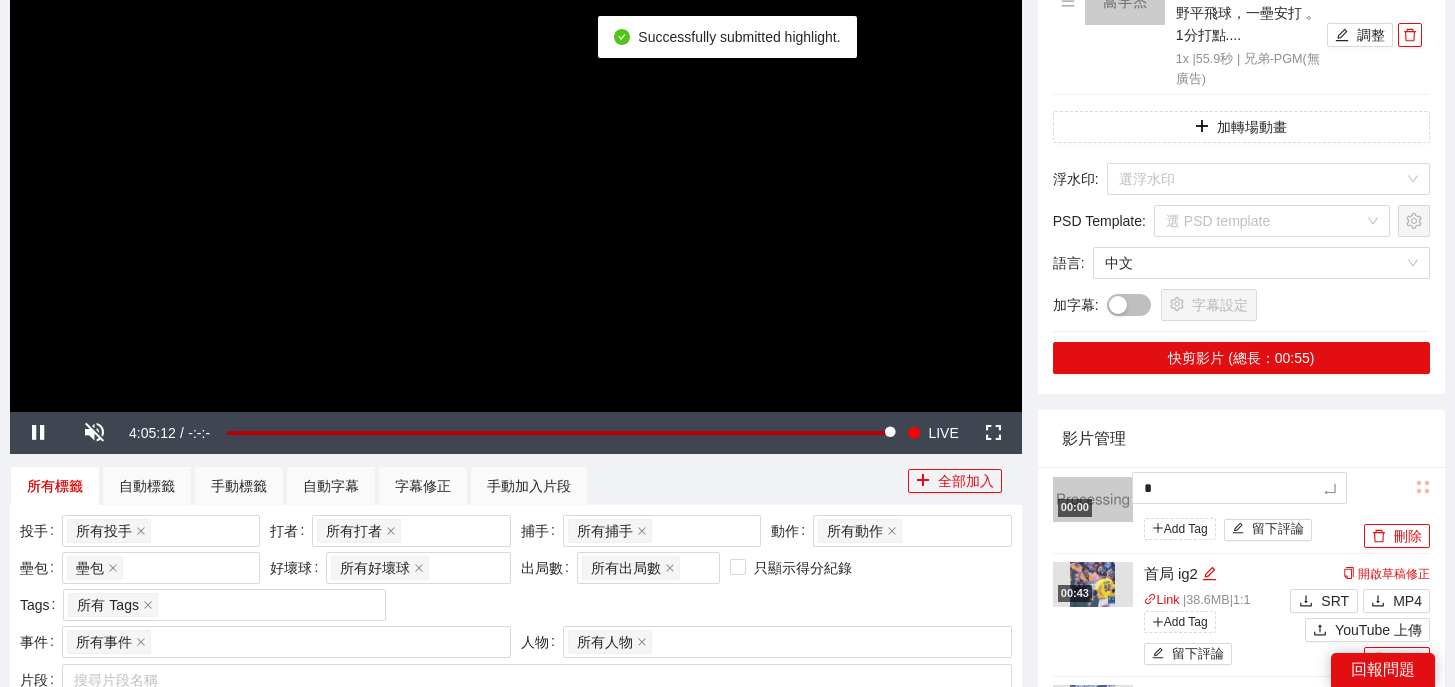 type 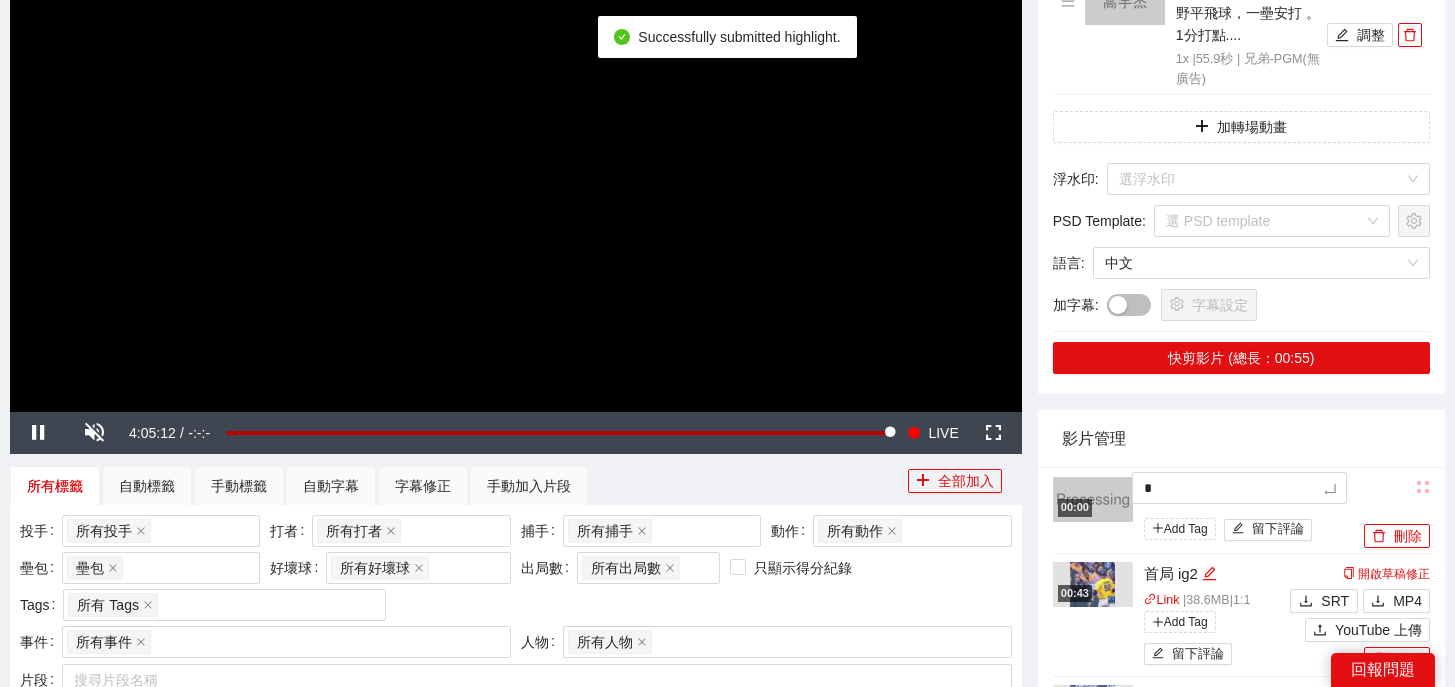 type 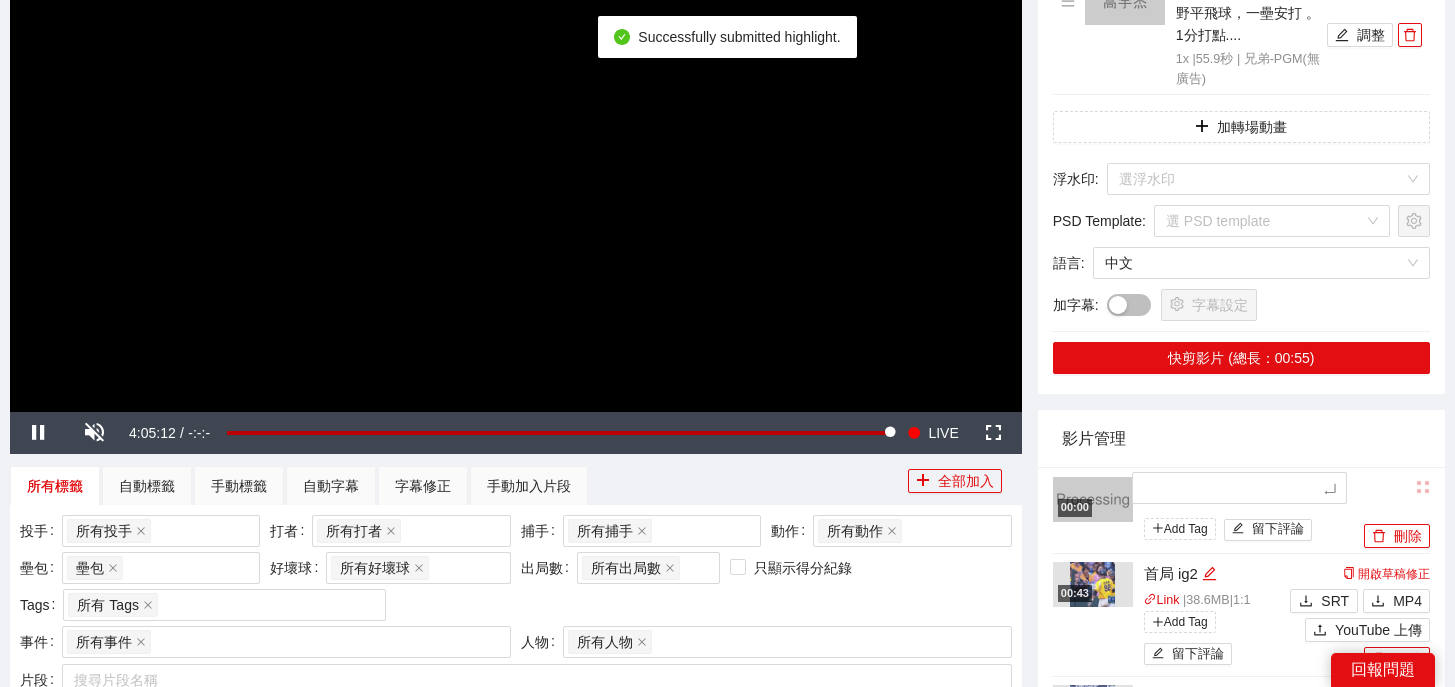 type on "*" 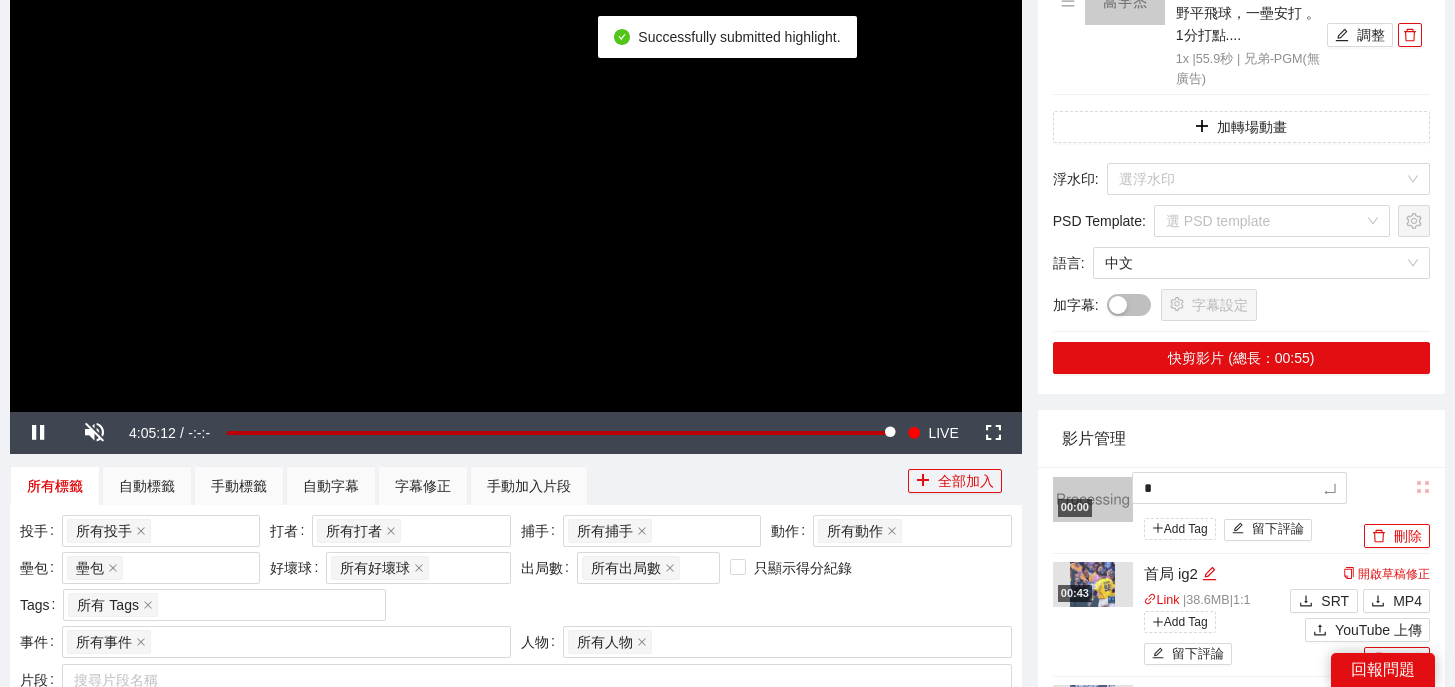type 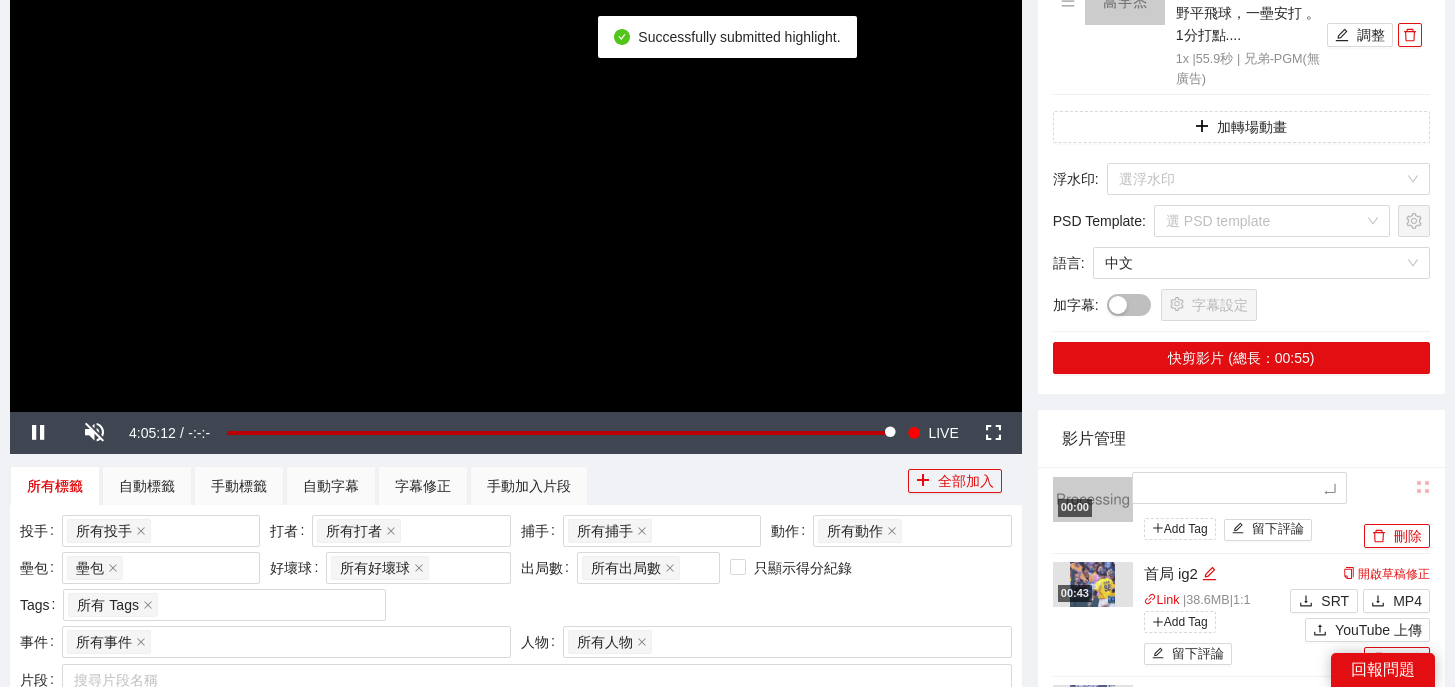 type on "*" 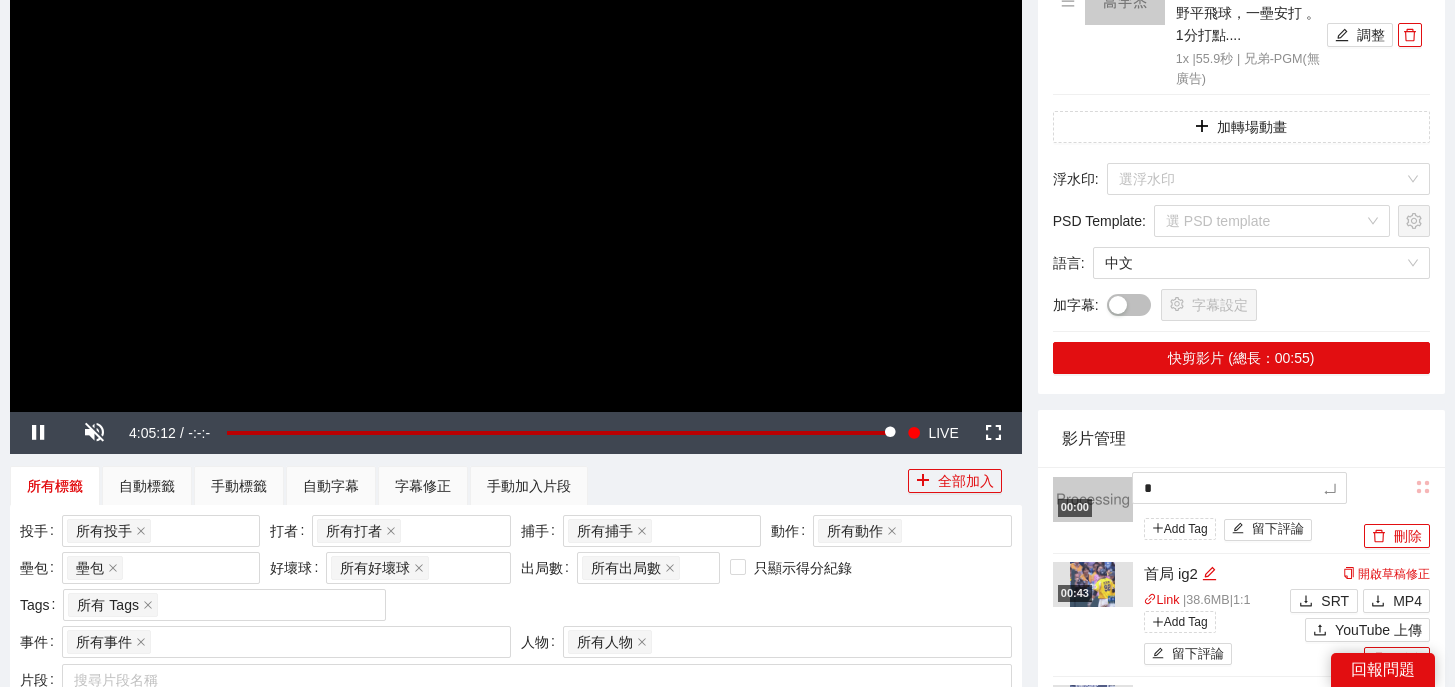 type 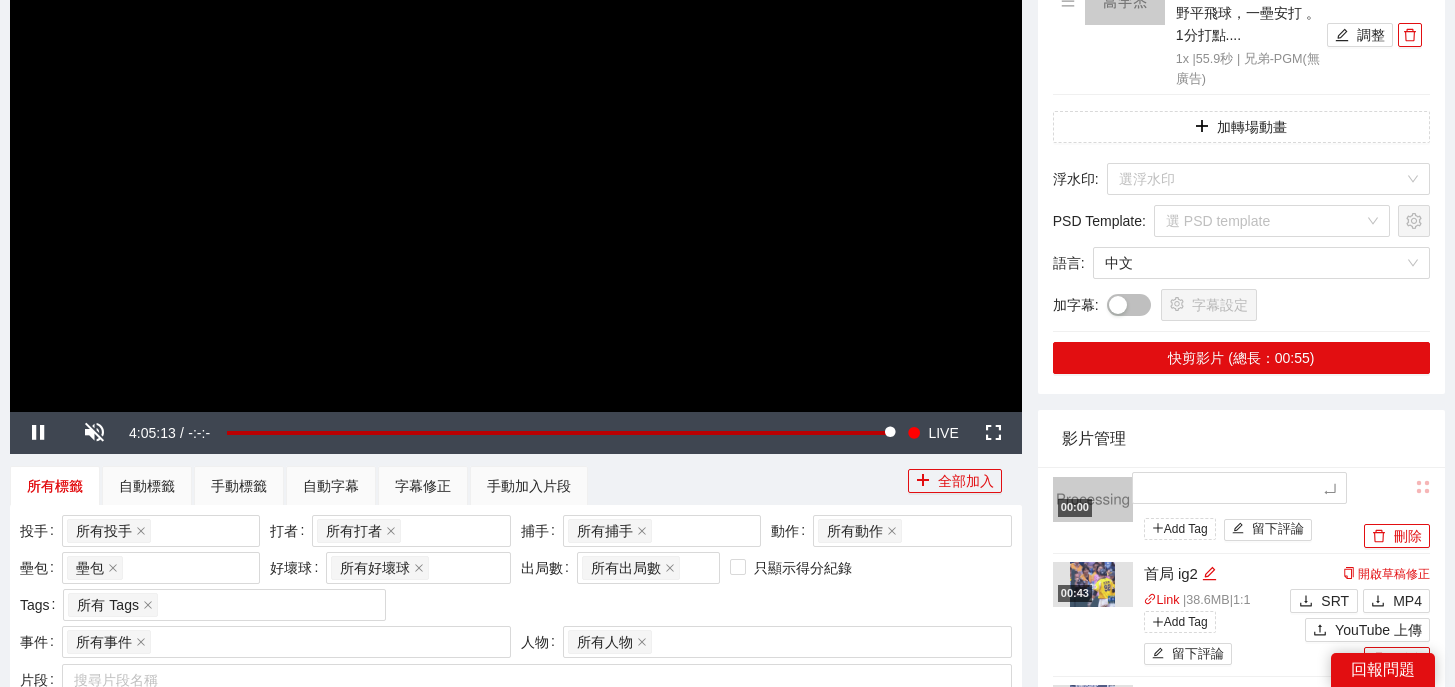 type on "*" 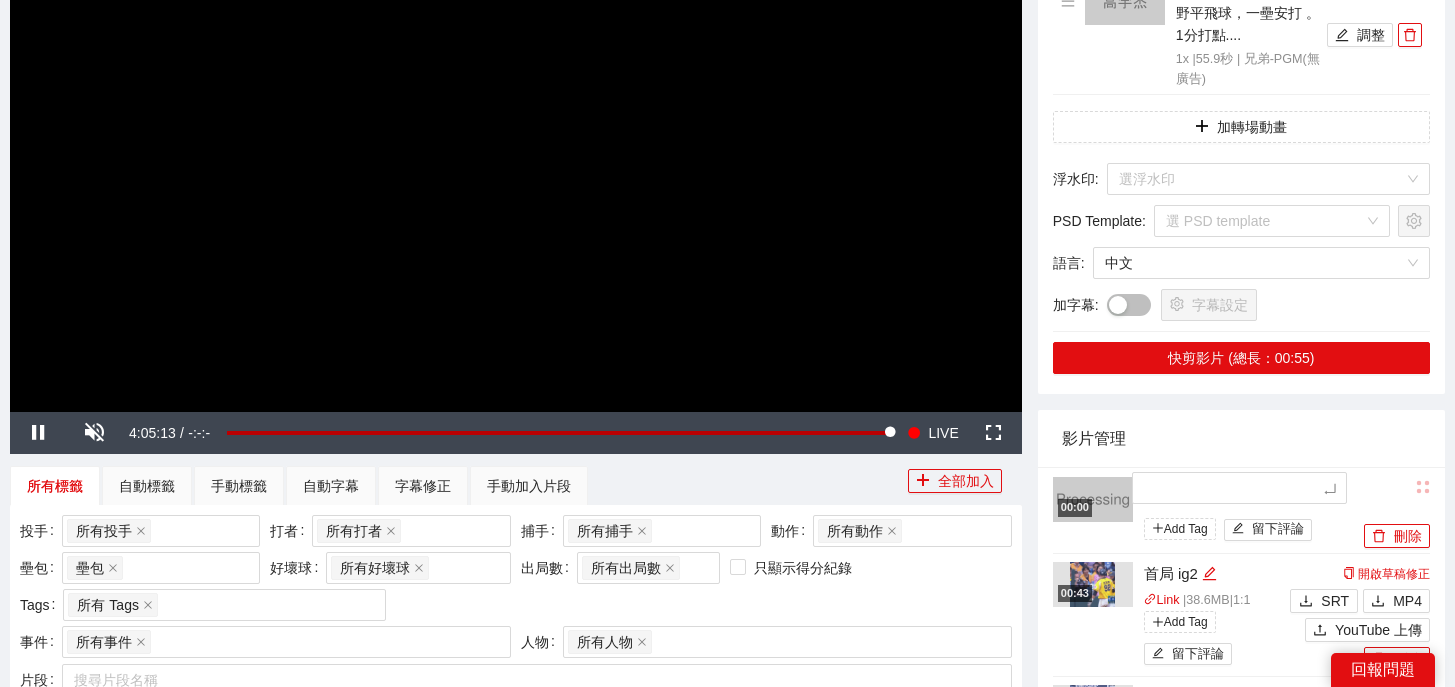 type on "*" 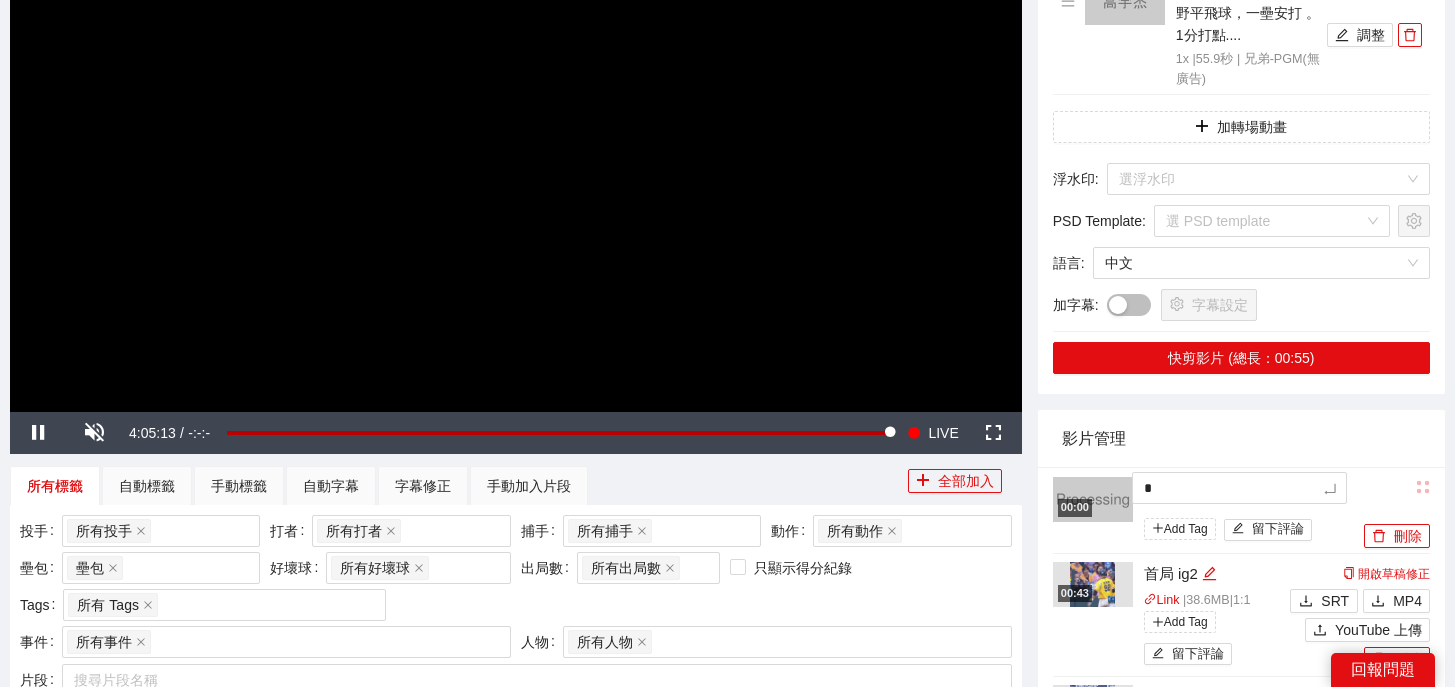 type 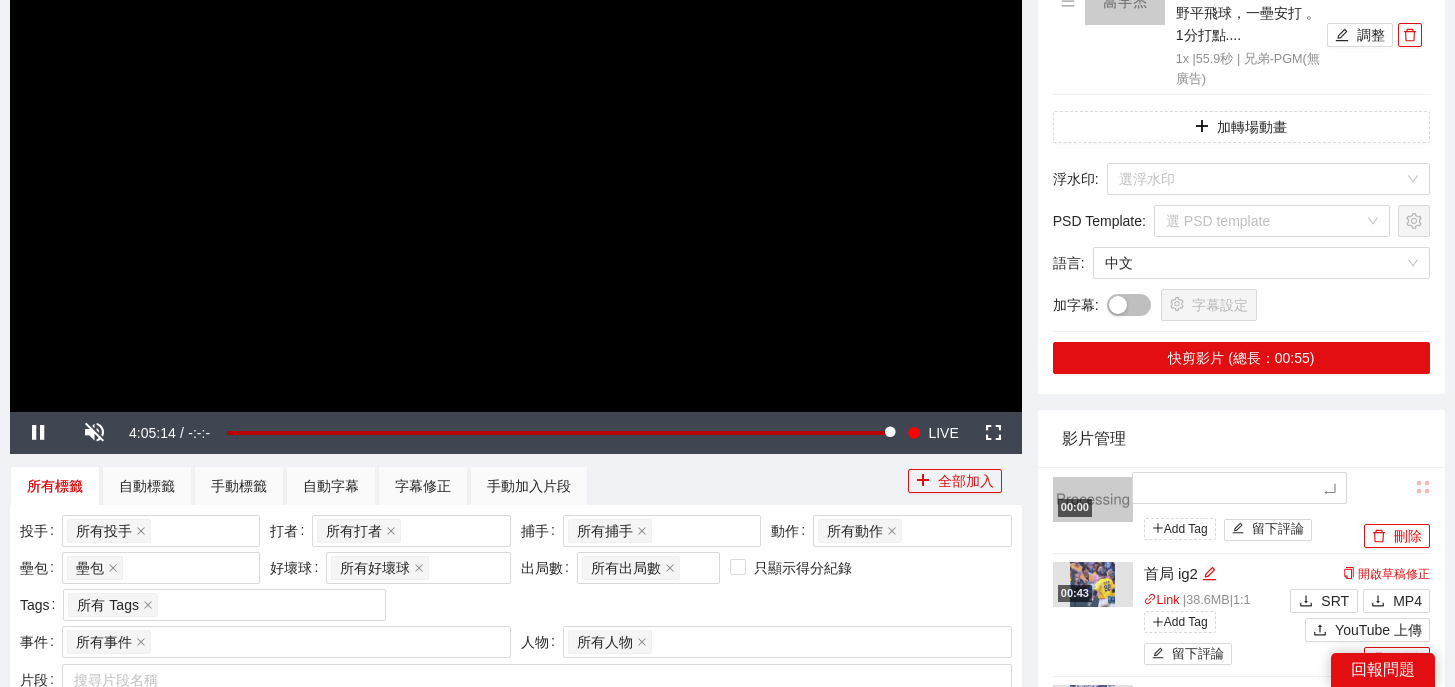 type on "*" 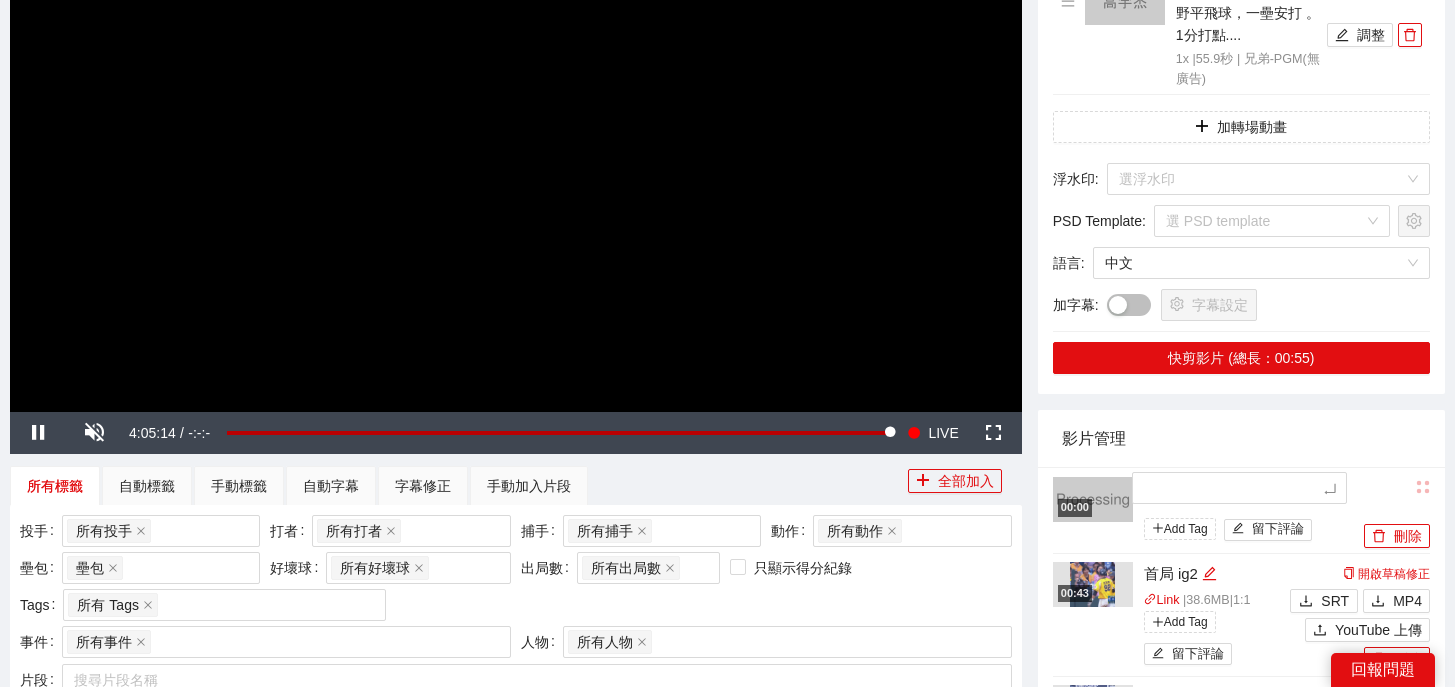 type on "*" 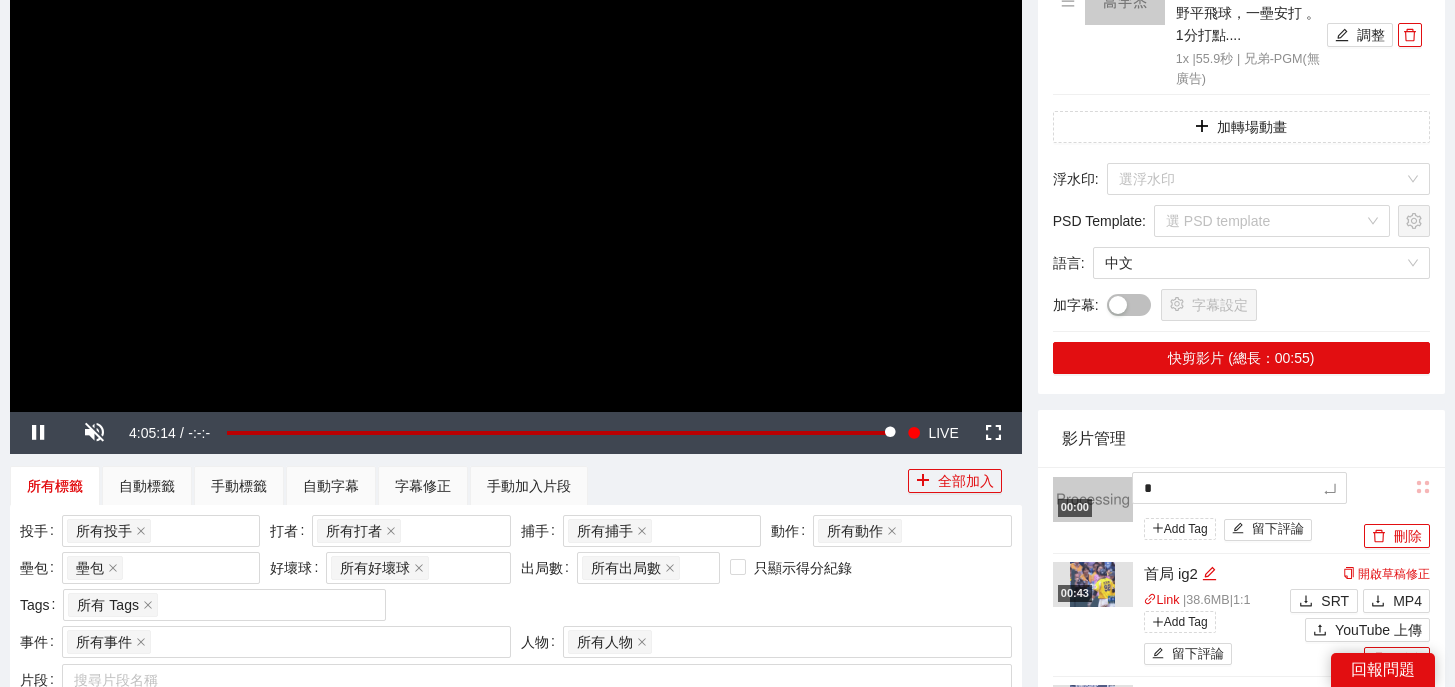 type 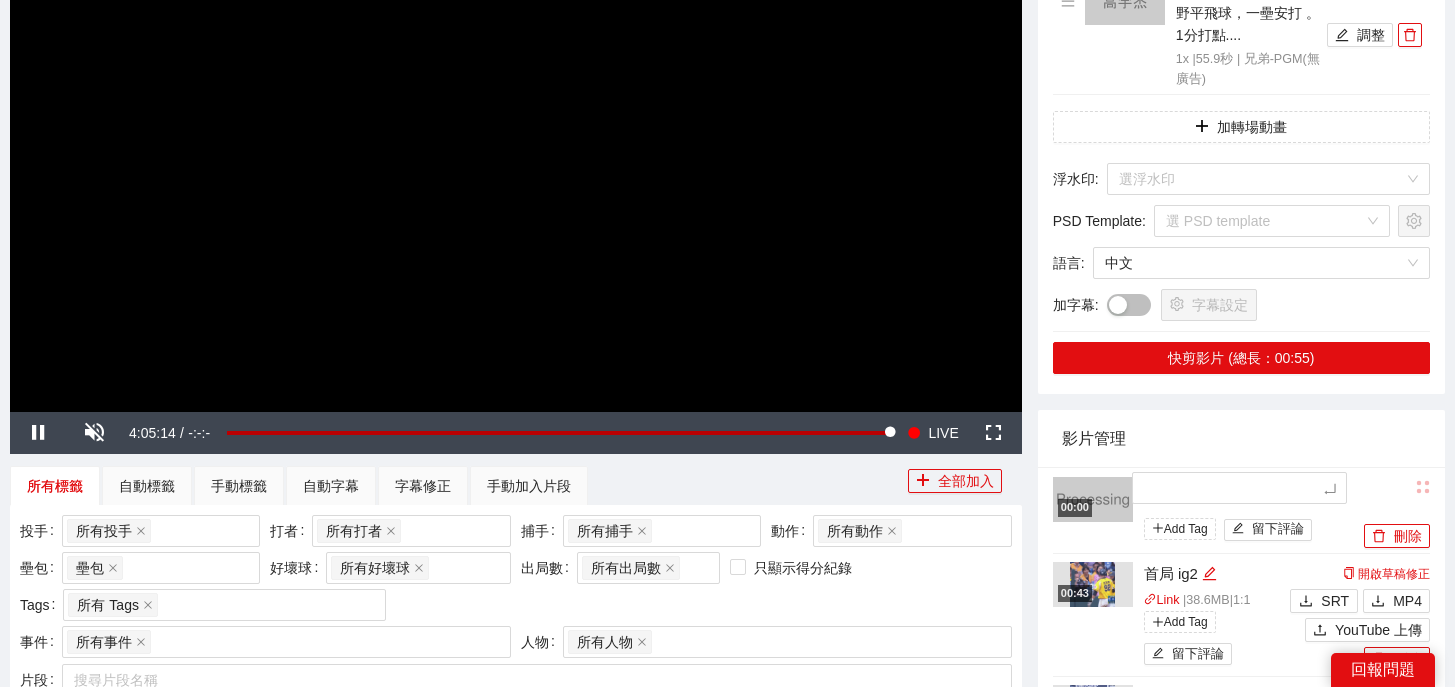 type on "*" 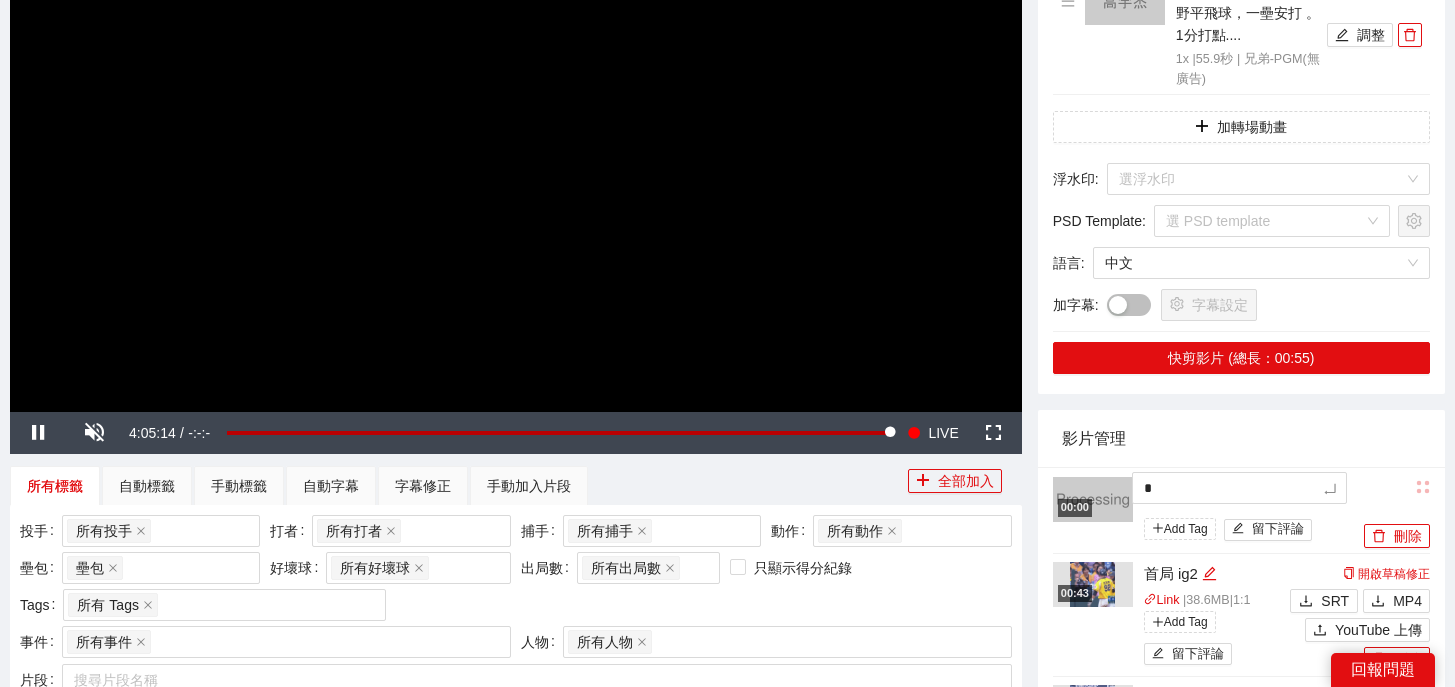 type 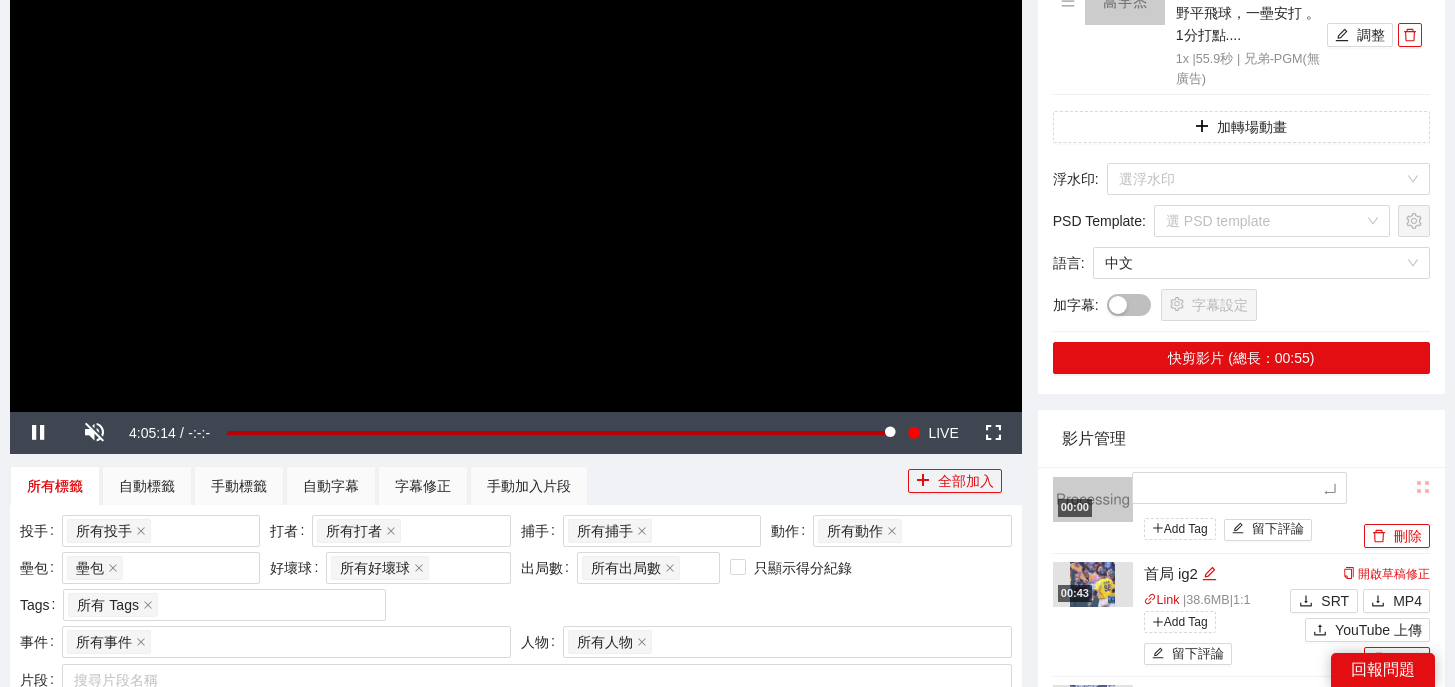 type on "*" 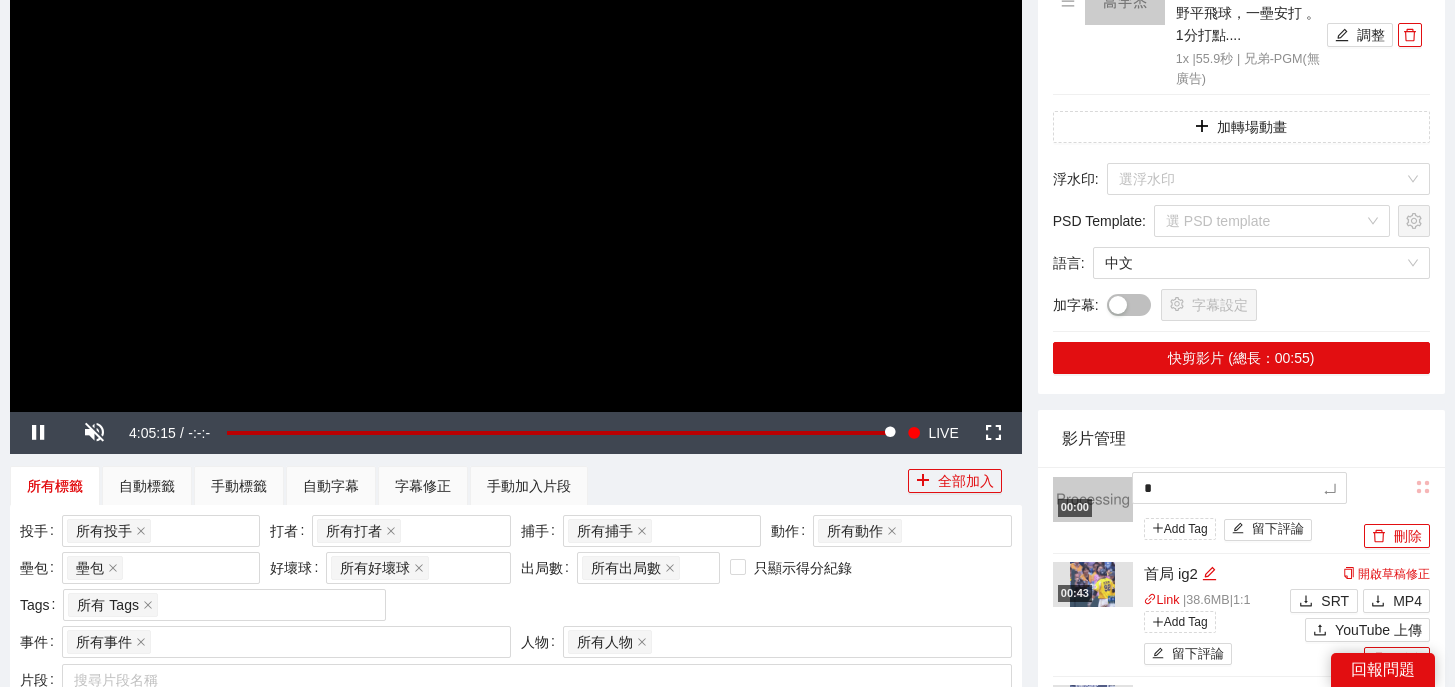 type 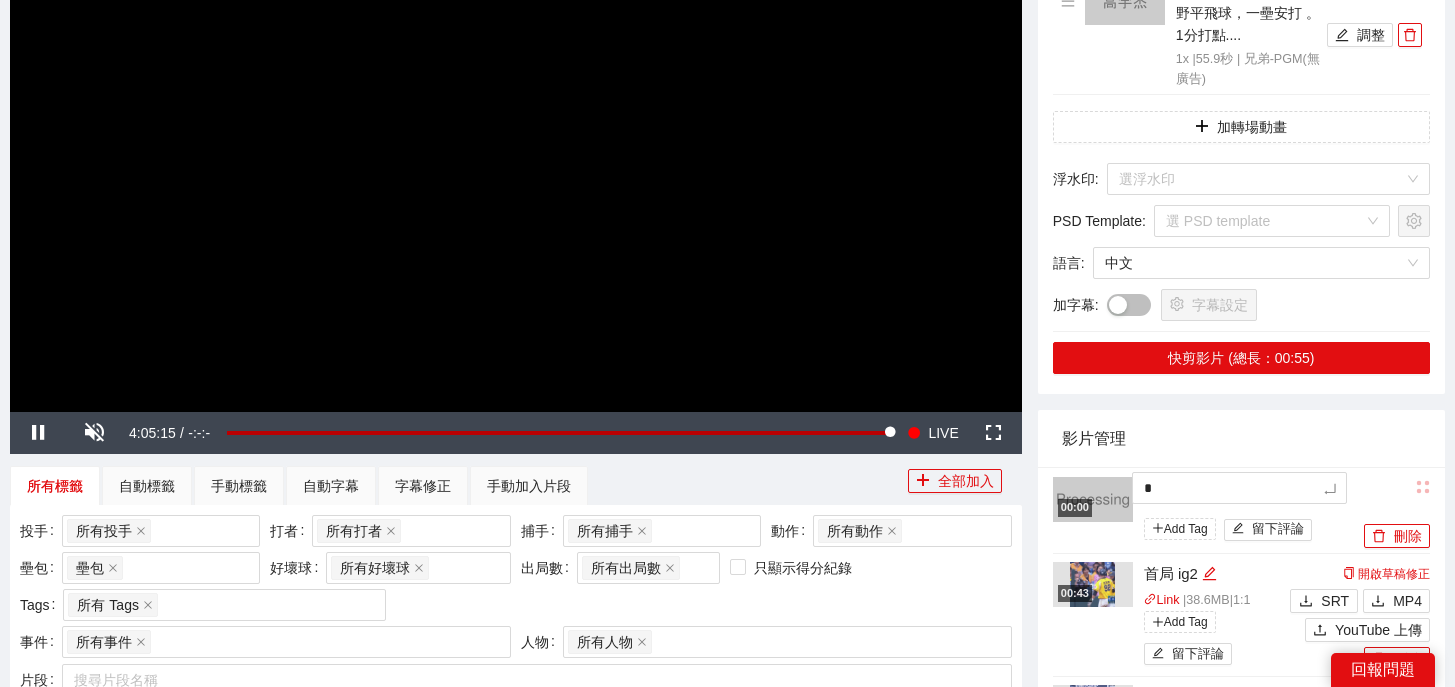 type 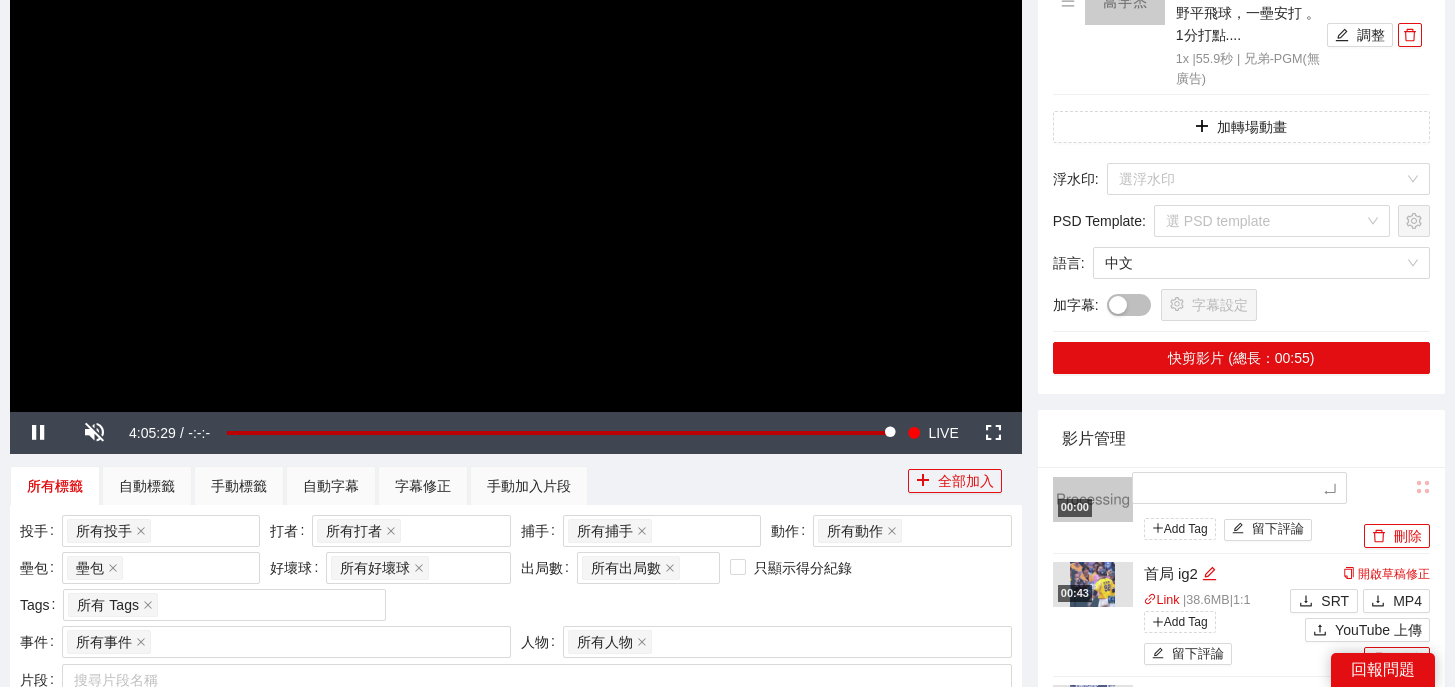 type on "*" 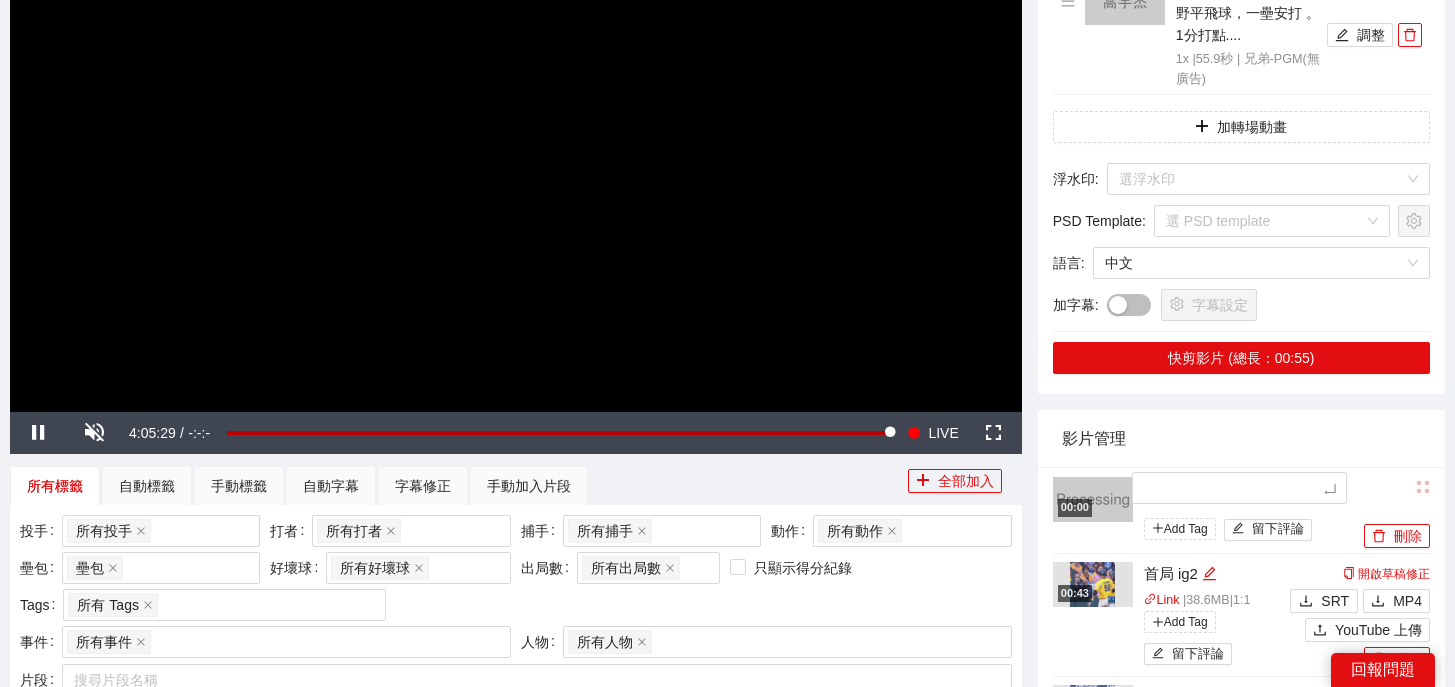 type on "*" 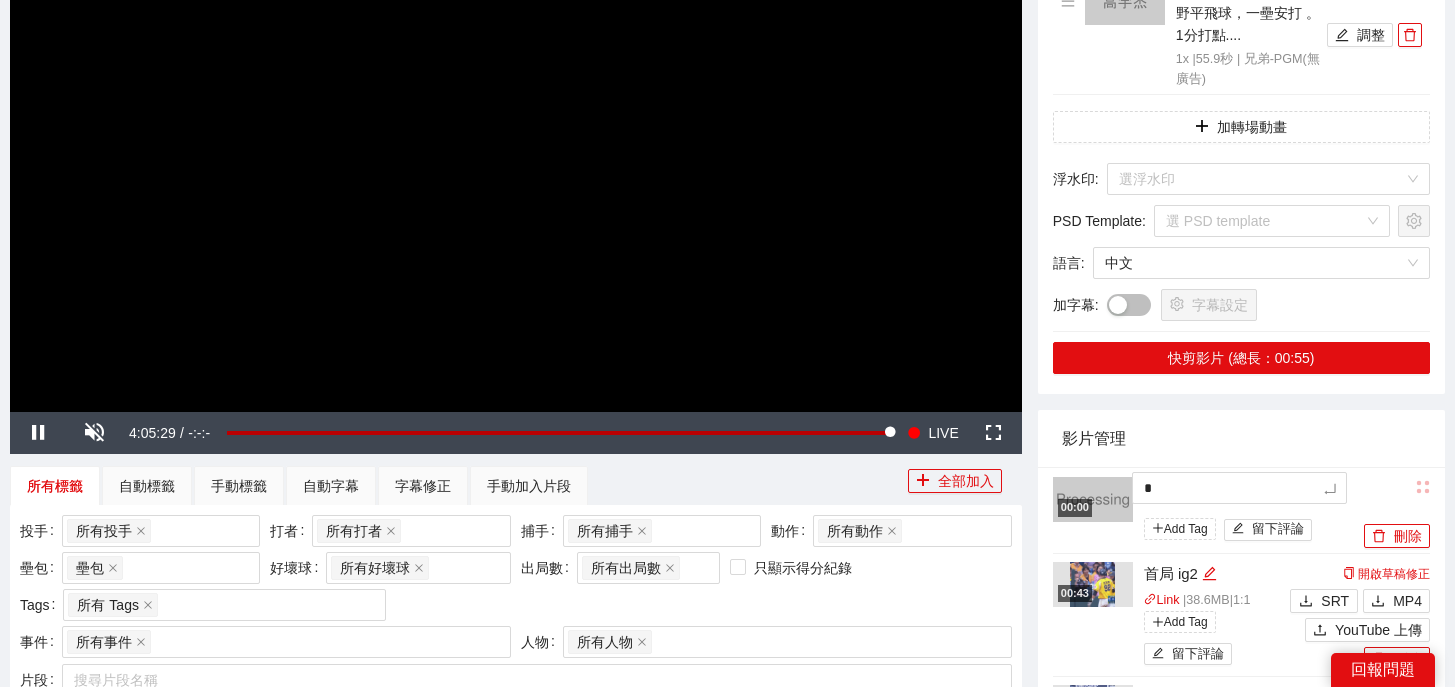 type on "*" 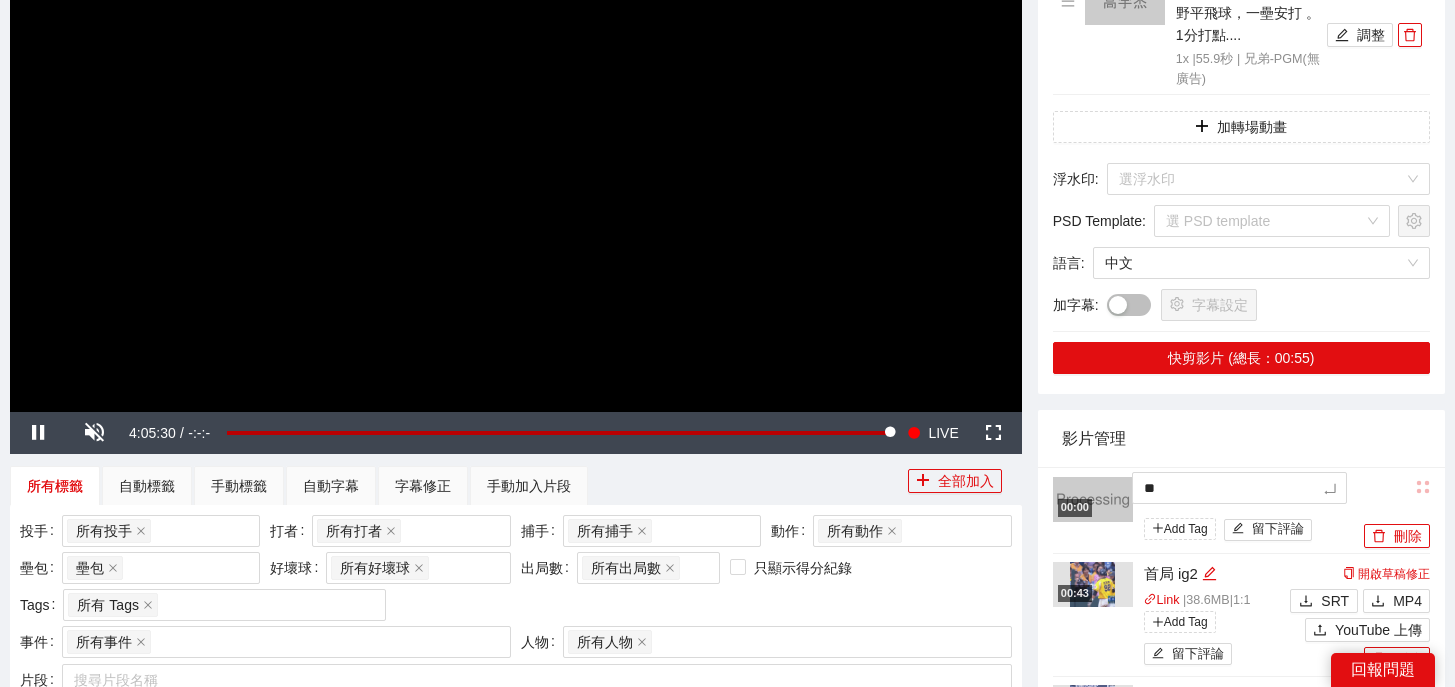 type on "***" 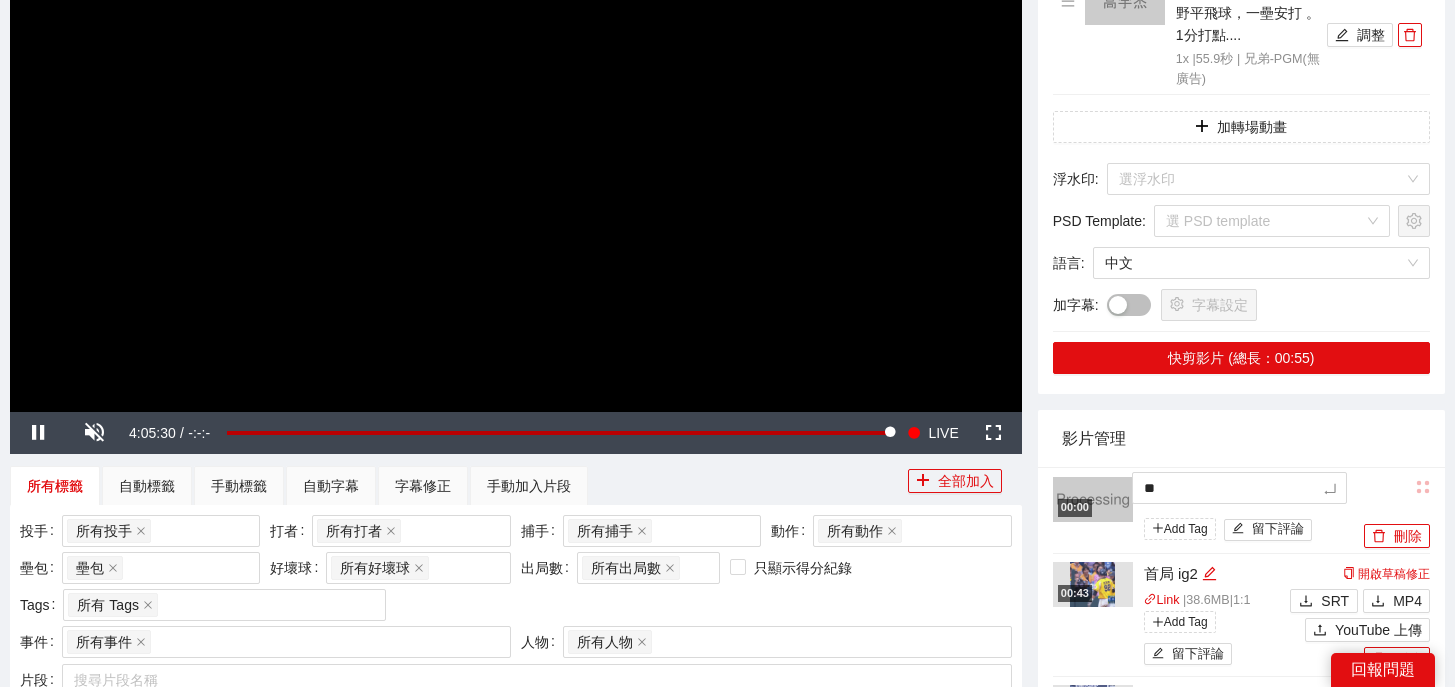 type on "***" 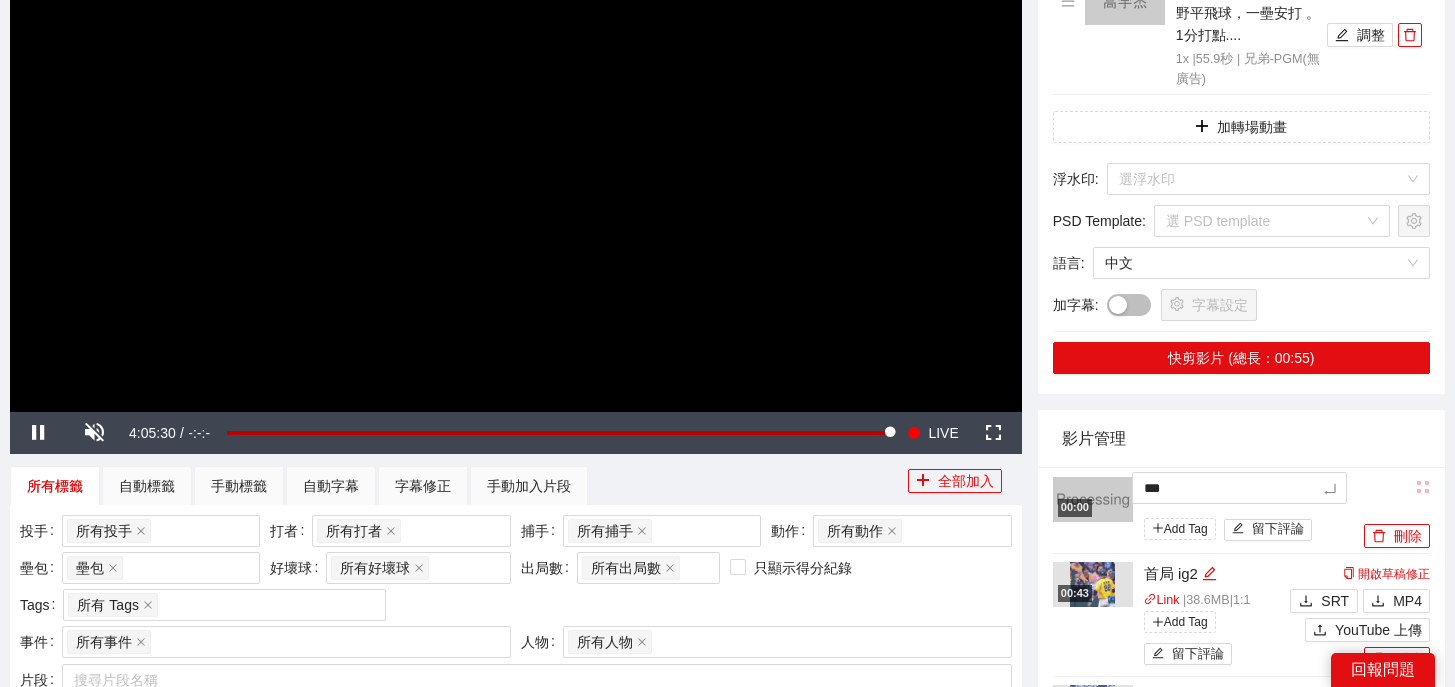 type on "**" 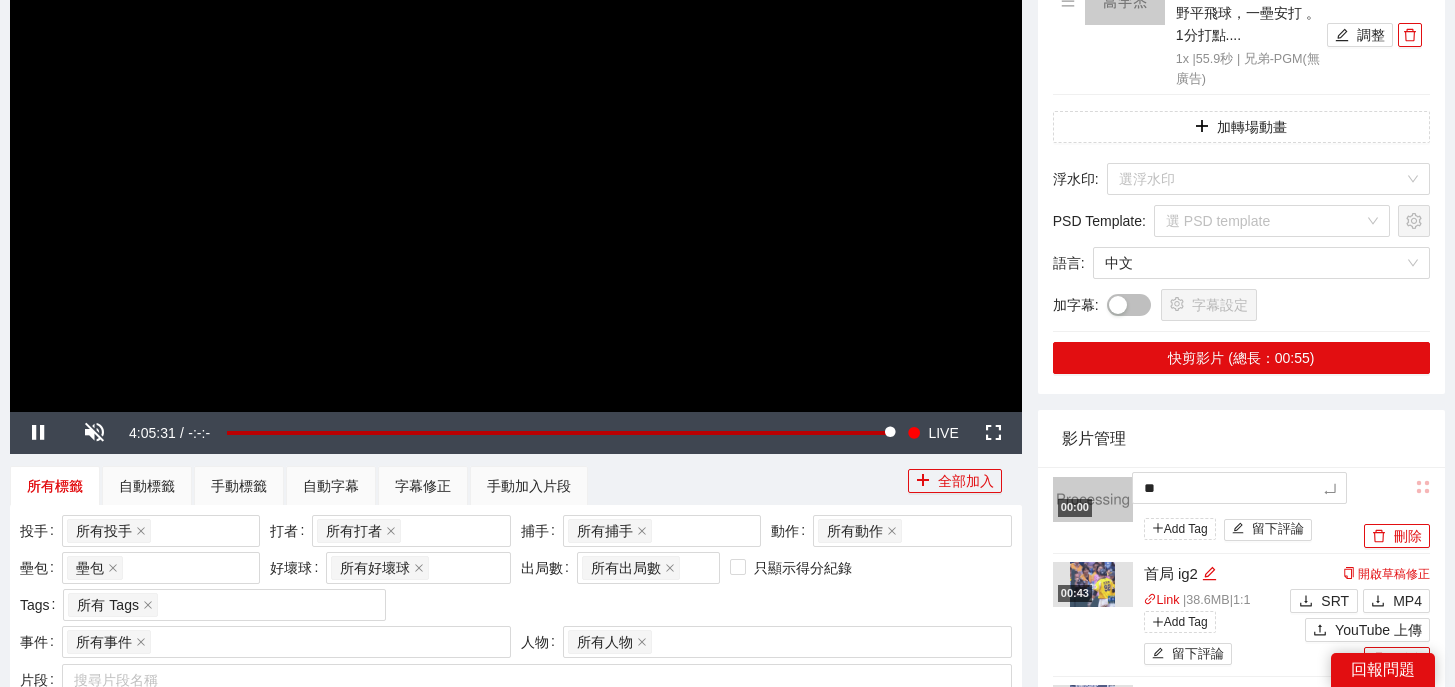 type on "**" 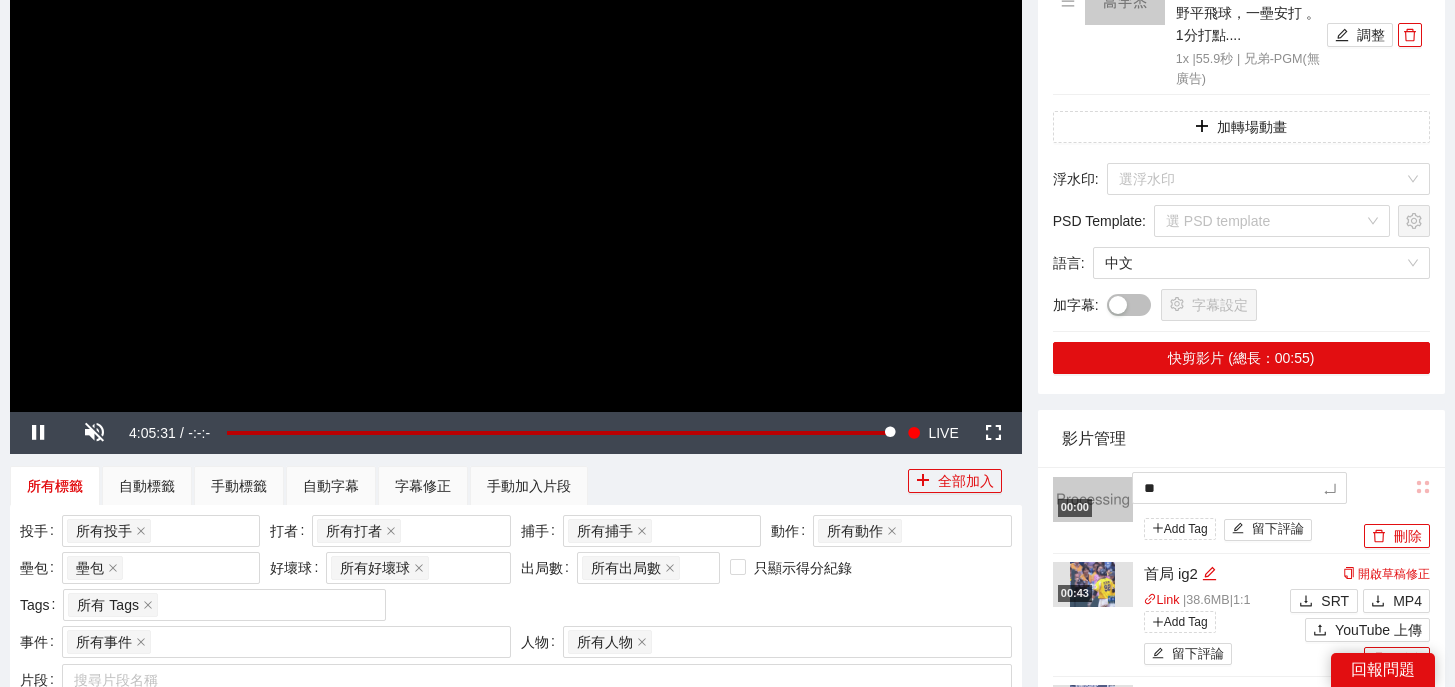 type on "**" 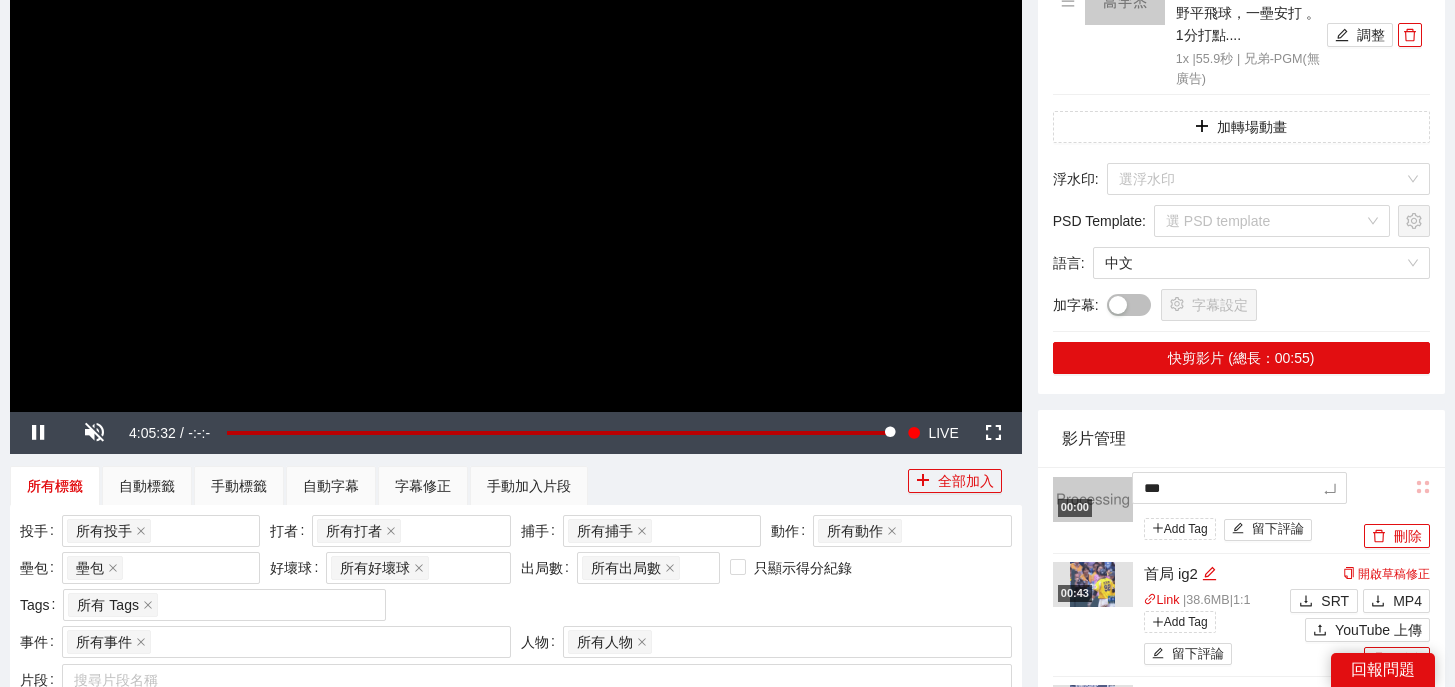 type on "****" 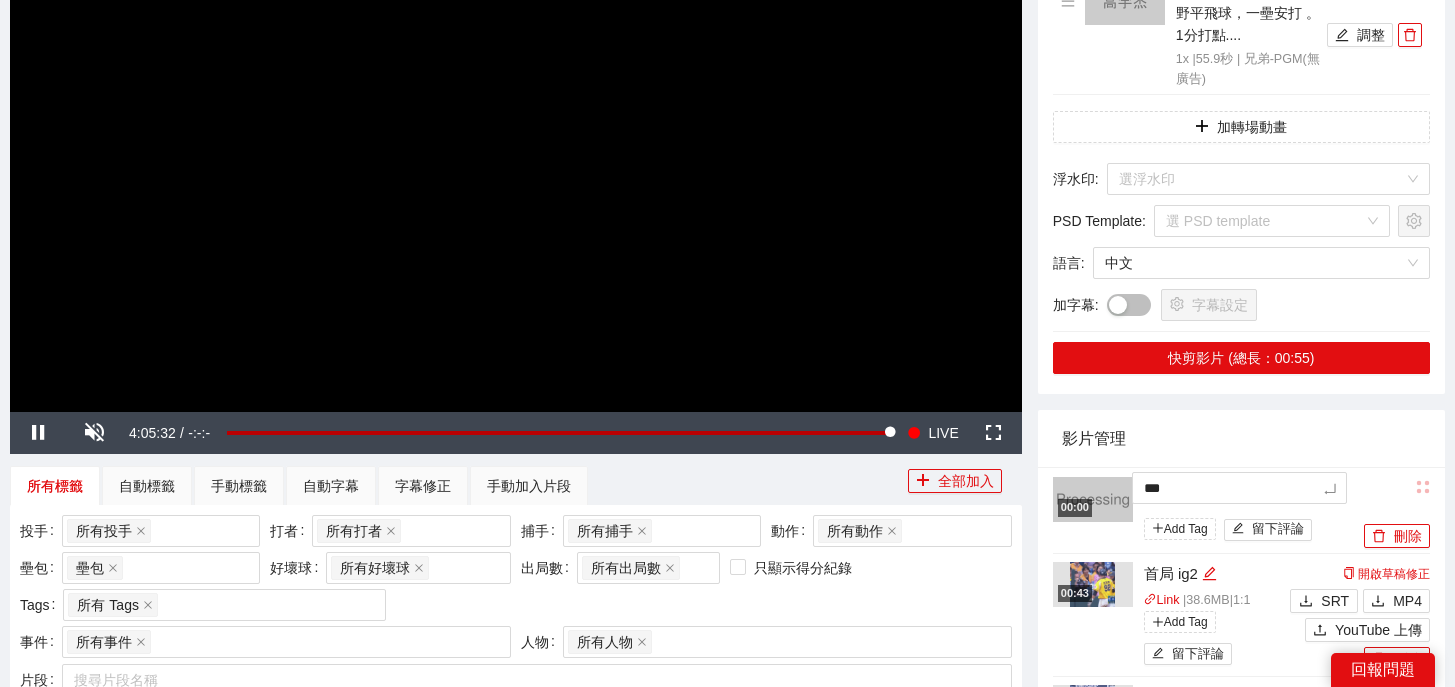 type on "****" 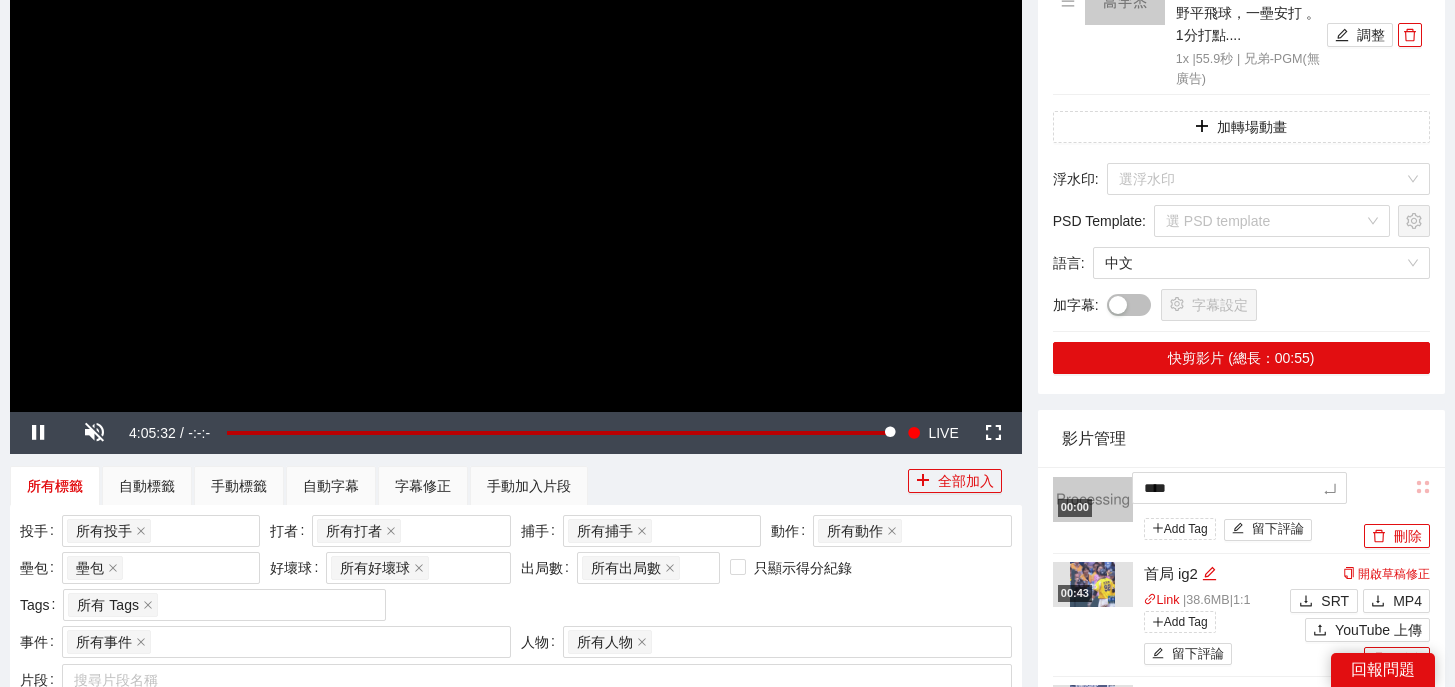 type on "*****" 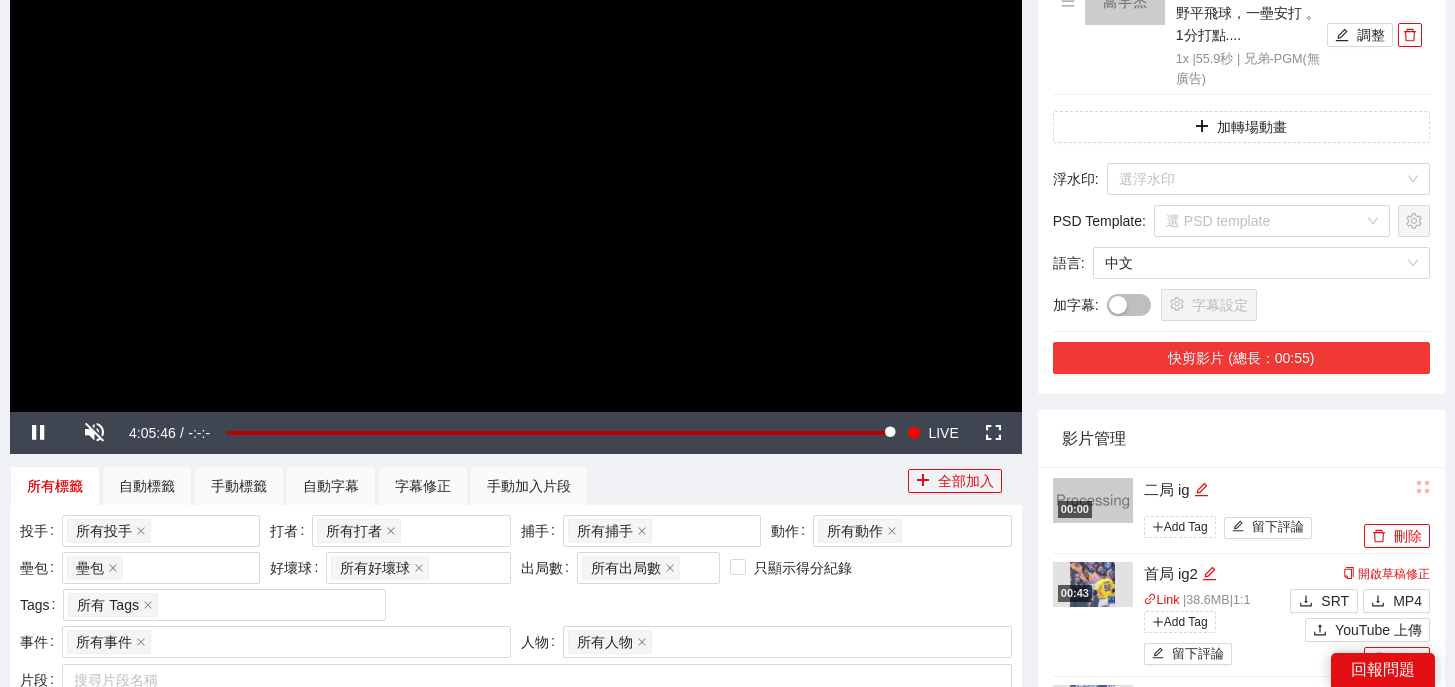 click on "快剪影片 (總長：00:55)" at bounding box center [1241, 358] 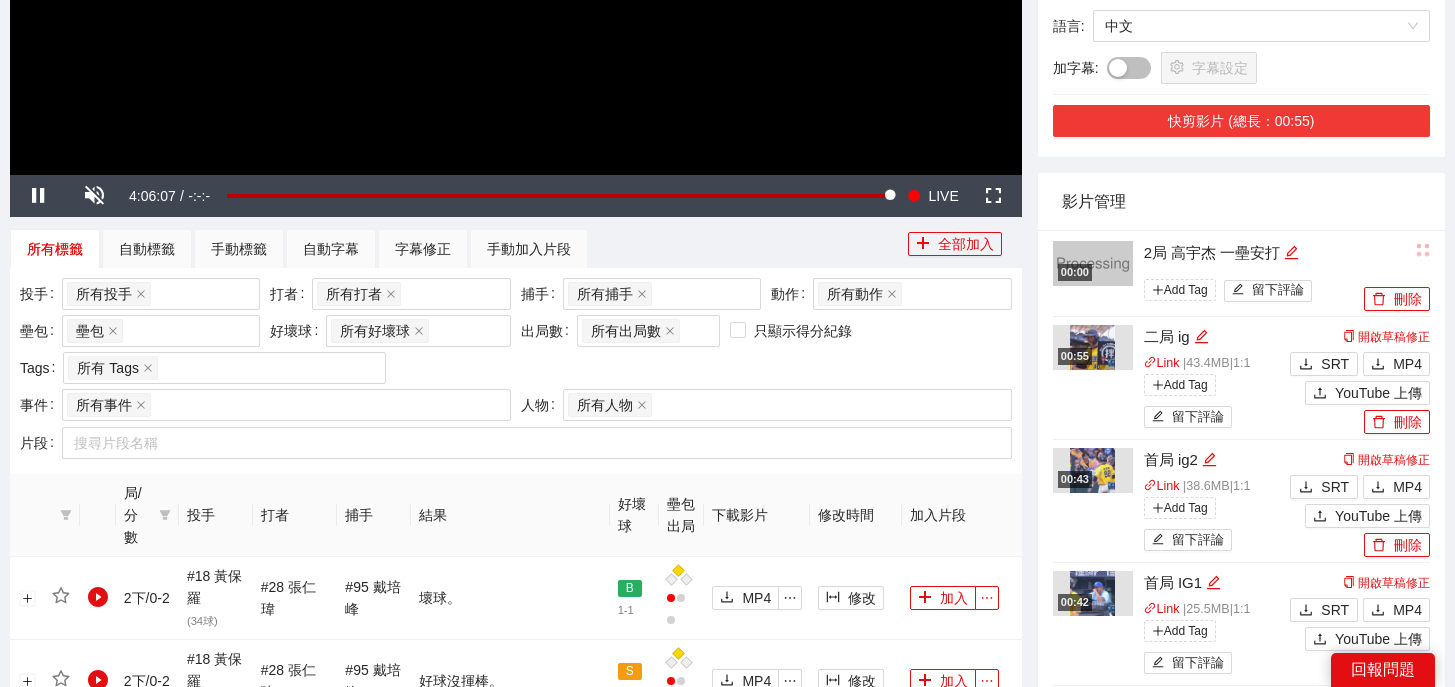 scroll, scrollTop: 567, scrollLeft: 0, axis: vertical 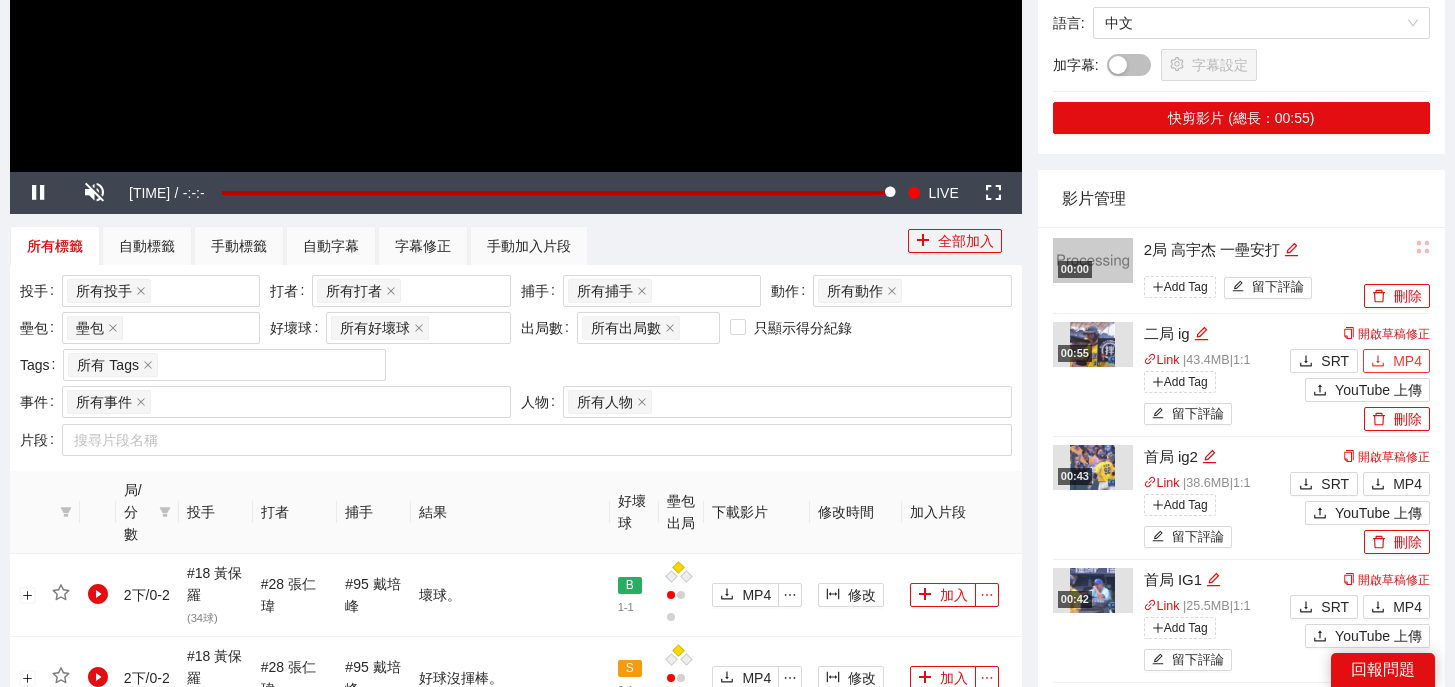 click on "MP4" at bounding box center (1407, 361) 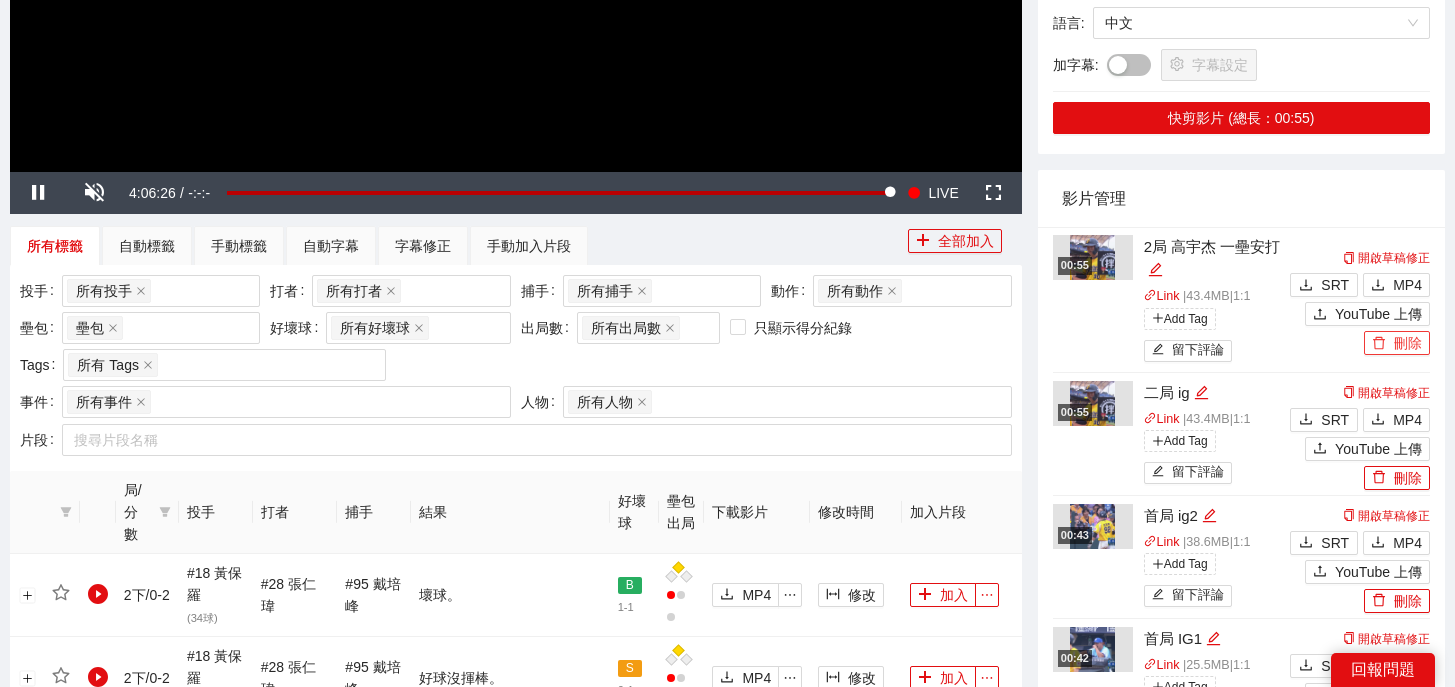 click on "刪除" at bounding box center (1397, 343) 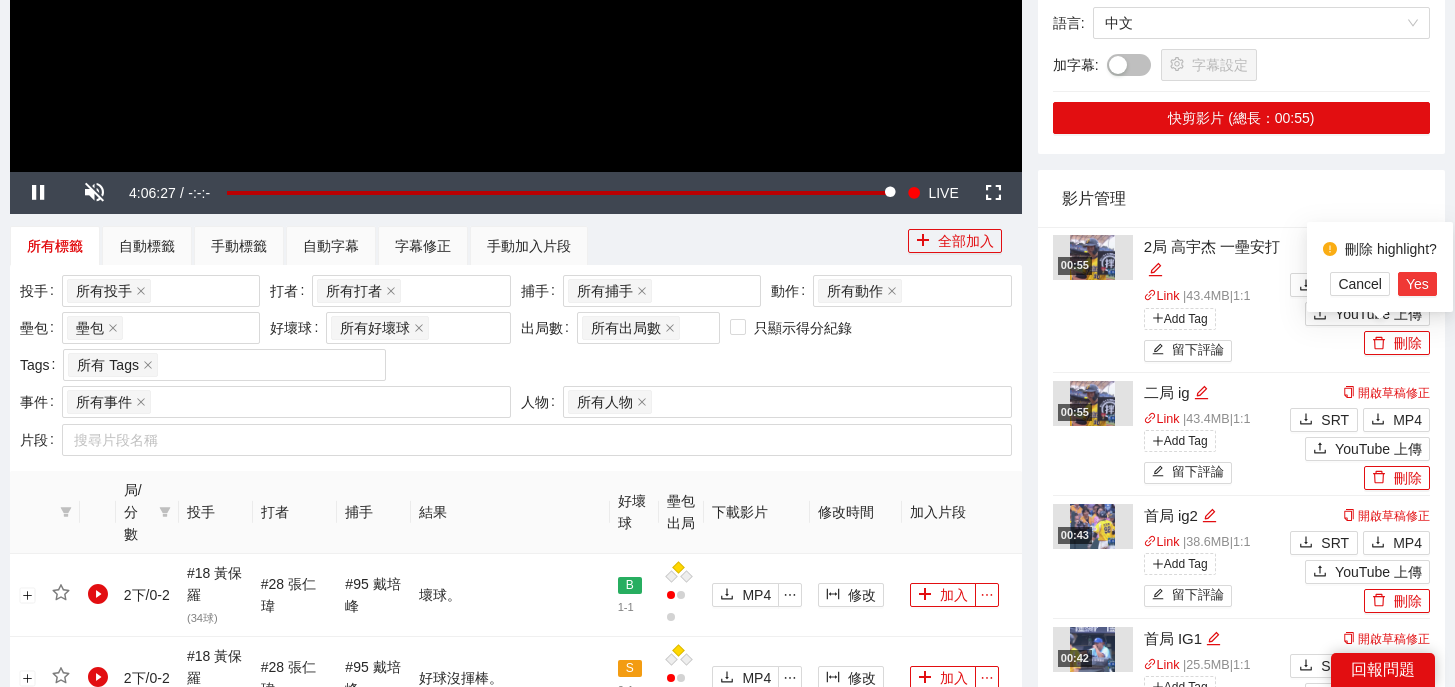 click on "Yes" at bounding box center [1417, 284] 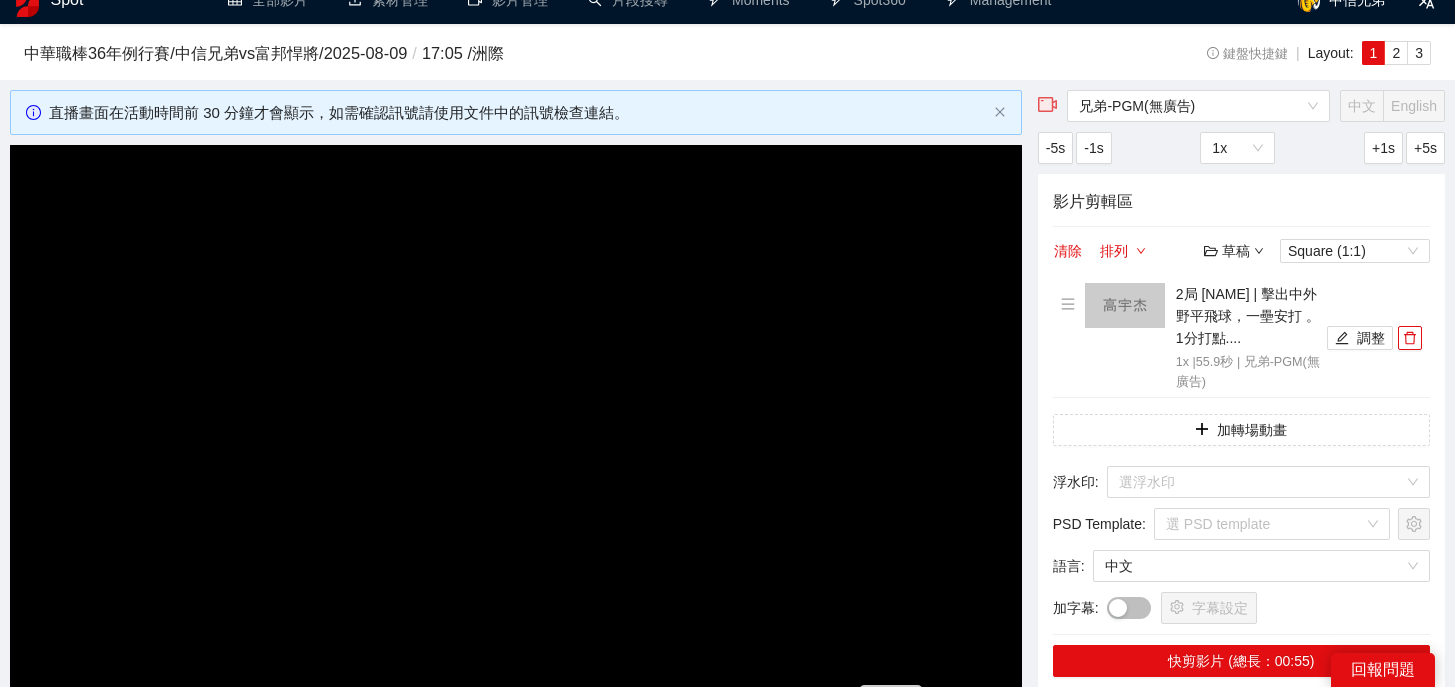 scroll, scrollTop: 0, scrollLeft: 0, axis: both 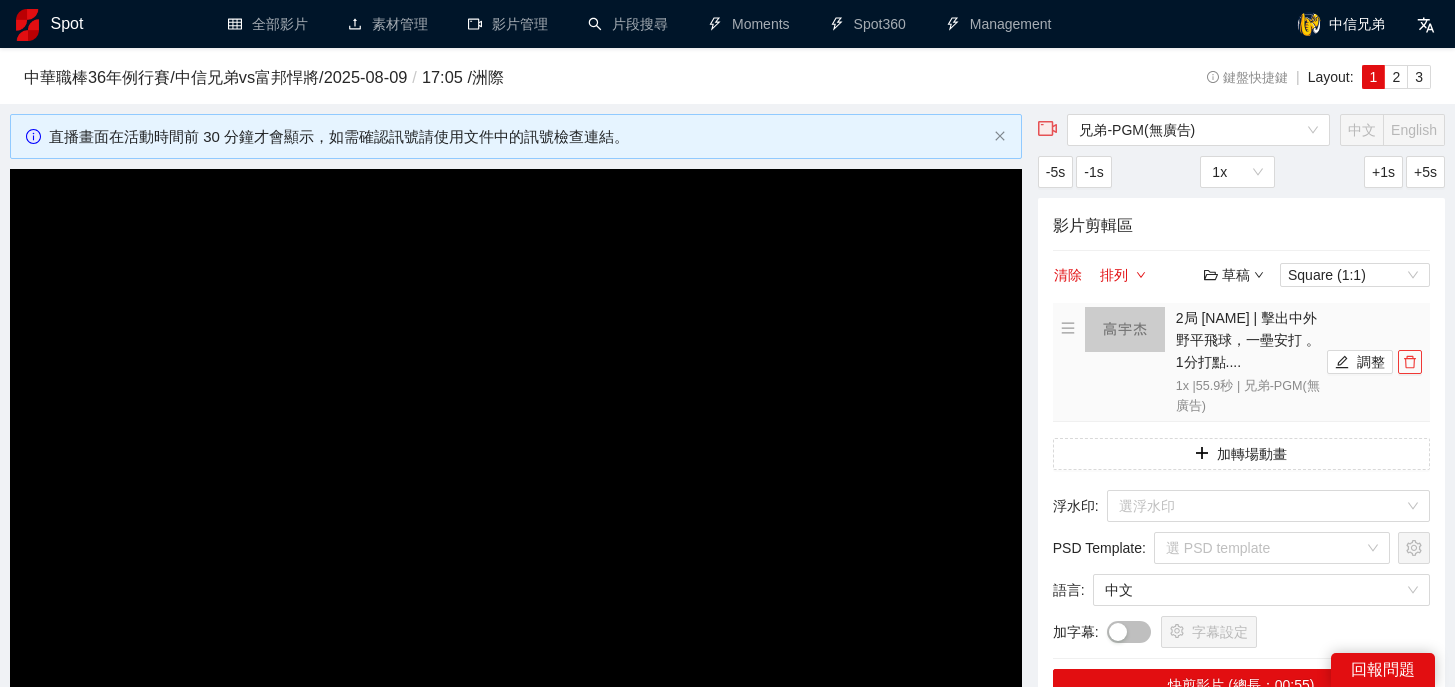 click 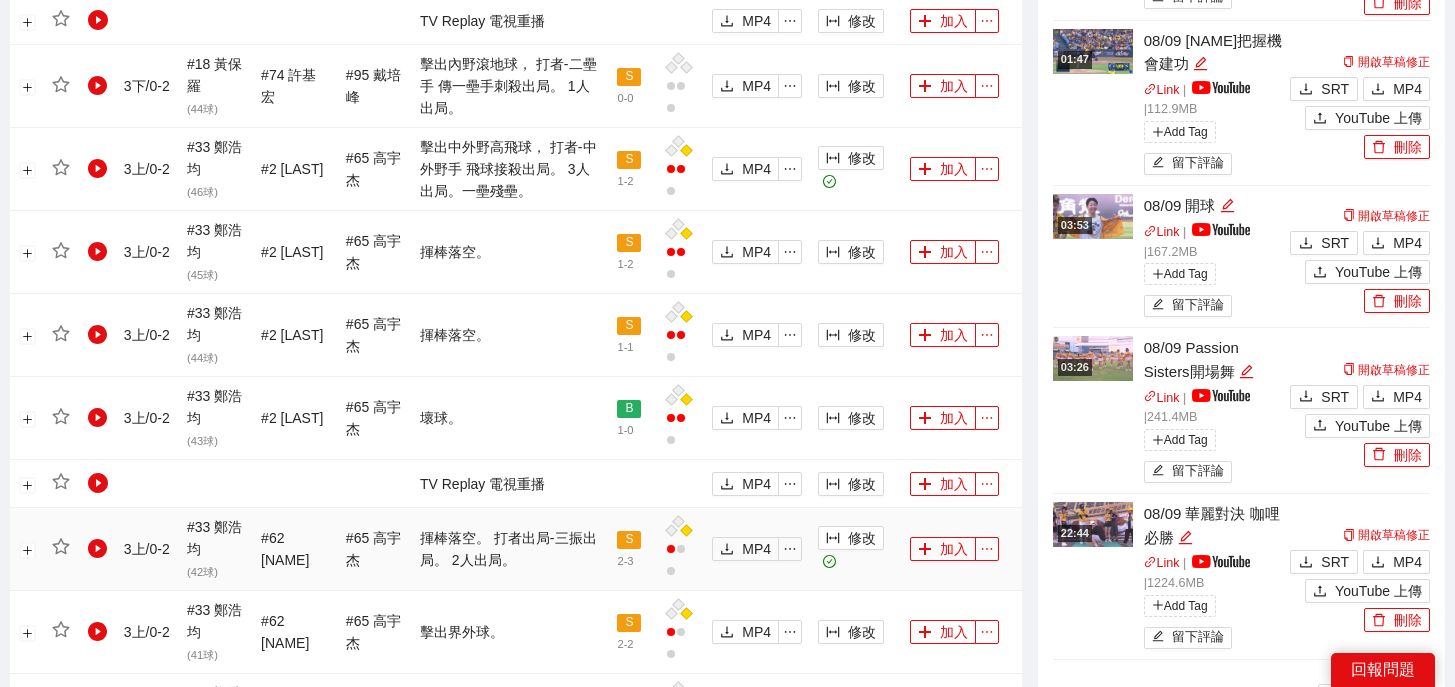 scroll, scrollTop: 2251, scrollLeft: 0, axis: vertical 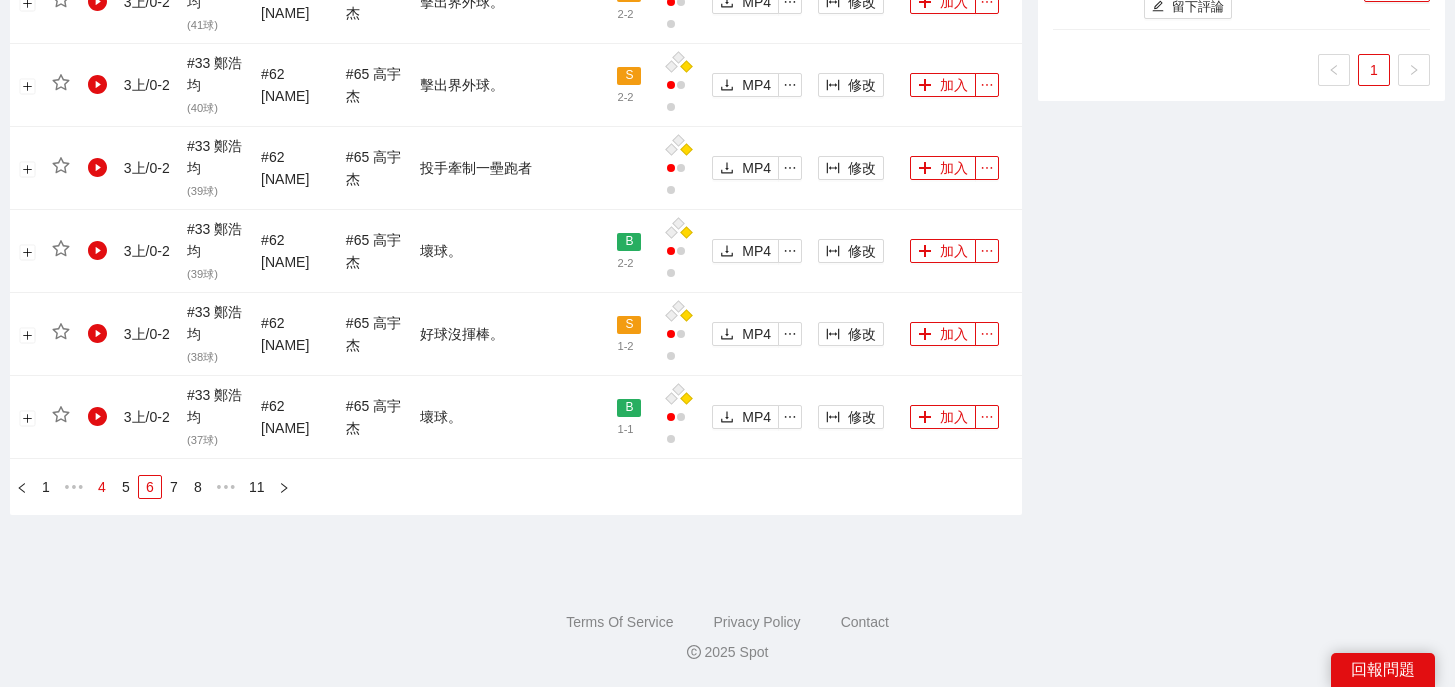 click on "4" at bounding box center (102, 487) 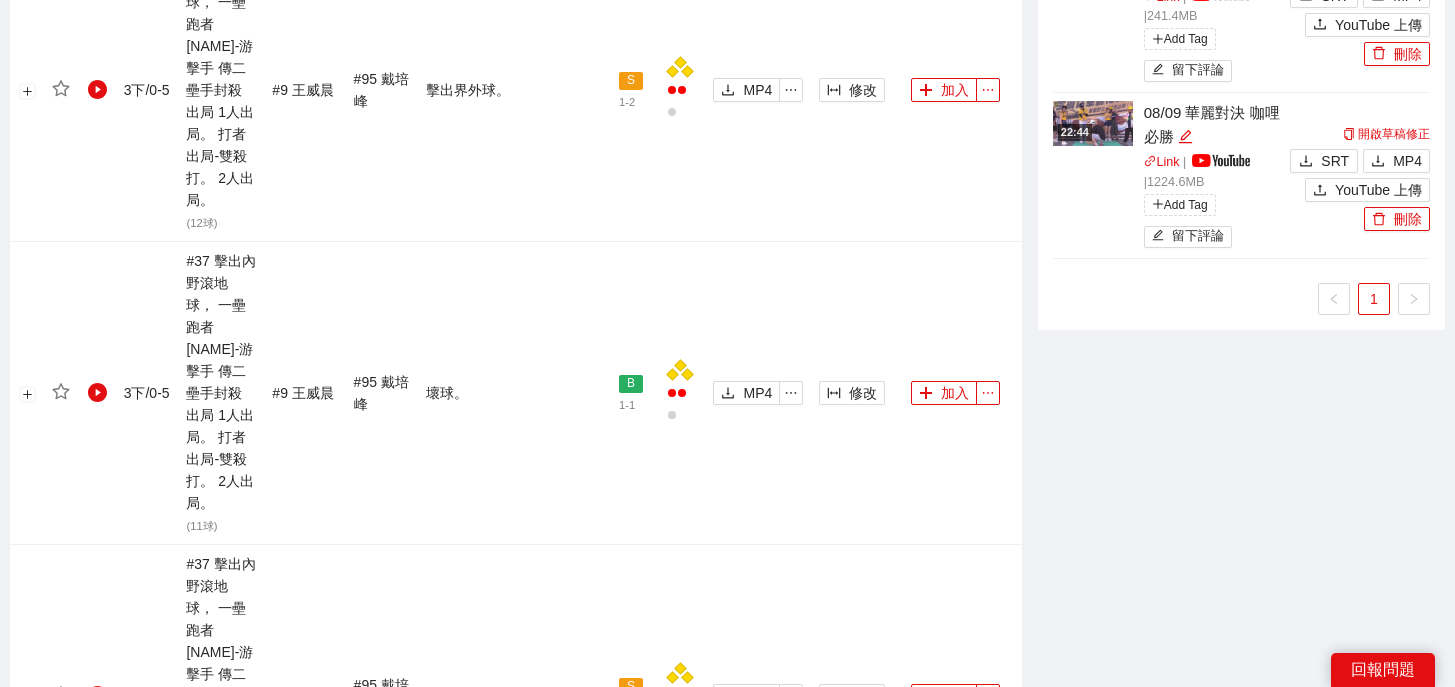 scroll, scrollTop: 1979, scrollLeft: 0, axis: vertical 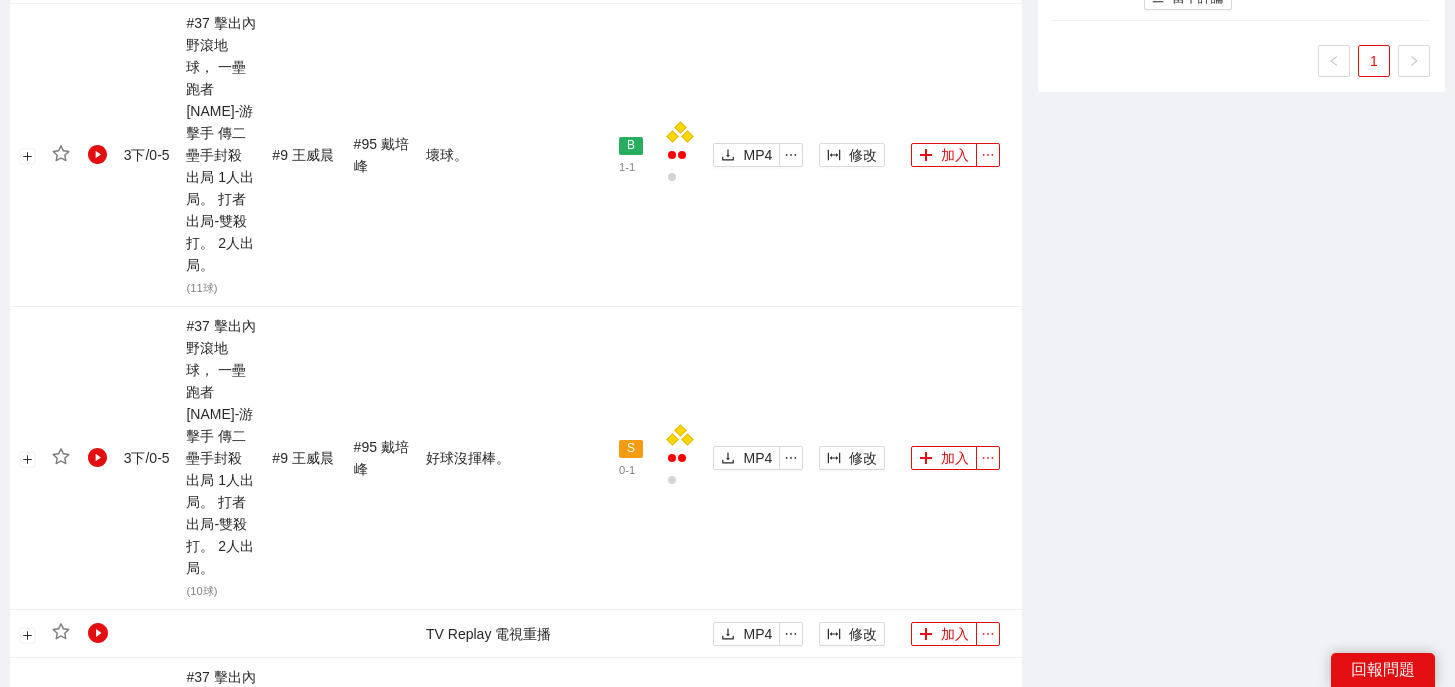 click on "5" at bounding box center [142, 2855] 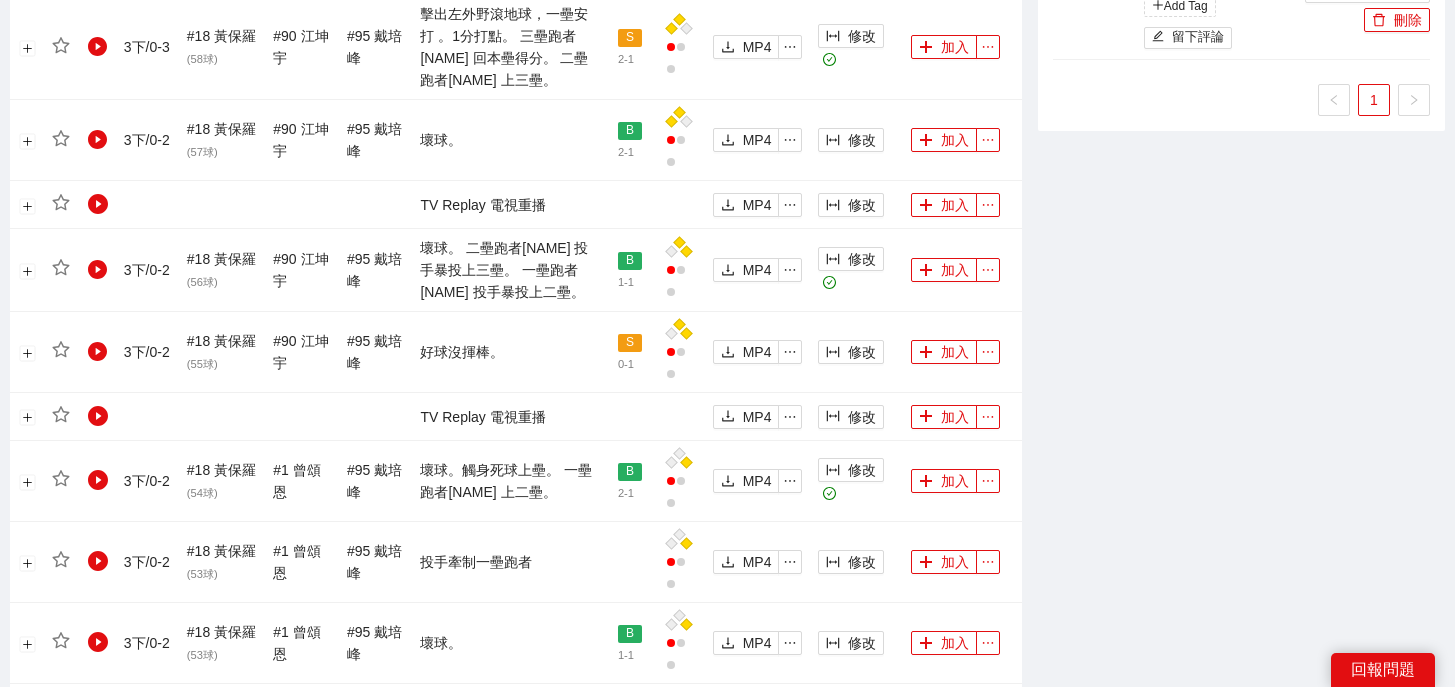 scroll, scrollTop: 2220, scrollLeft: 0, axis: vertical 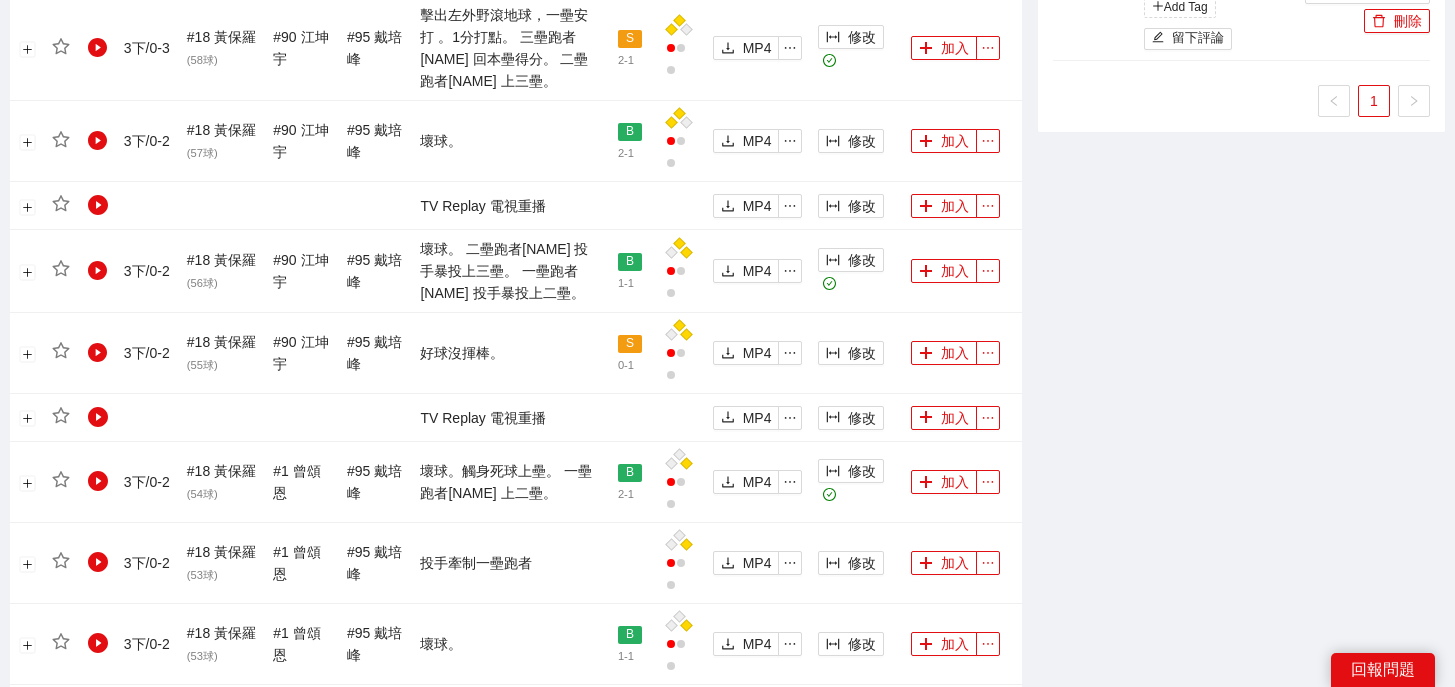 click on "6" at bounding box center (174, 875) 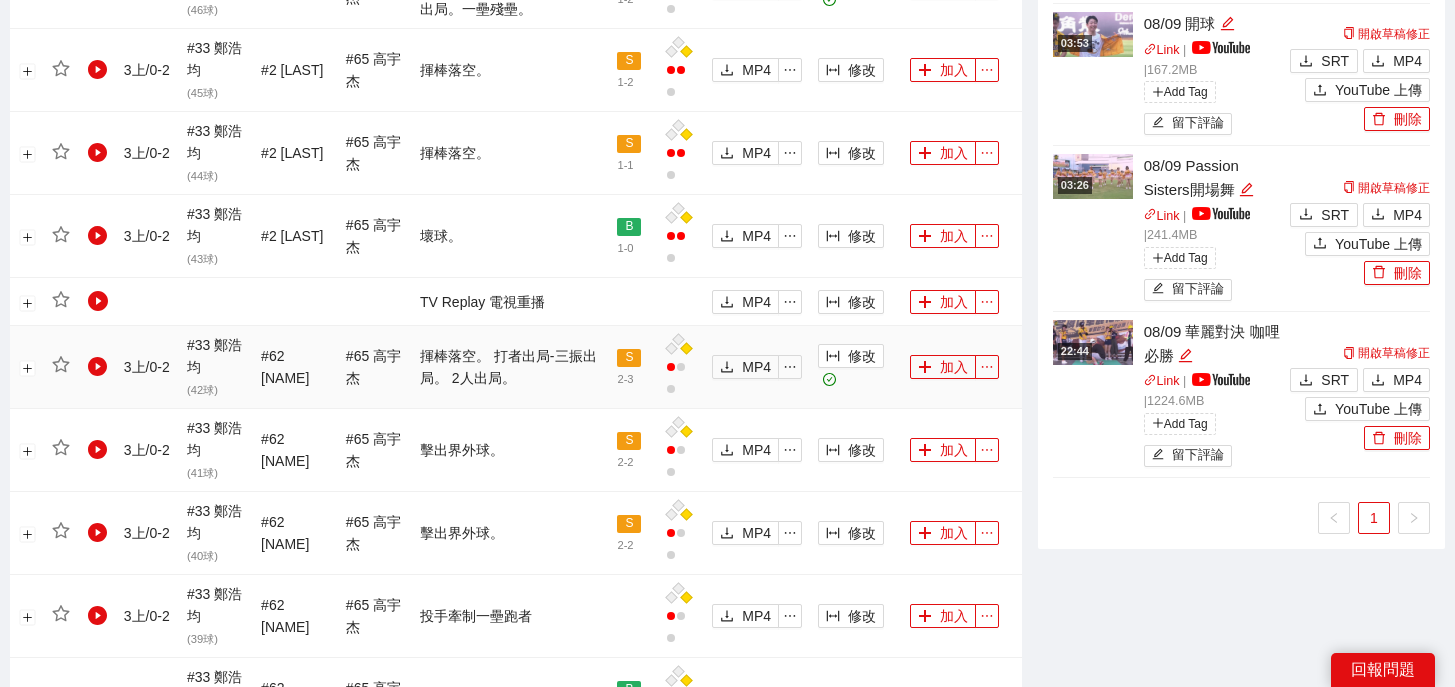 scroll, scrollTop: 1818, scrollLeft: 0, axis: vertical 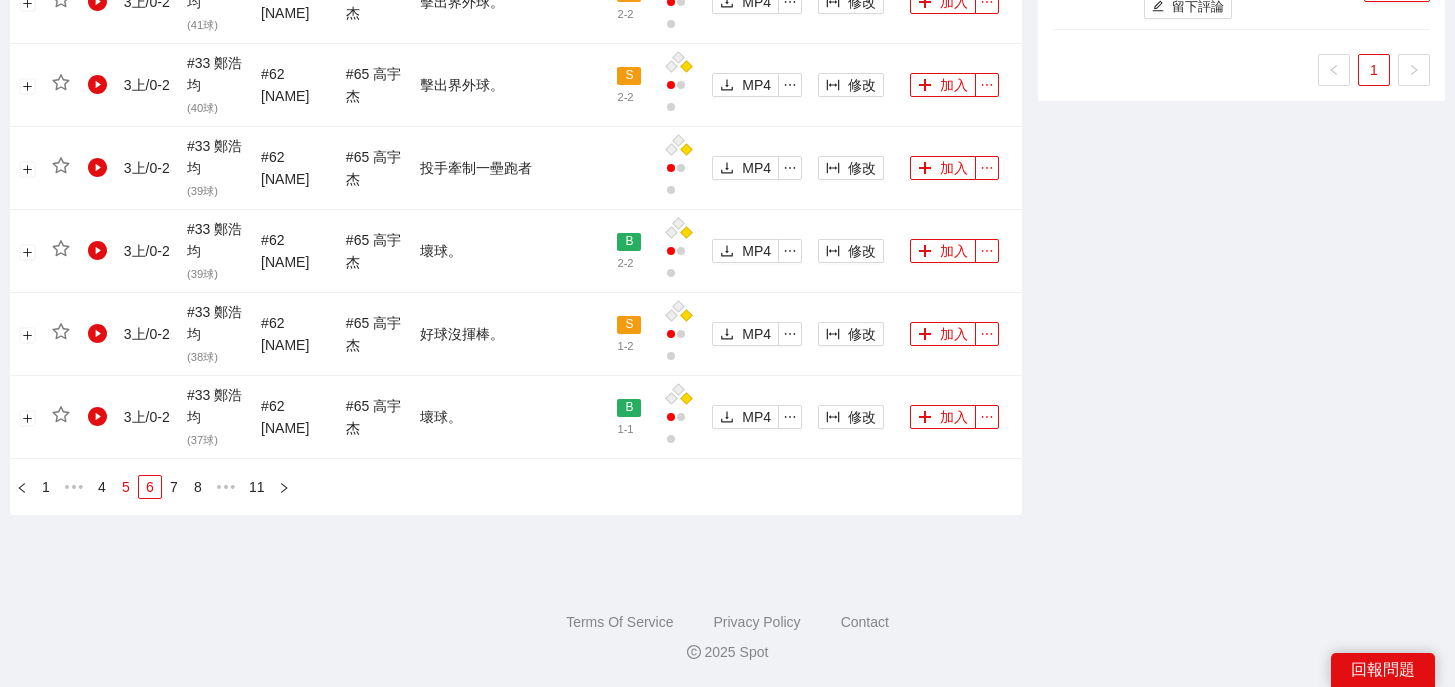click on "5" at bounding box center (126, 487) 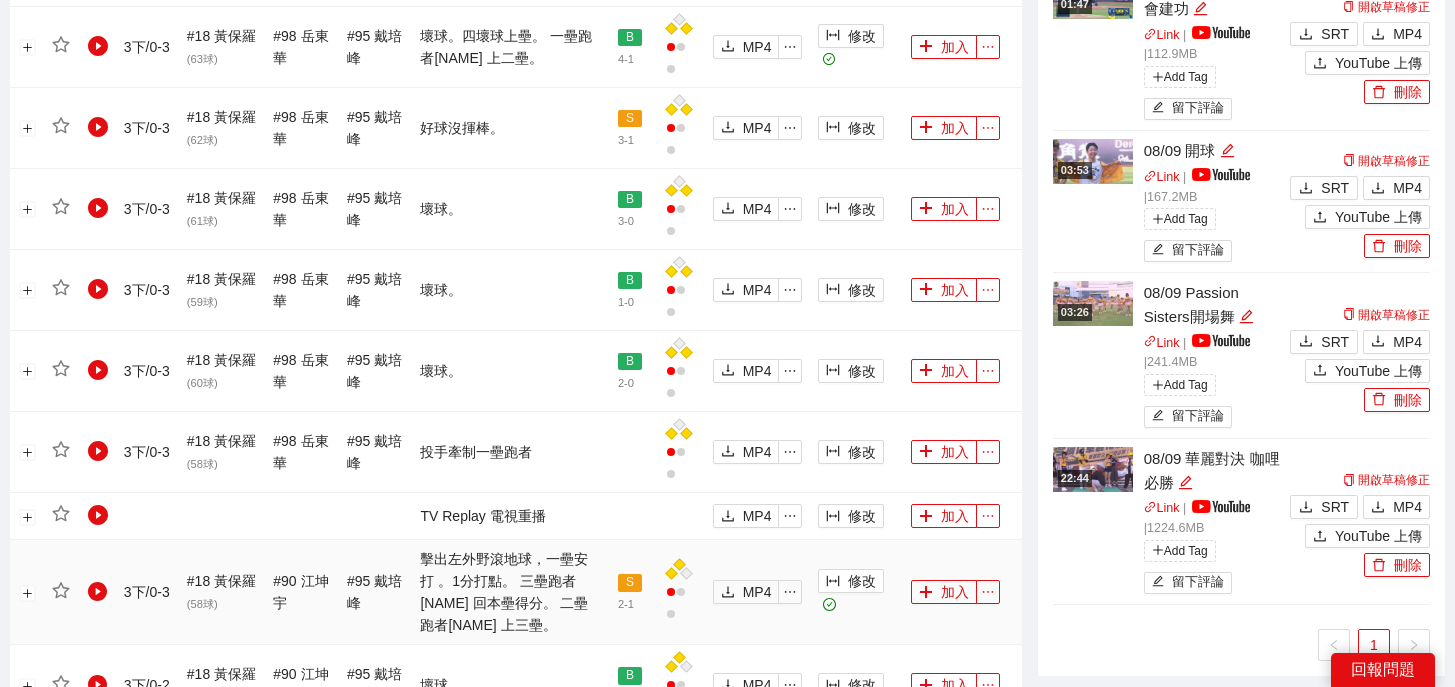 scroll, scrollTop: 1674, scrollLeft: 0, axis: vertical 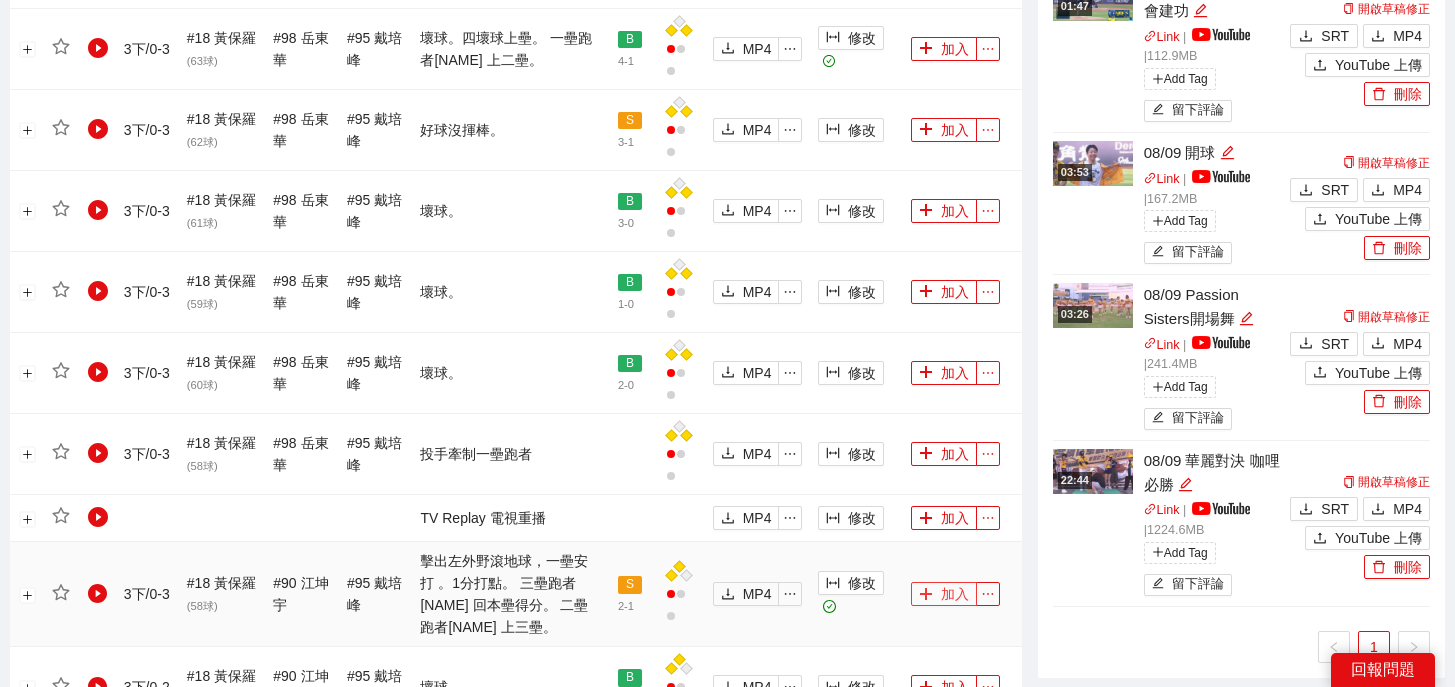 click on "加入" at bounding box center [944, 594] 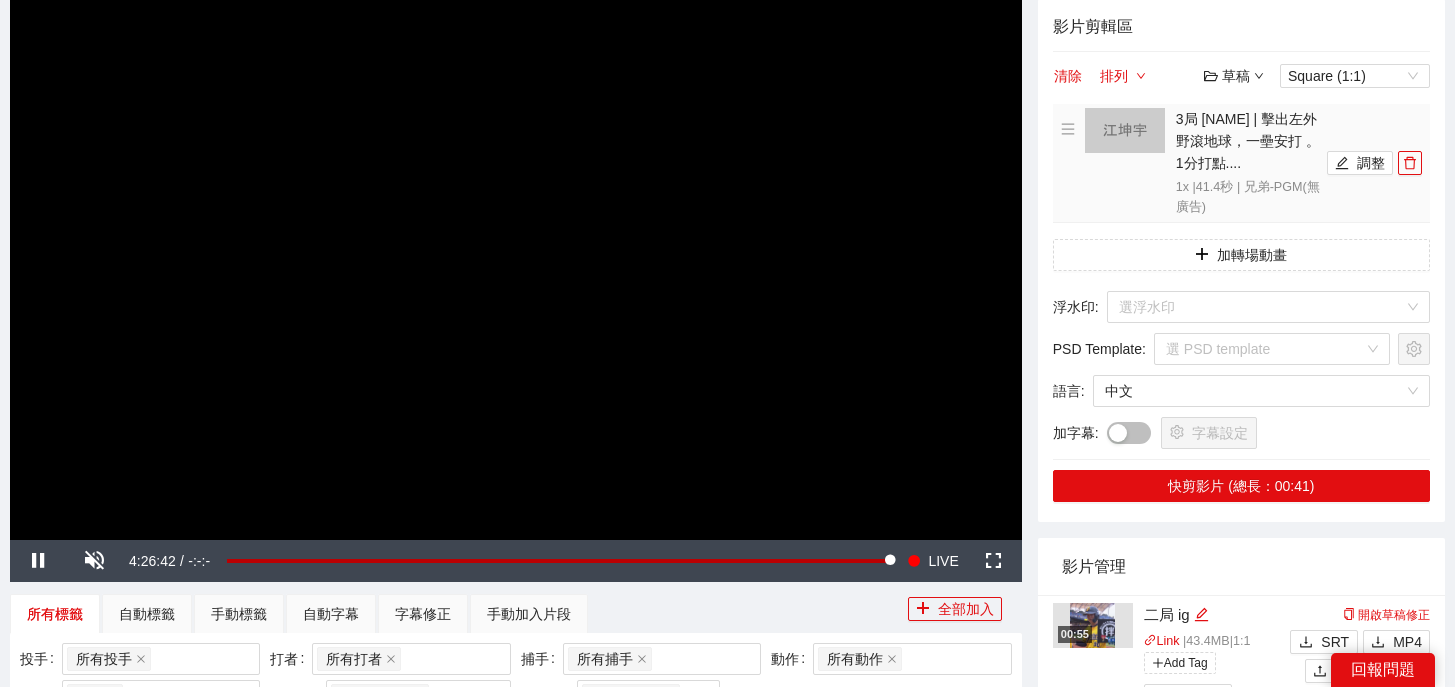 scroll, scrollTop: 129, scrollLeft: 0, axis: vertical 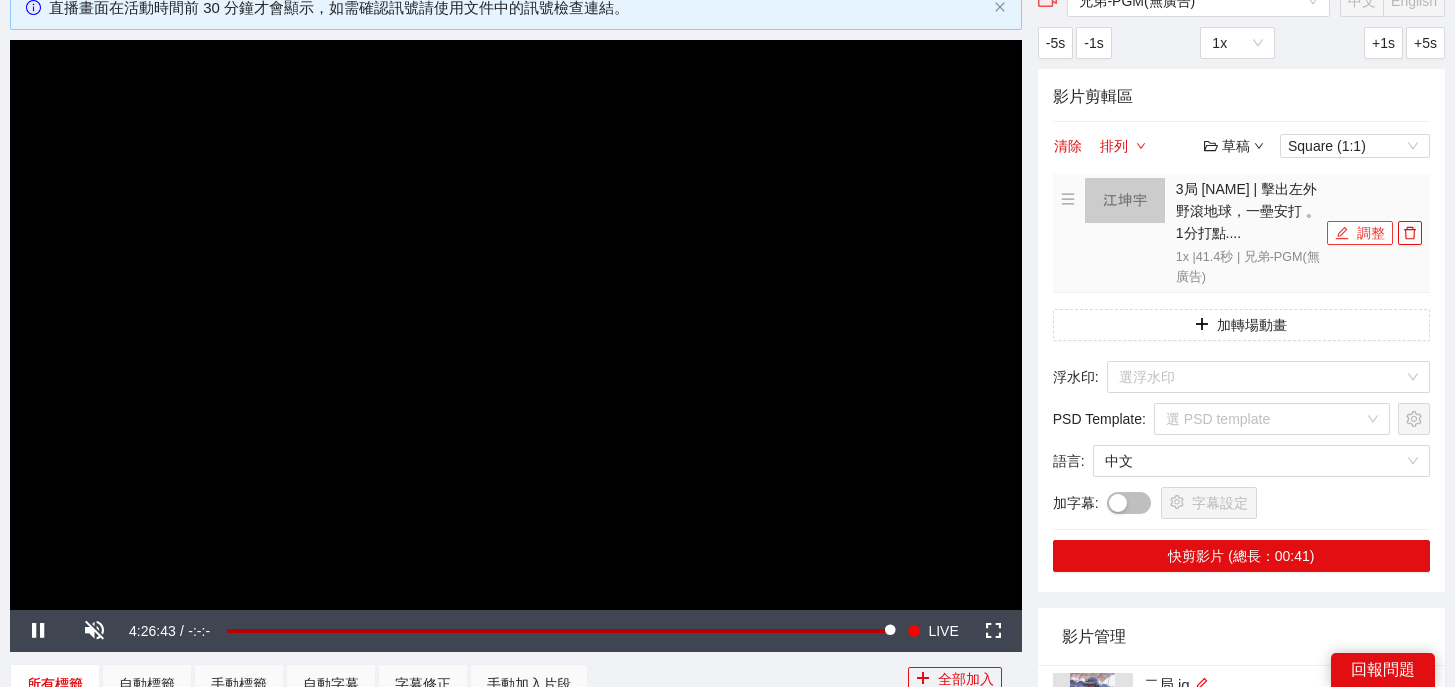 click on "調整" at bounding box center [1360, 233] 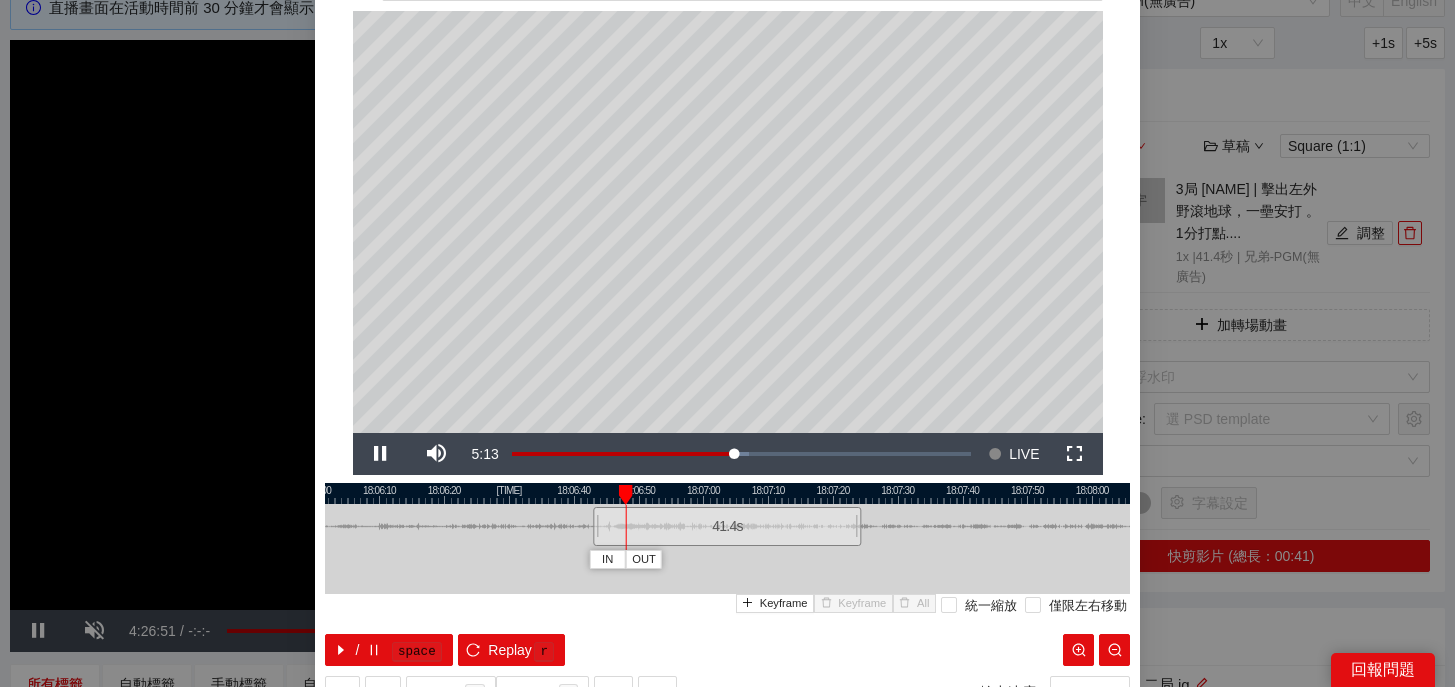 scroll, scrollTop: 109, scrollLeft: 0, axis: vertical 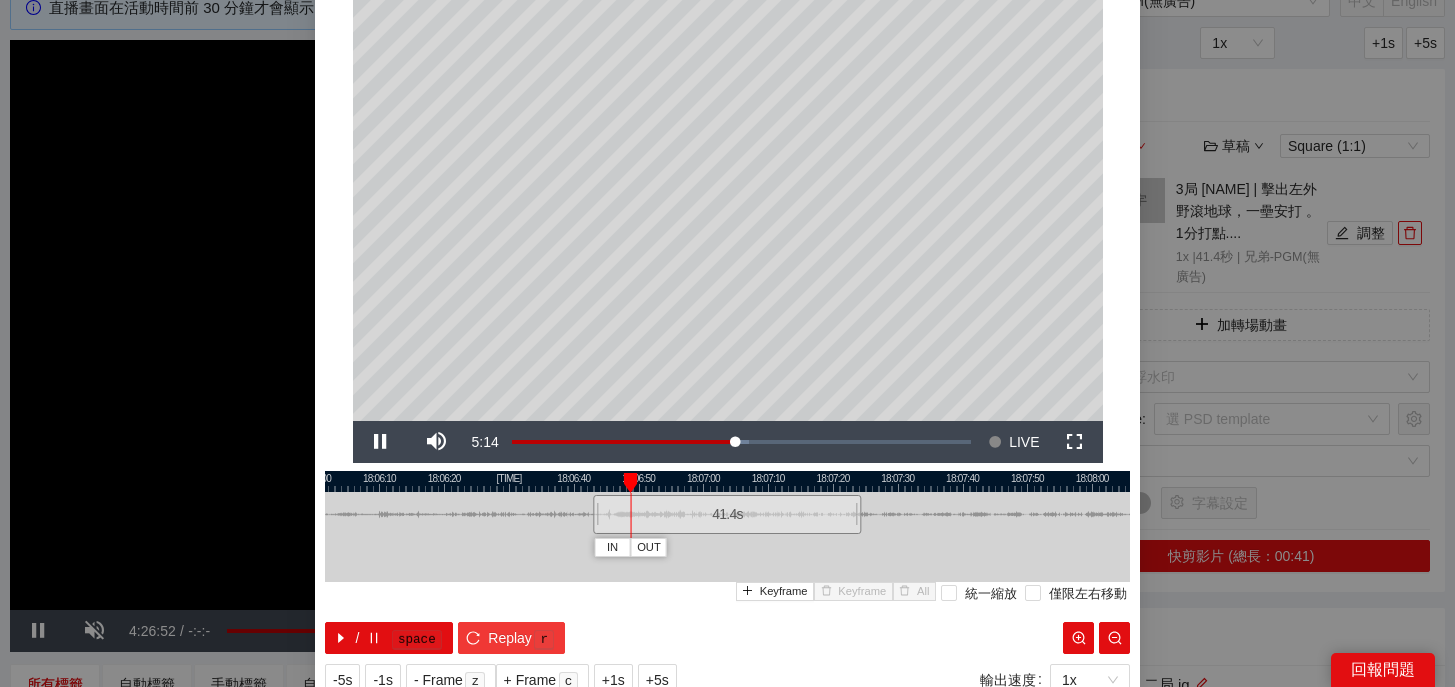 click on "Replay" at bounding box center (510, 638) 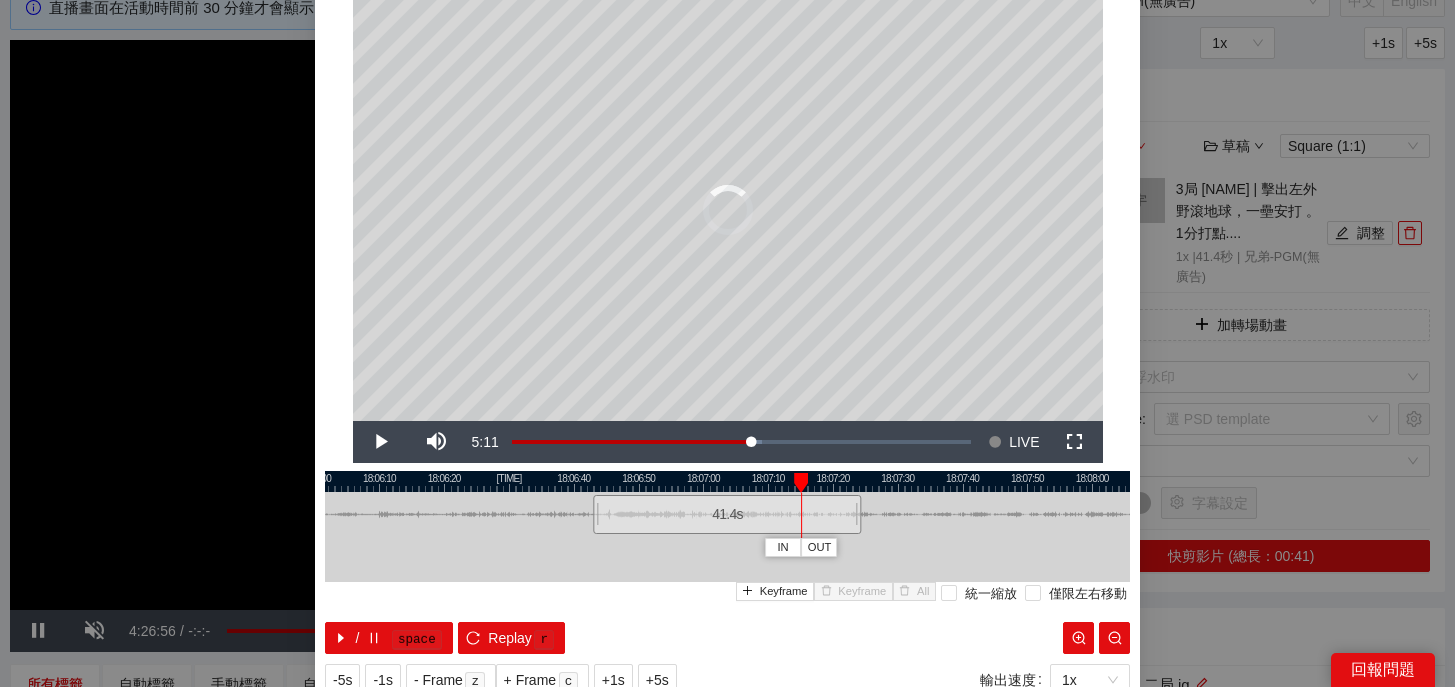 drag, startPoint x: 607, startPoint y: 480, endPoint x: 813, endPoint y: 493, distance: 206.40979 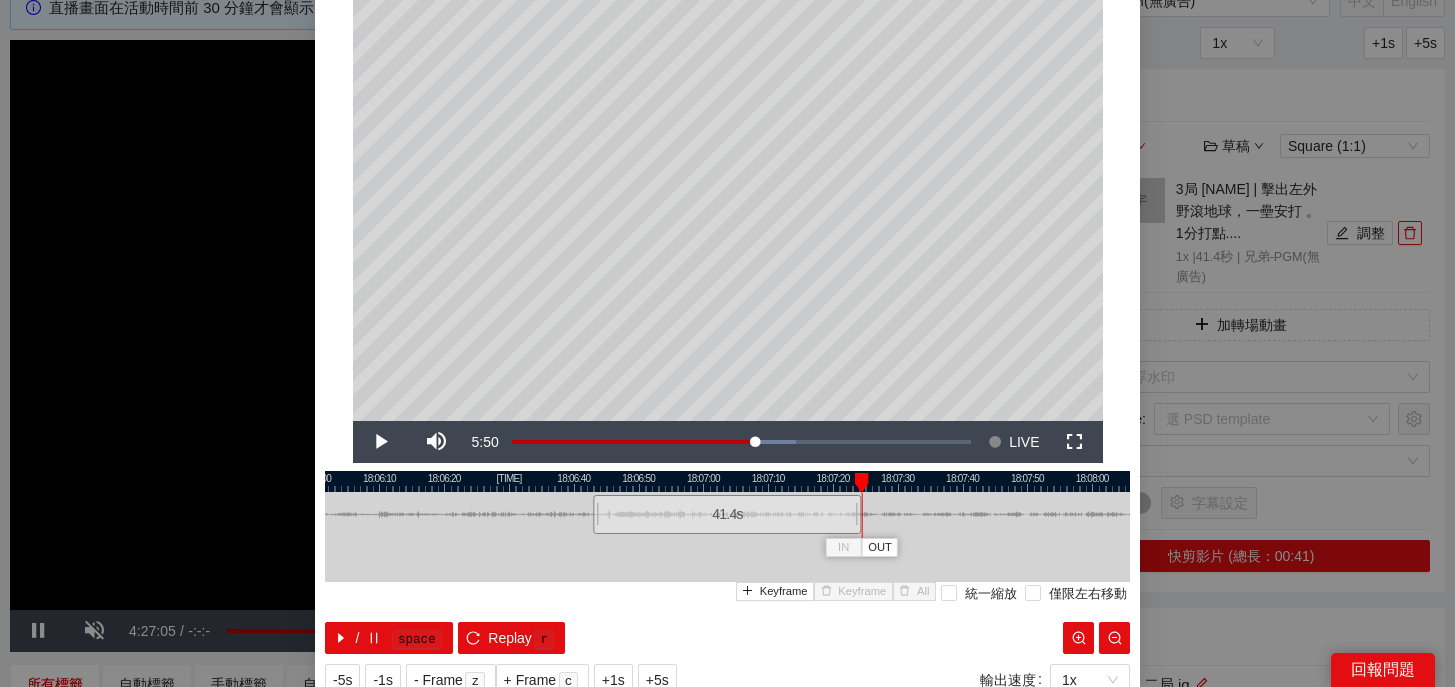 scroll, scrollTop: 180, scrollLeft: 0, axis: vertical 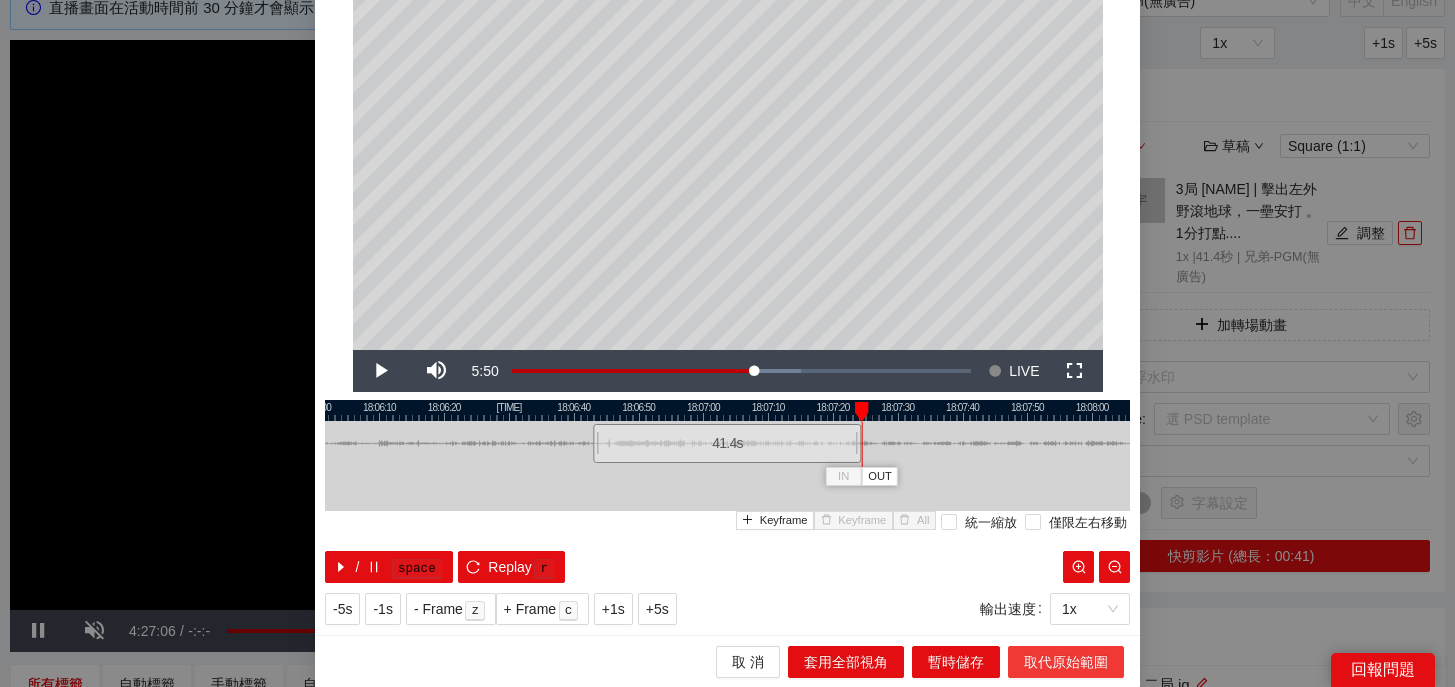 click on "取代原始範圍" at bounding box center (1066, 662) 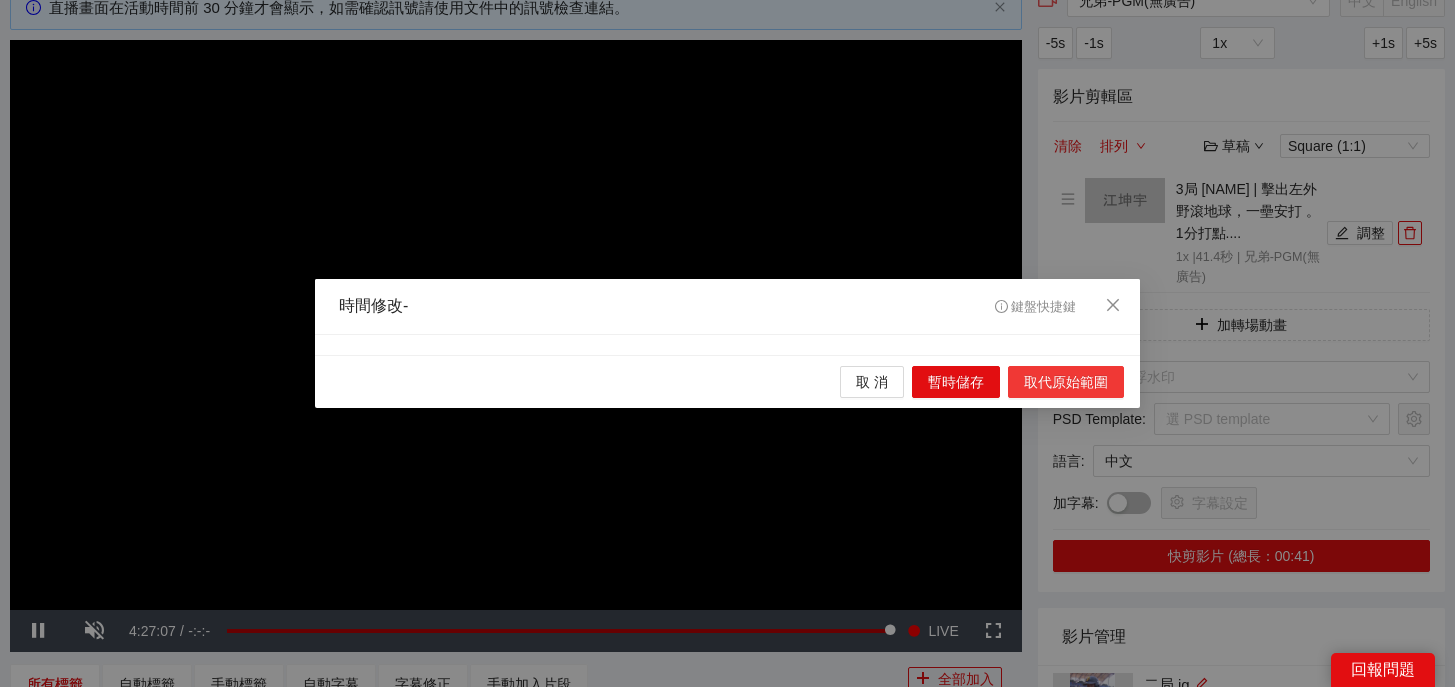 scroll, scrollTop: 0, scrollLeft: 0, axis: both 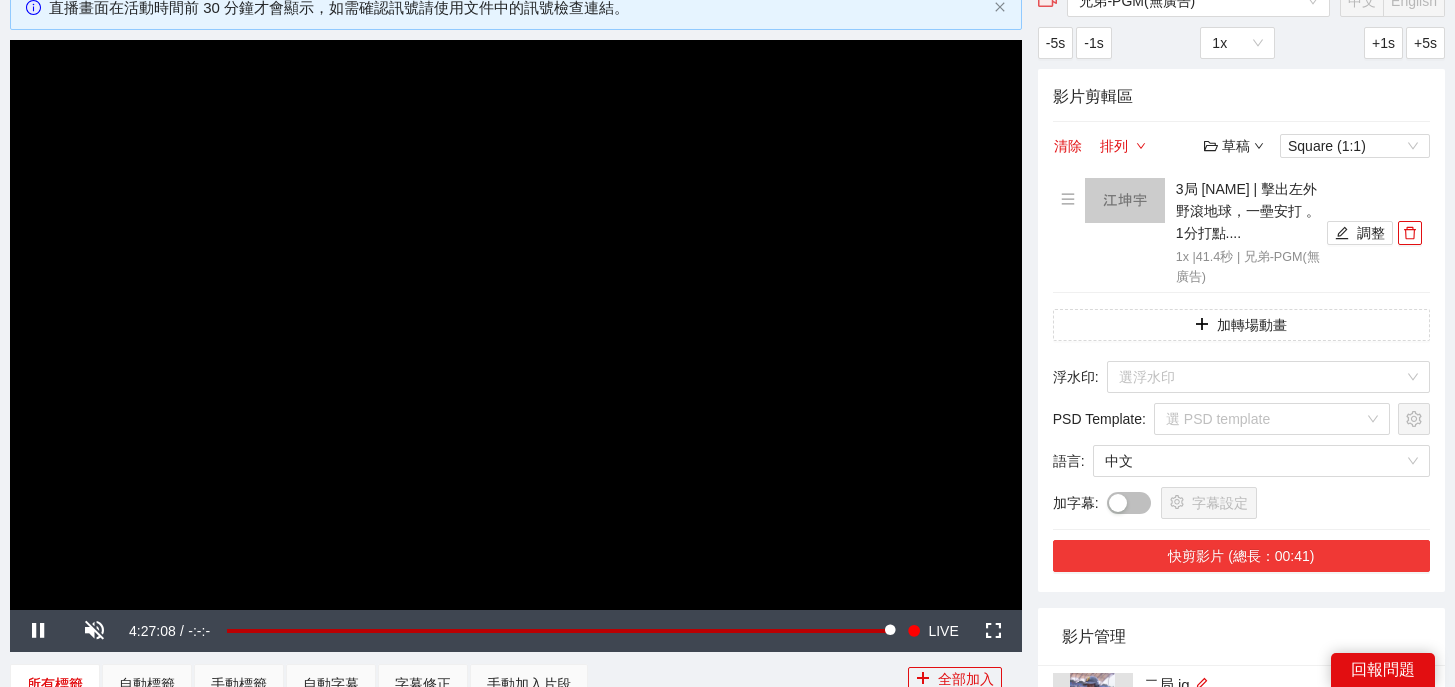 click on "快剪影片 (總長：00:41)" at bounding box center [1241, 556] 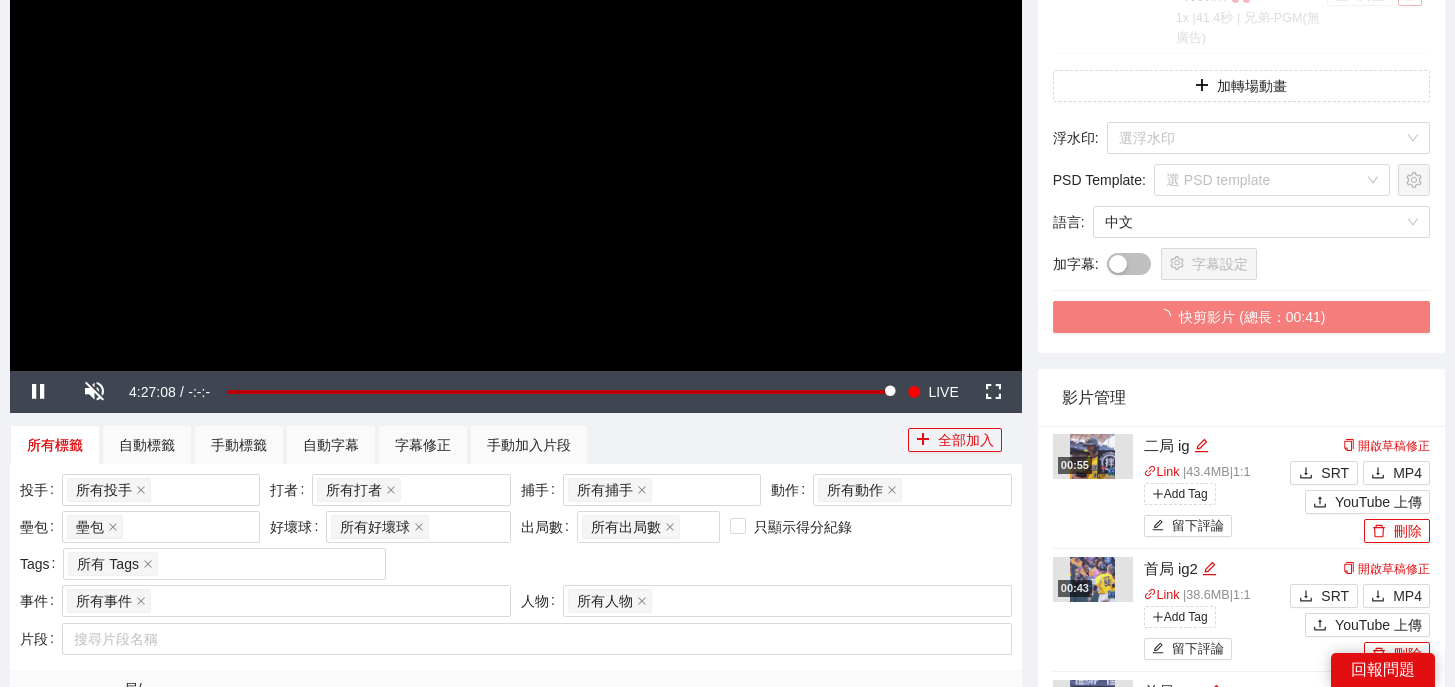 scroll, scrollTop: 366, scrollLeft: 0, axis: vertical 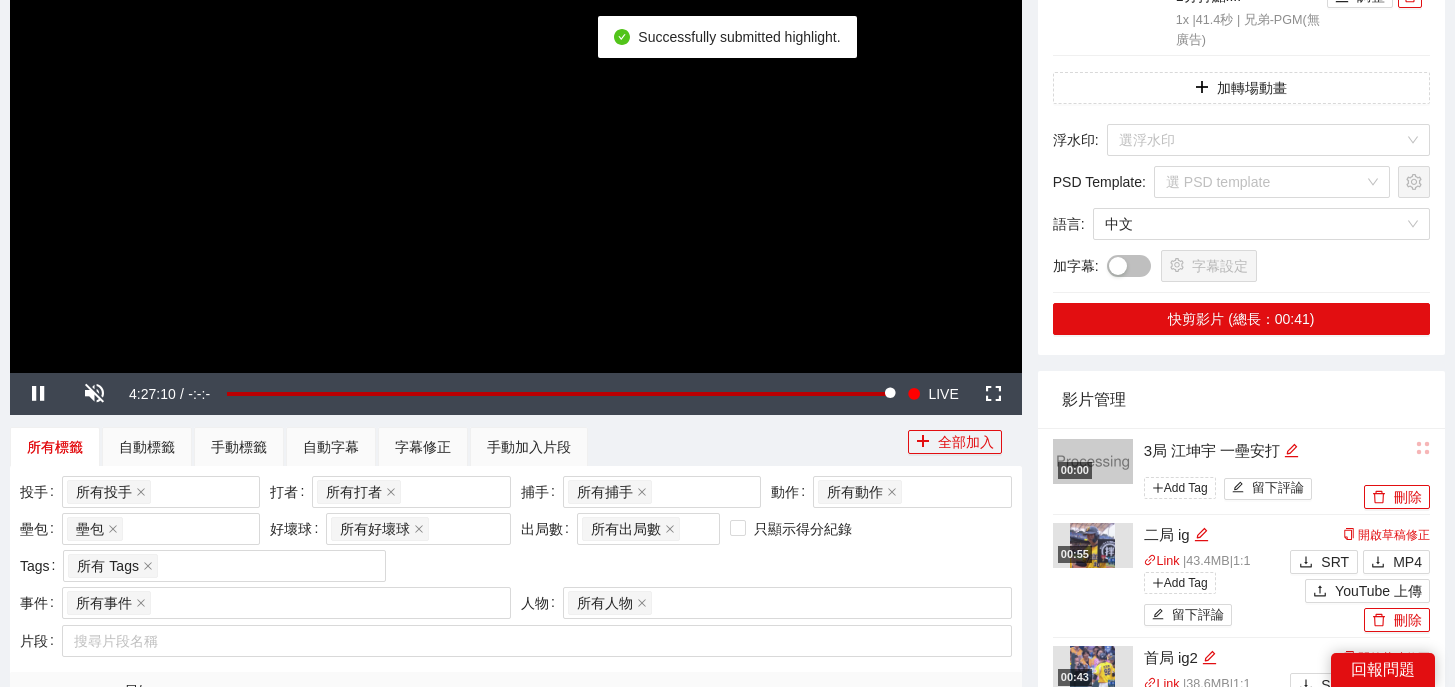 click on "3局 江坤宇 一壘安打" at bounding box center [1251, 451] 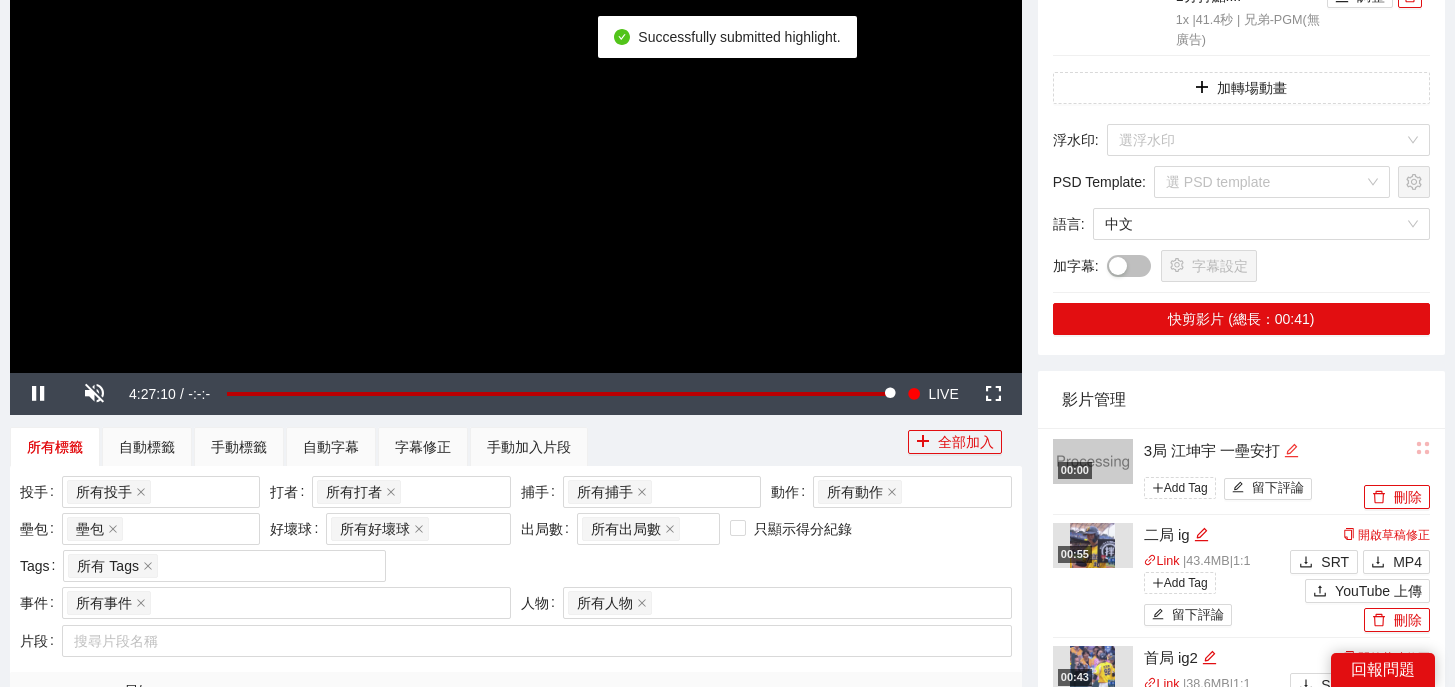 click 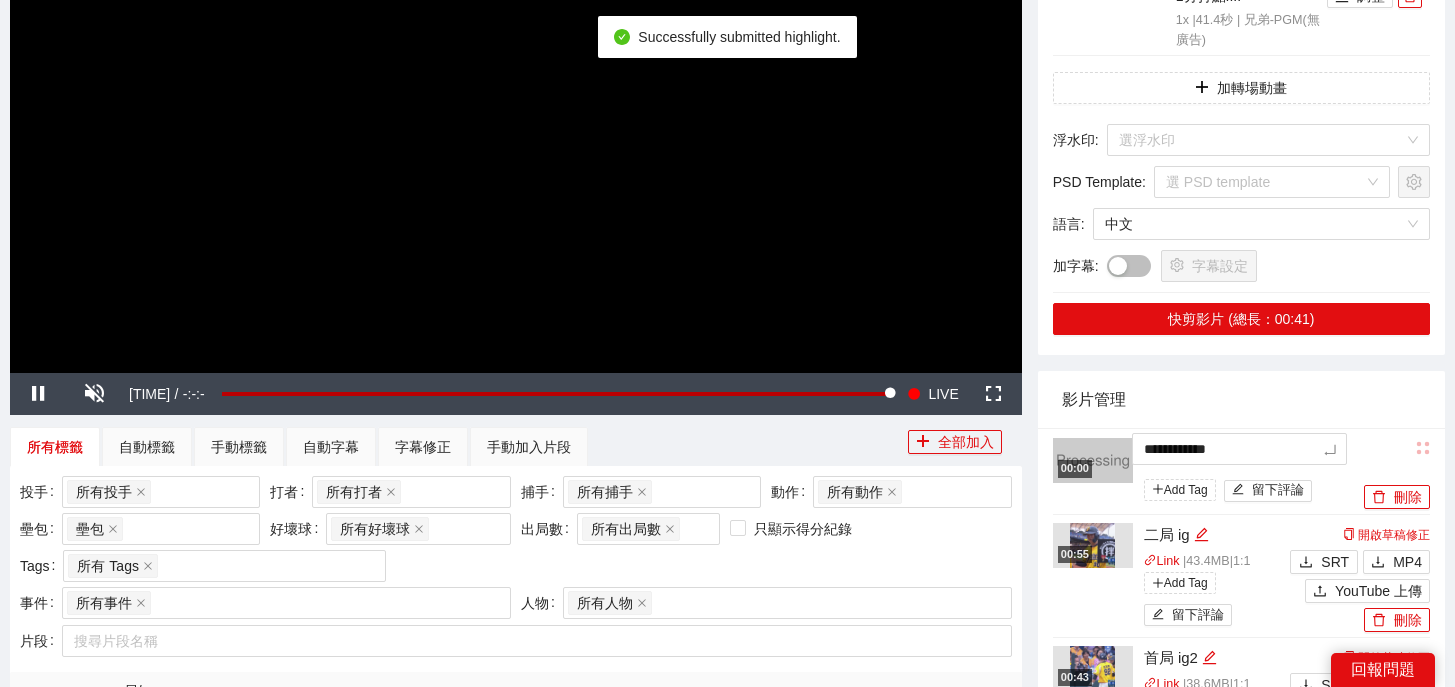 drag, startPoint x: 1301, startPoint y: 449, endPoint x: 864, endPoint y: 439, distance: 437.1144 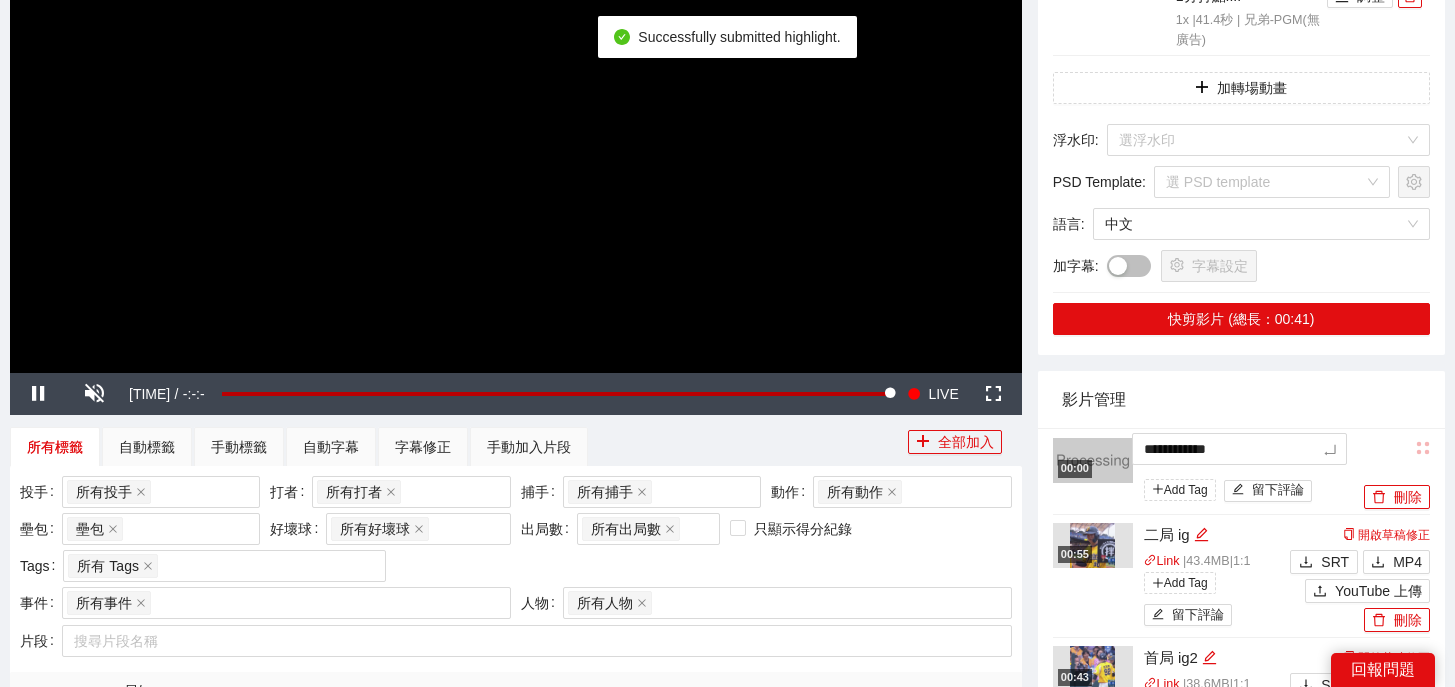 type on "*" 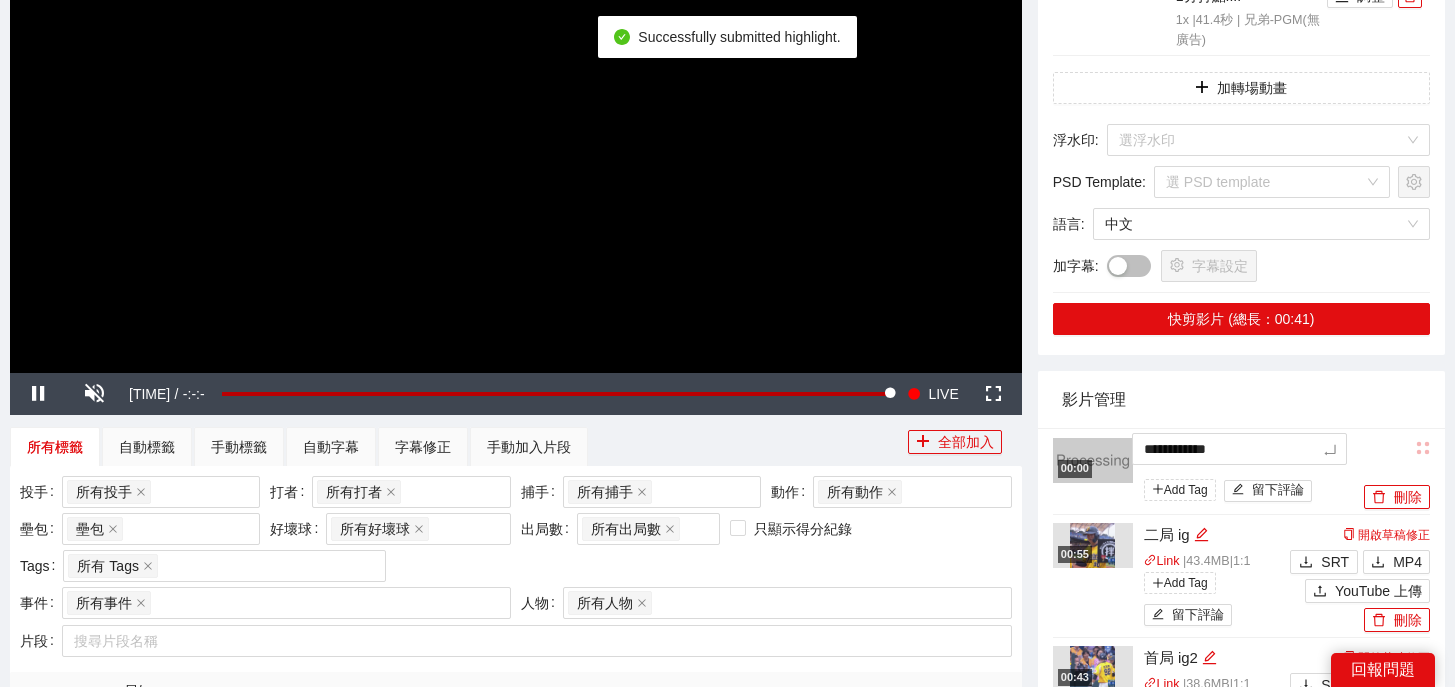 type on "*" 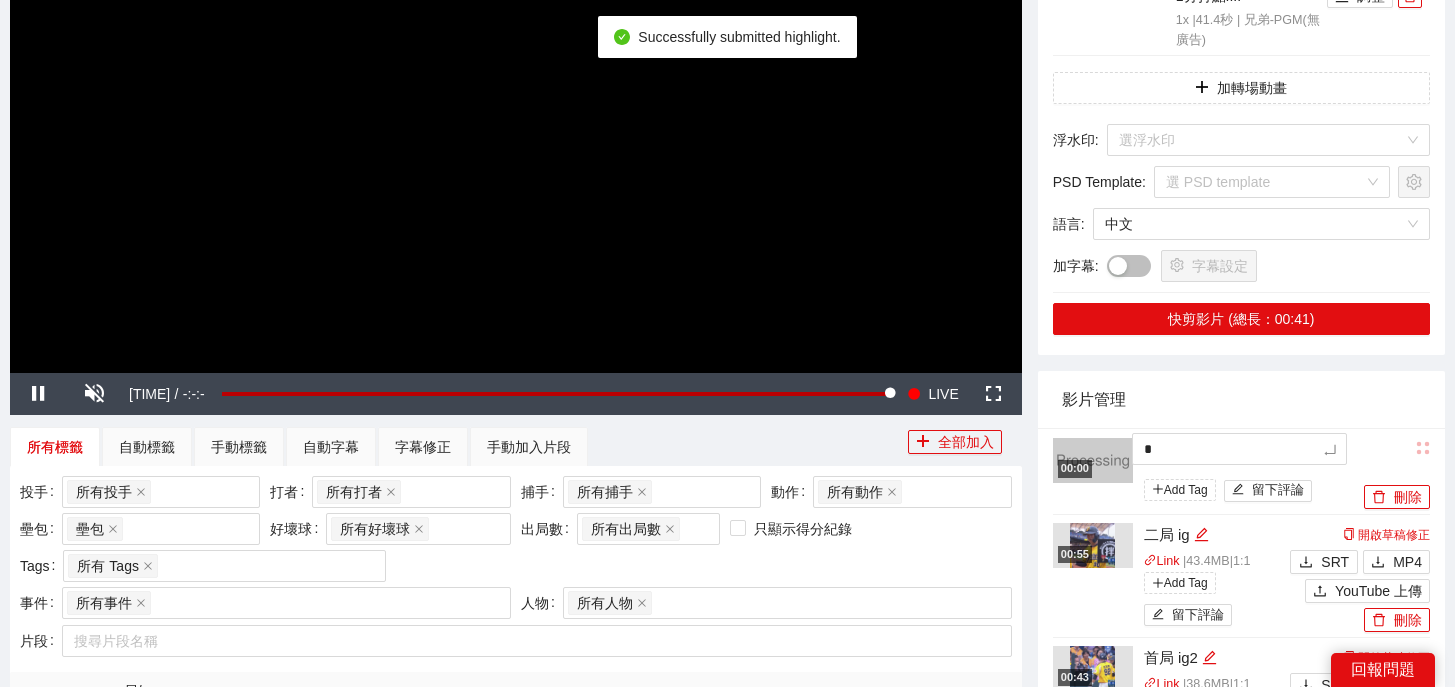 type 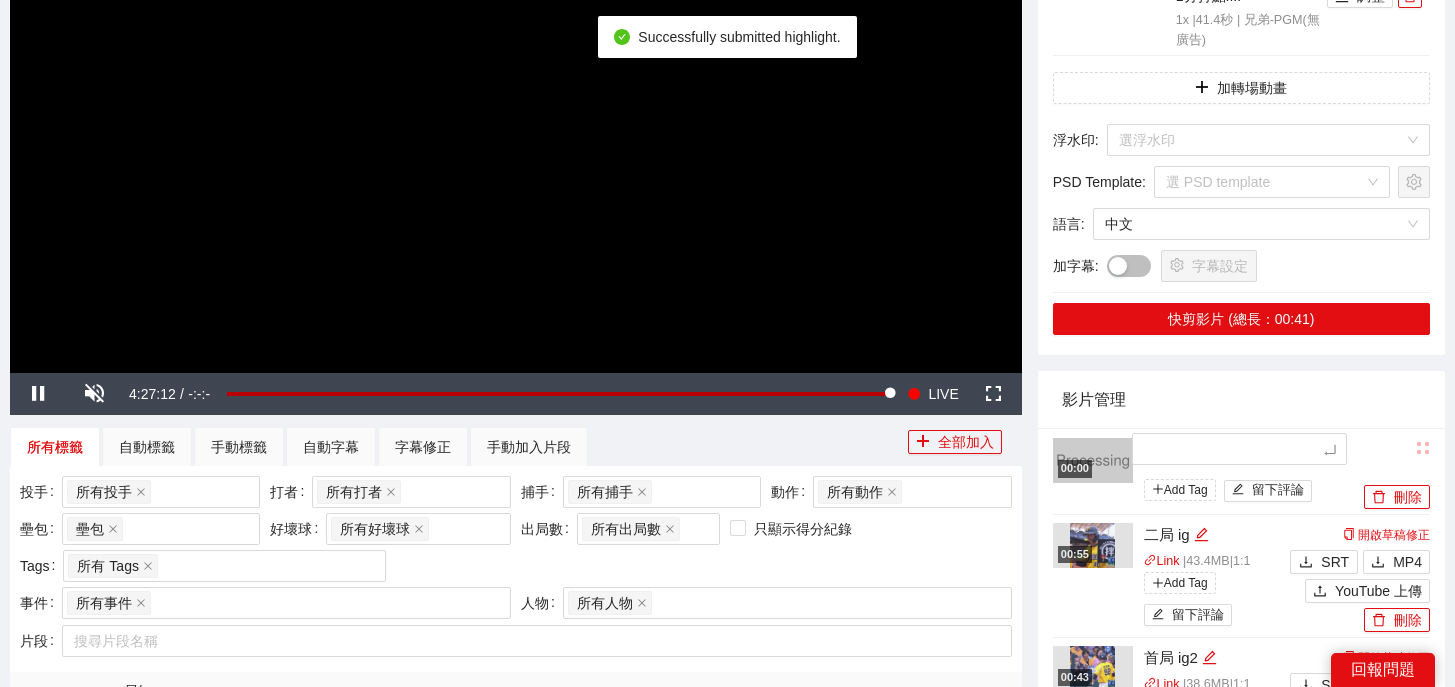 type on "*" 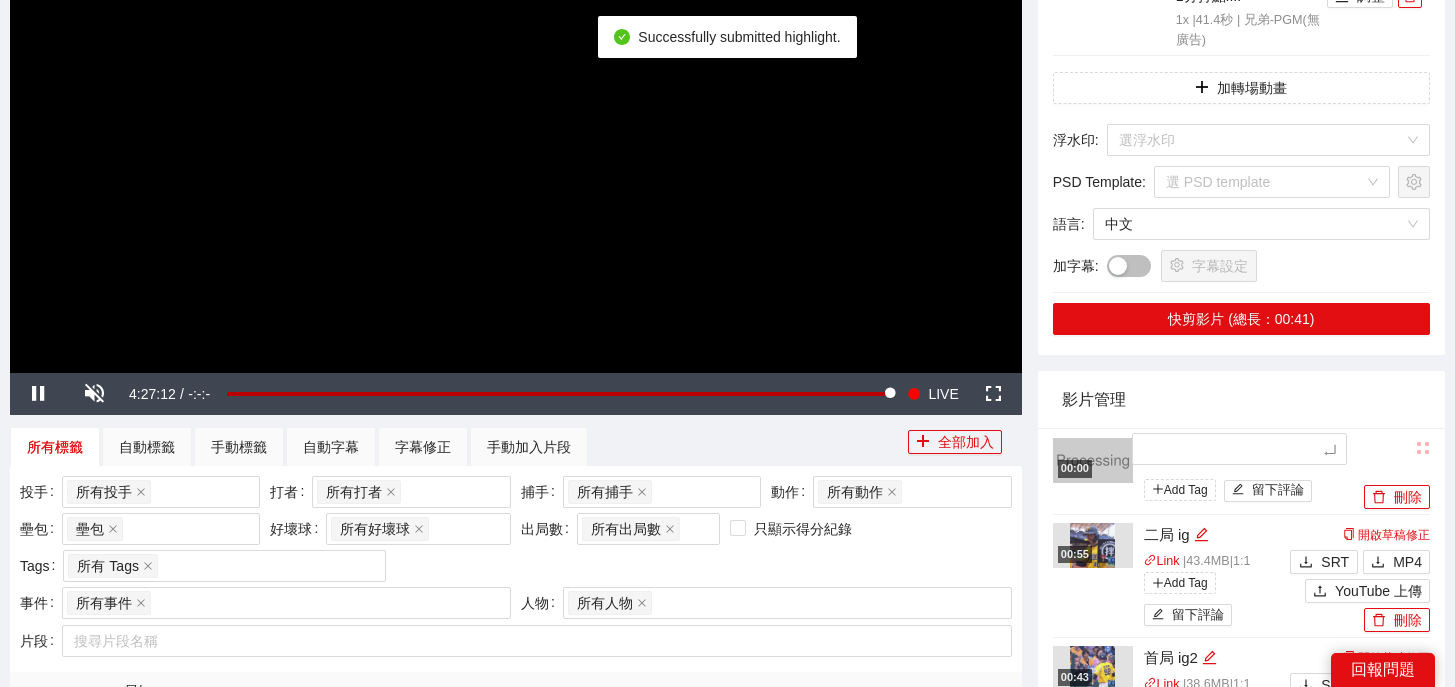 type on "*" 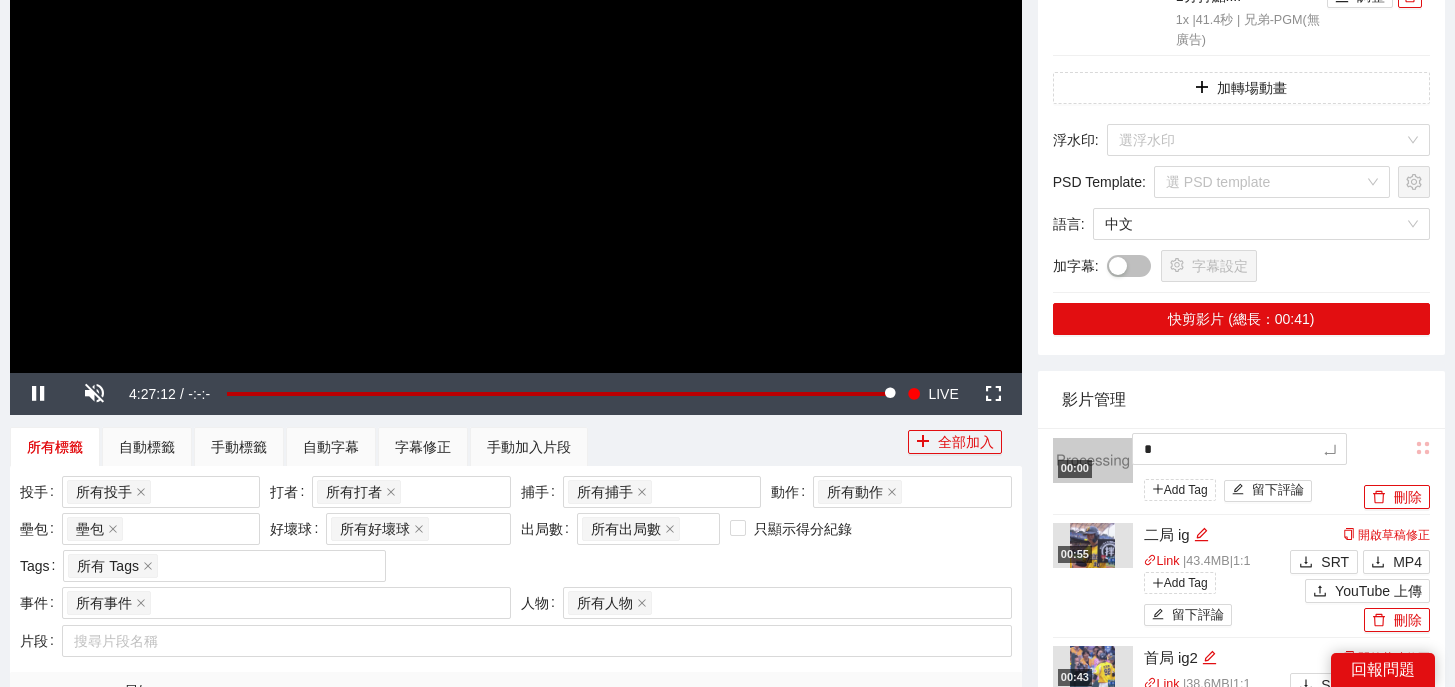 type on "**" 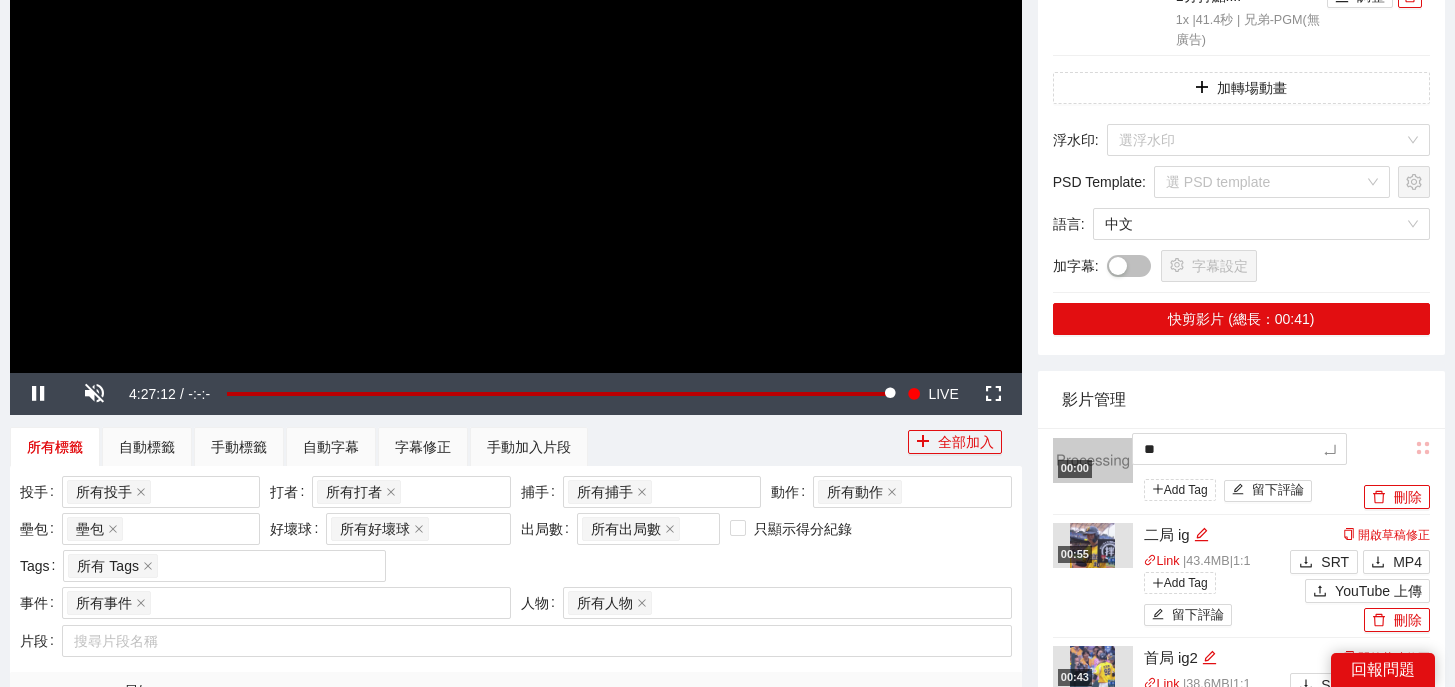 type on "*" 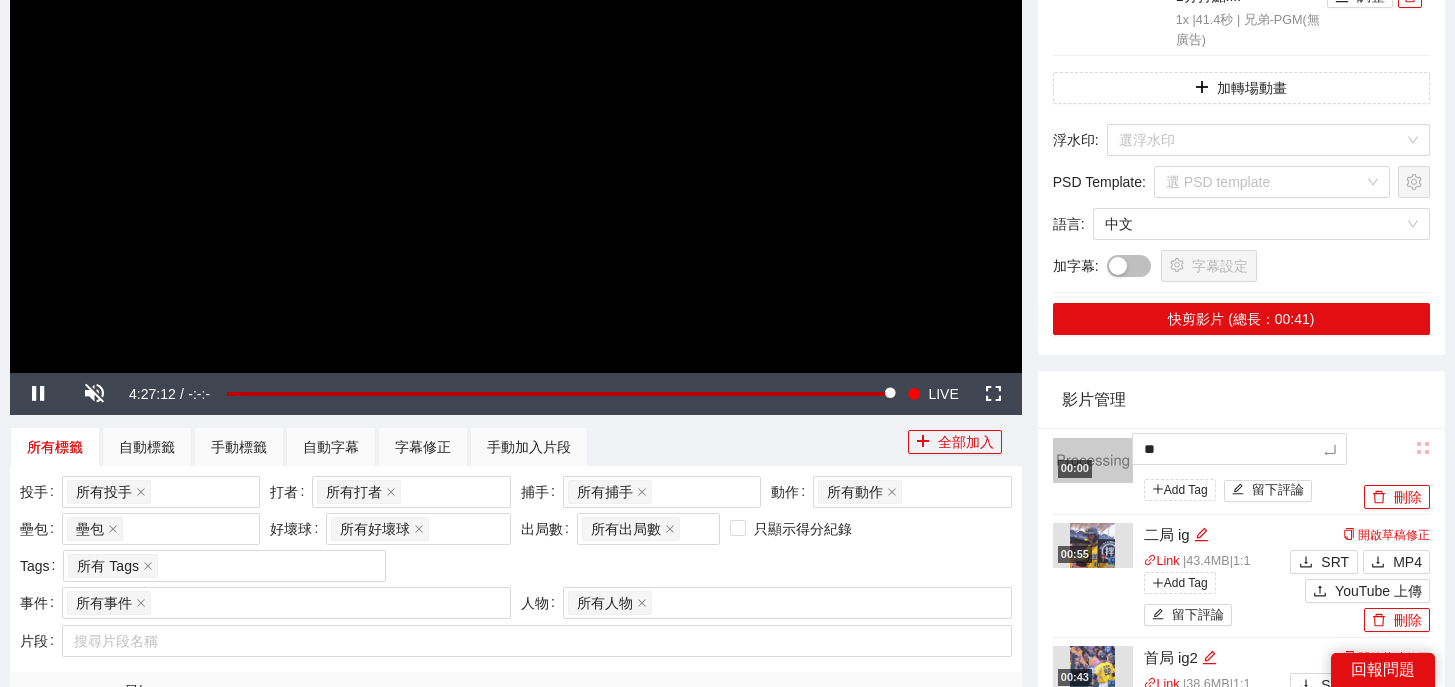 type on "*" 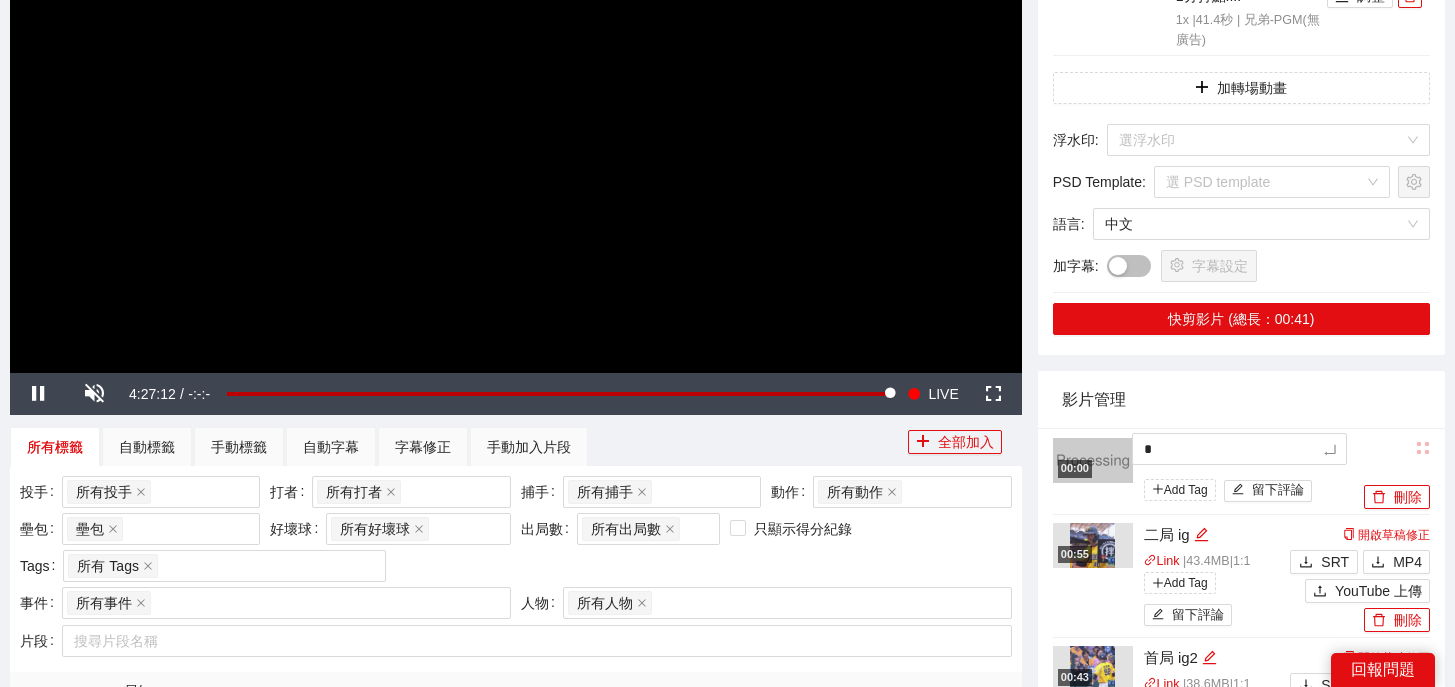 type on "**" 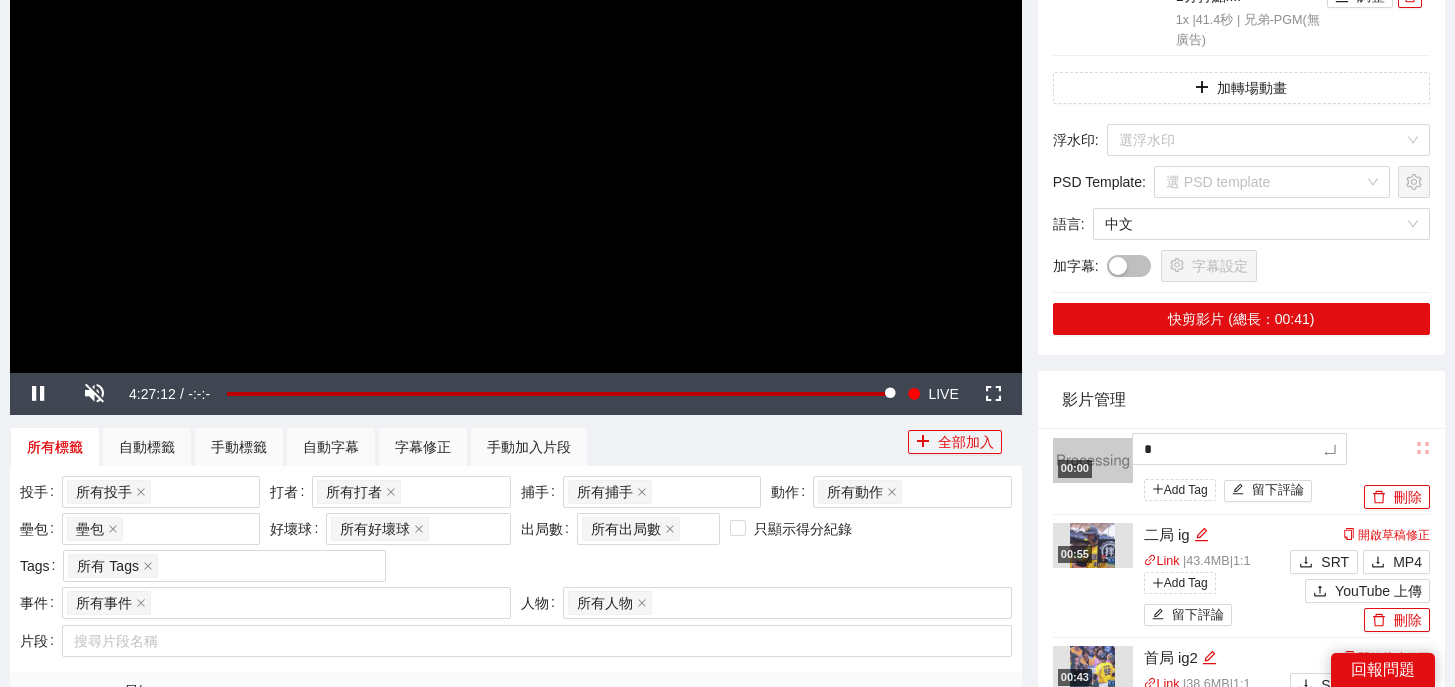 type on "**" 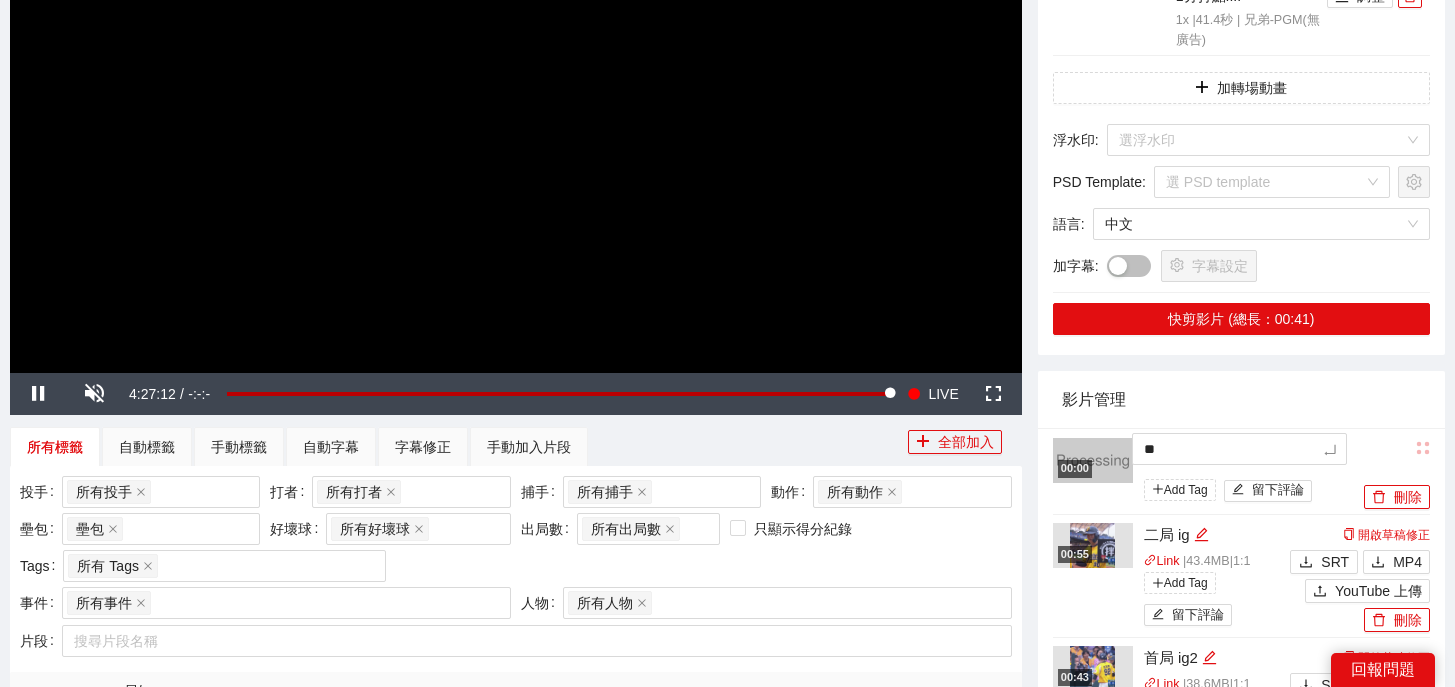 type on "***" 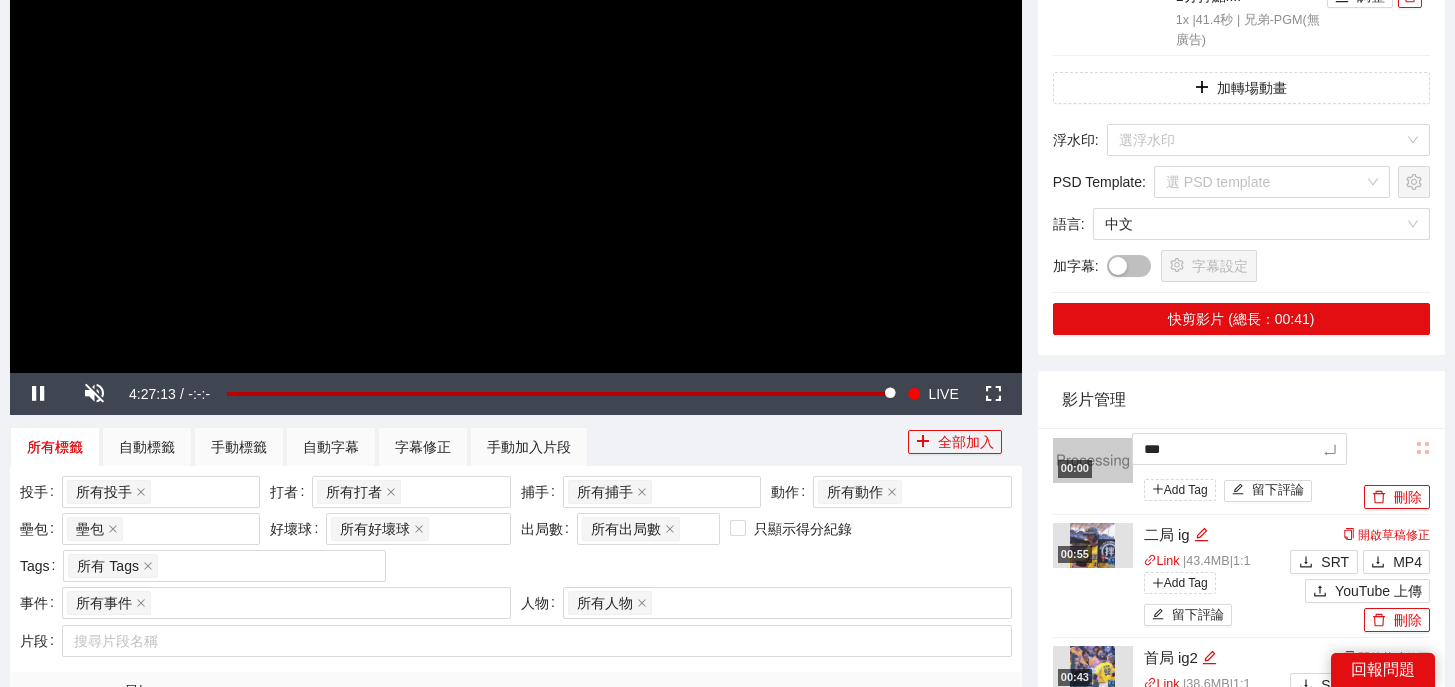 type on "**" 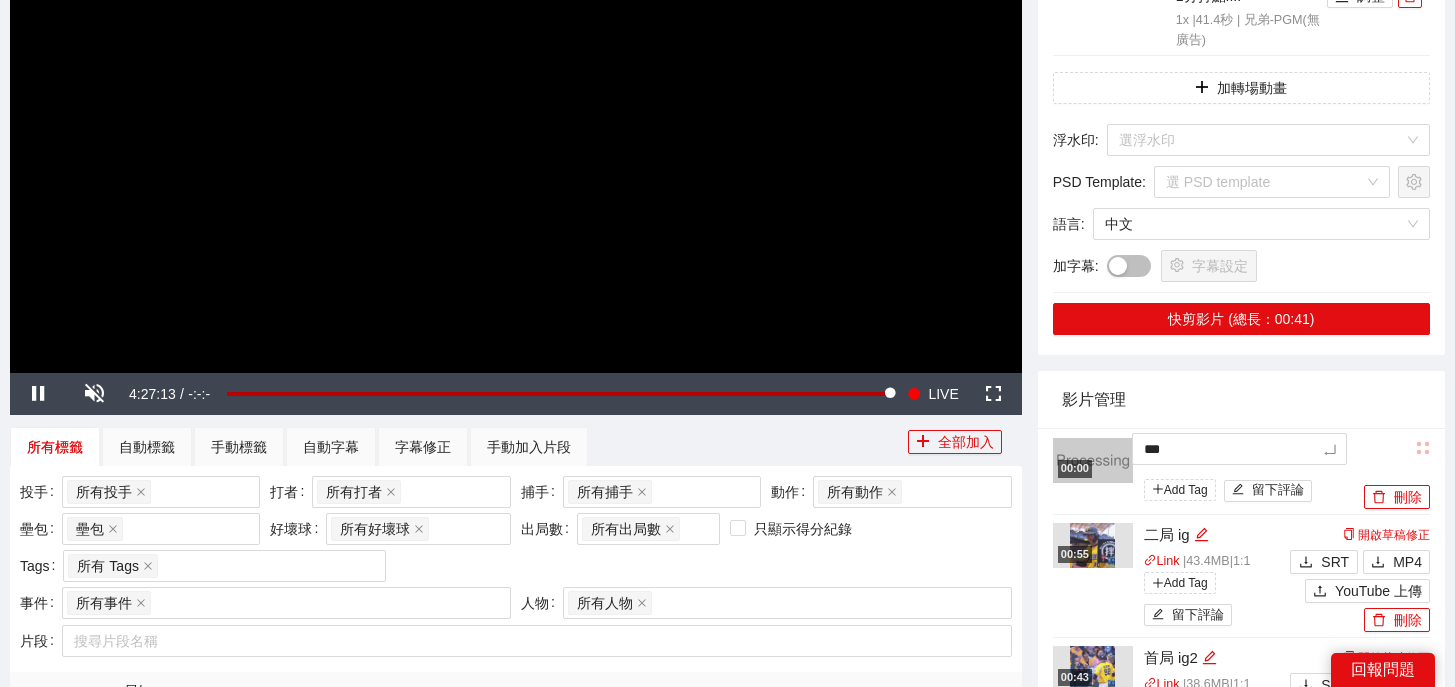 type on "**" 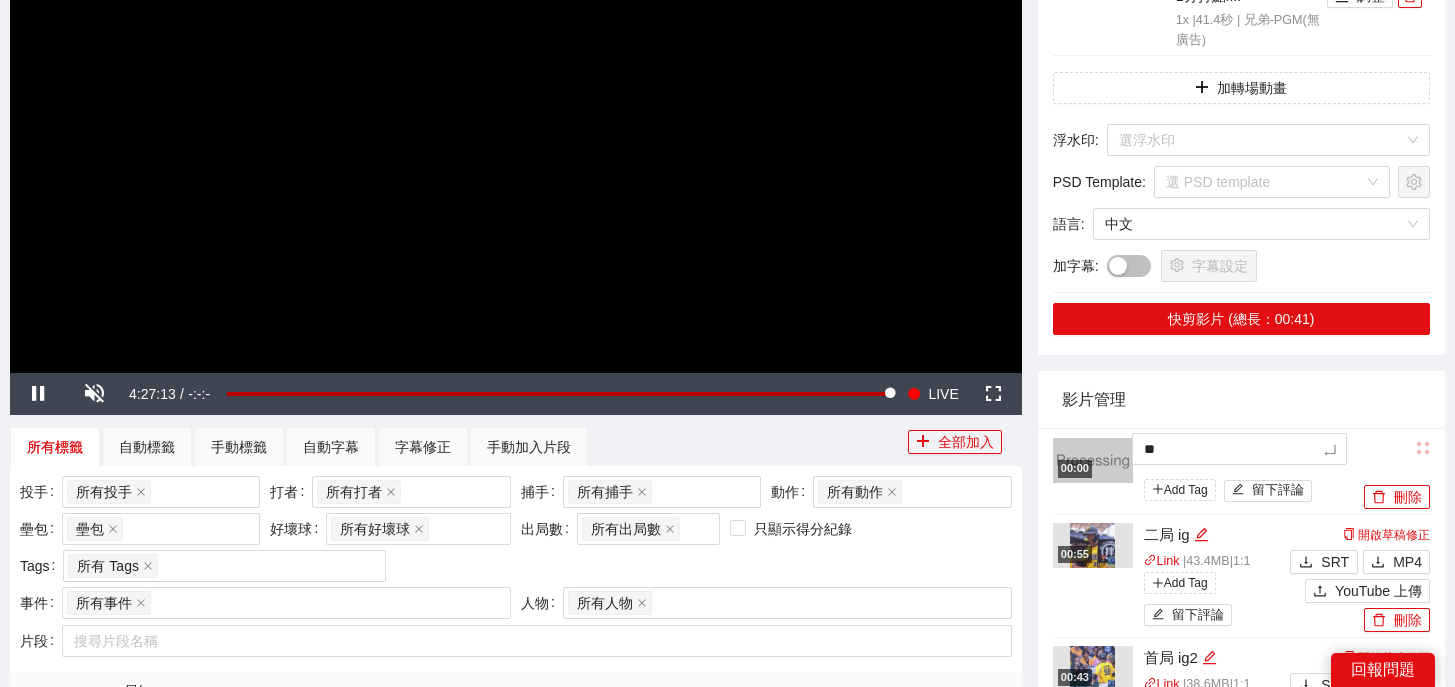 type on "**" 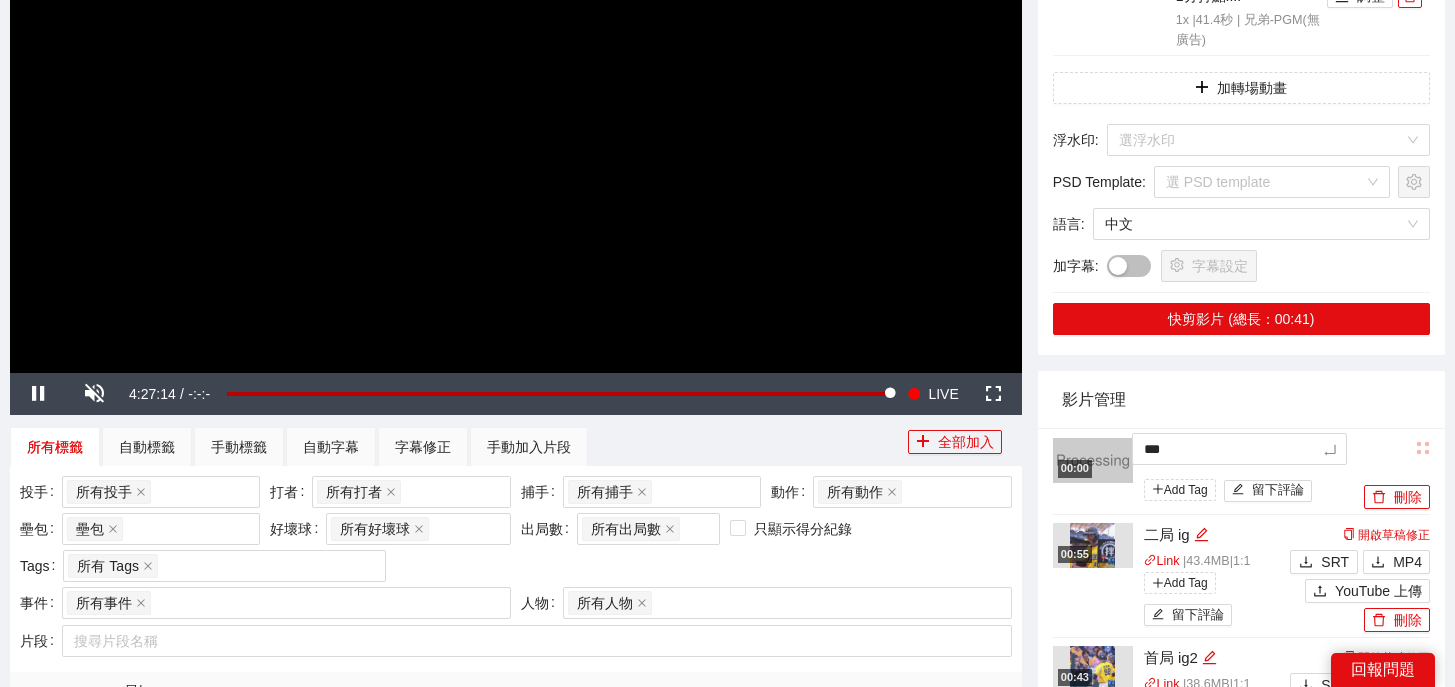 type on "****" 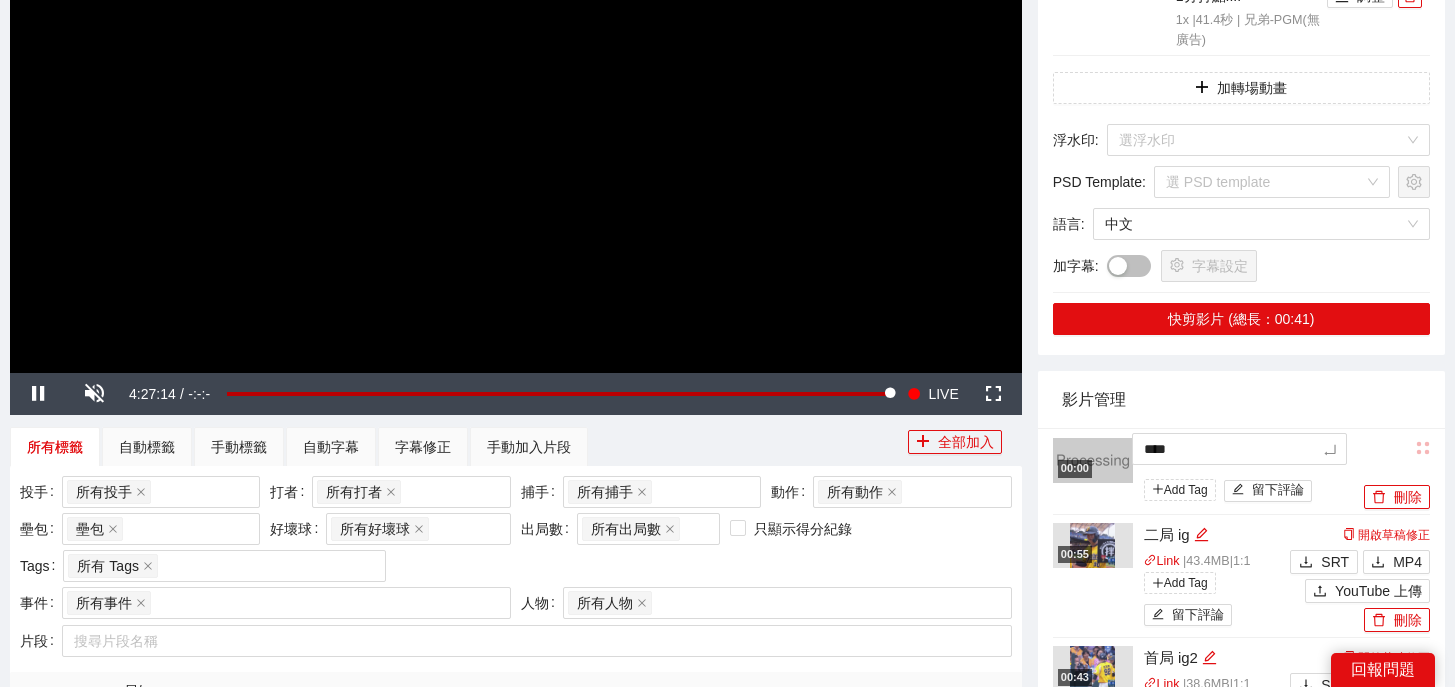 type on "*****" 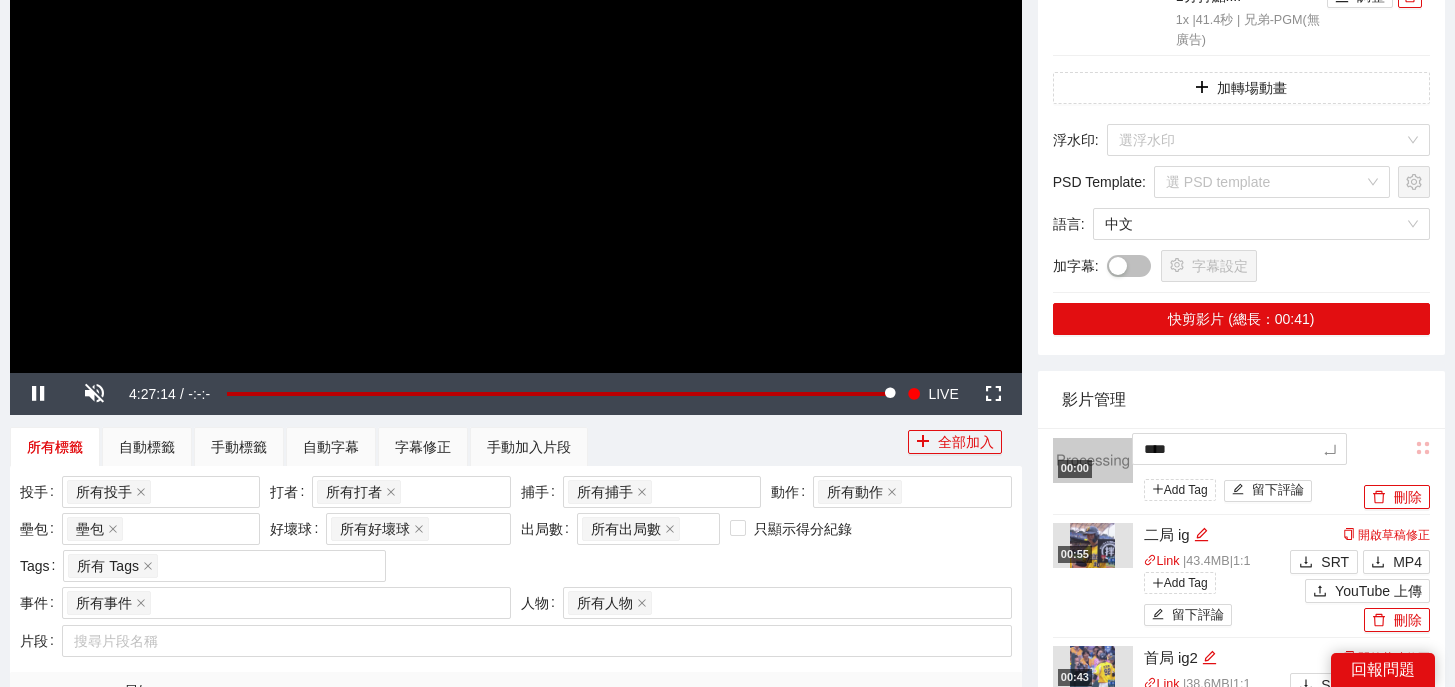 type on "*****" 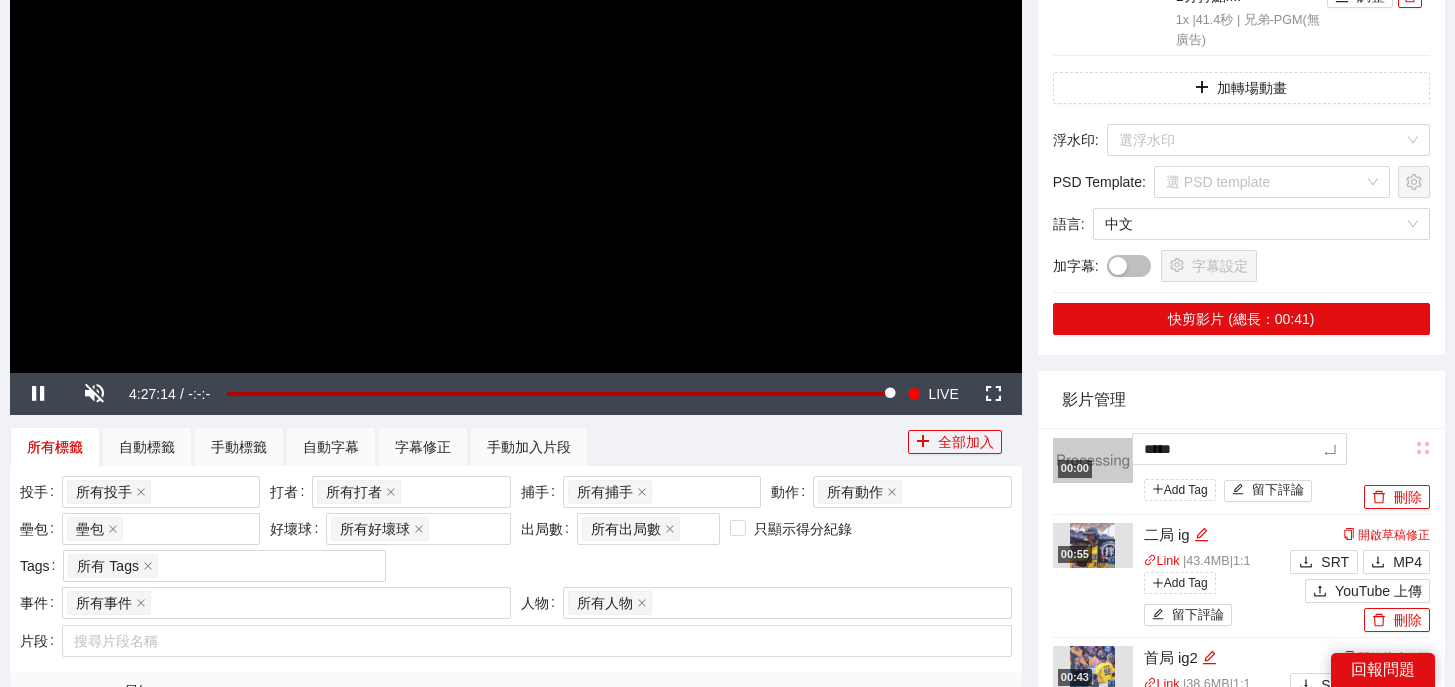 type on "******" 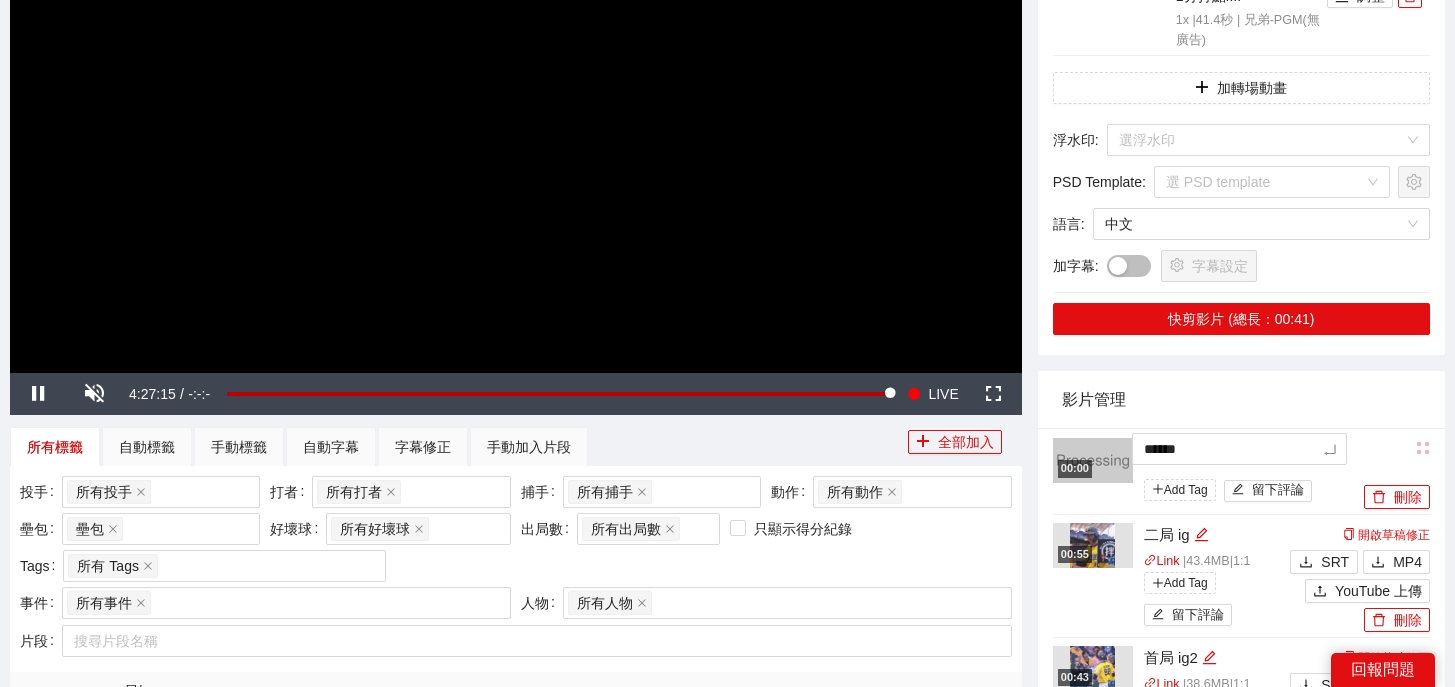 type on "******" 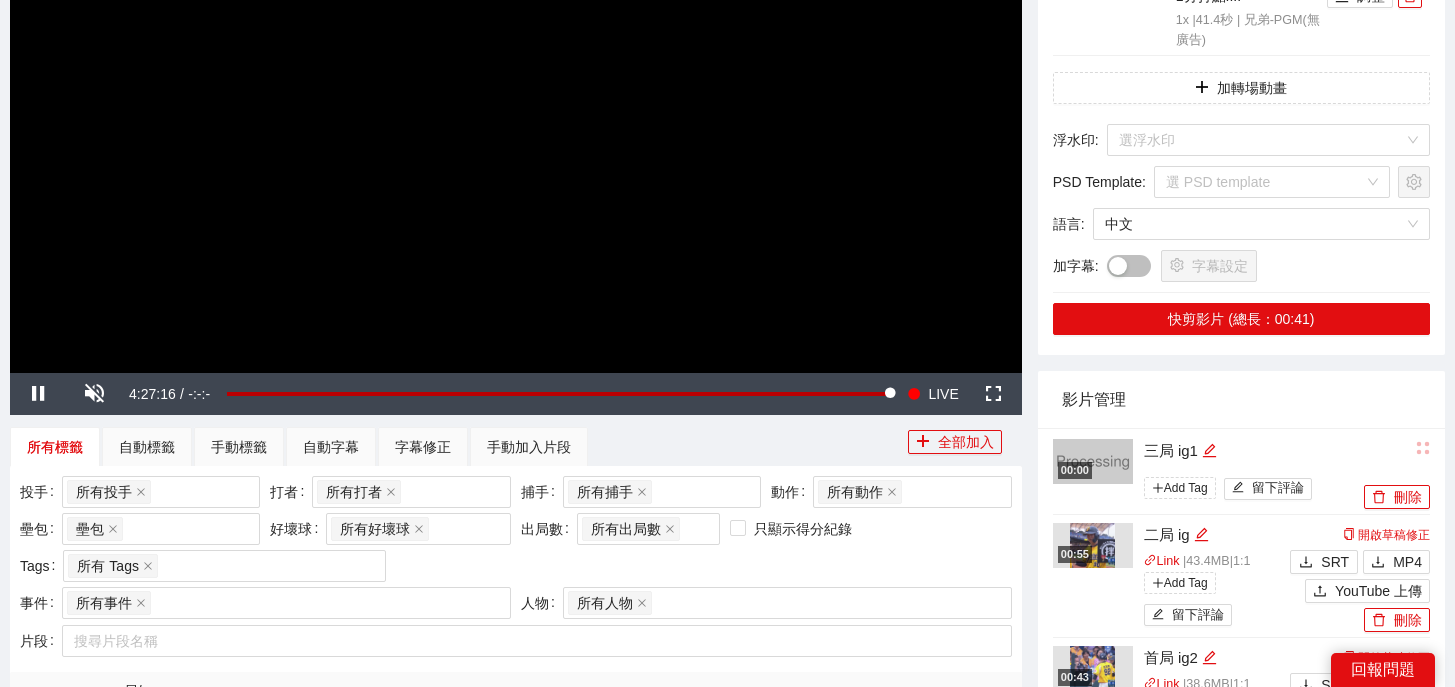 scroll, scrollTop: 0, scrollLeft: 0, axis: both 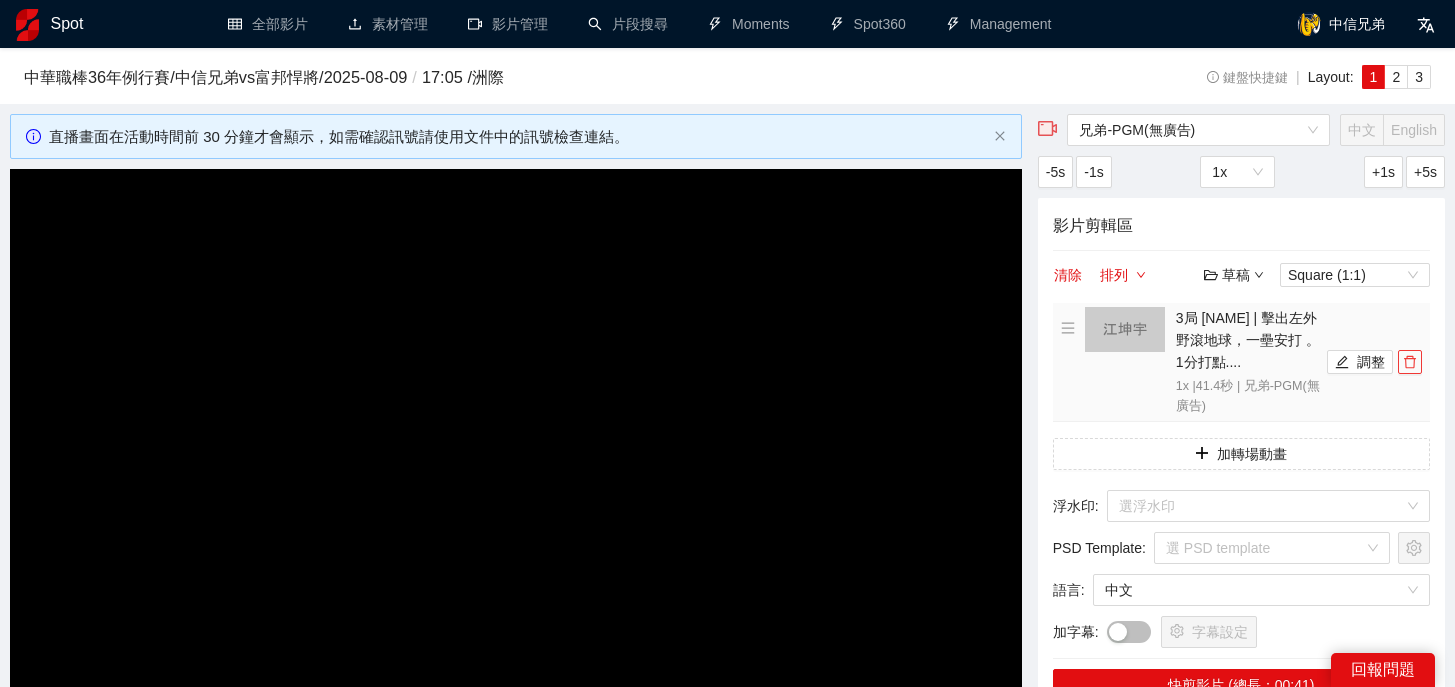 click at bounding box center (1410, 362) 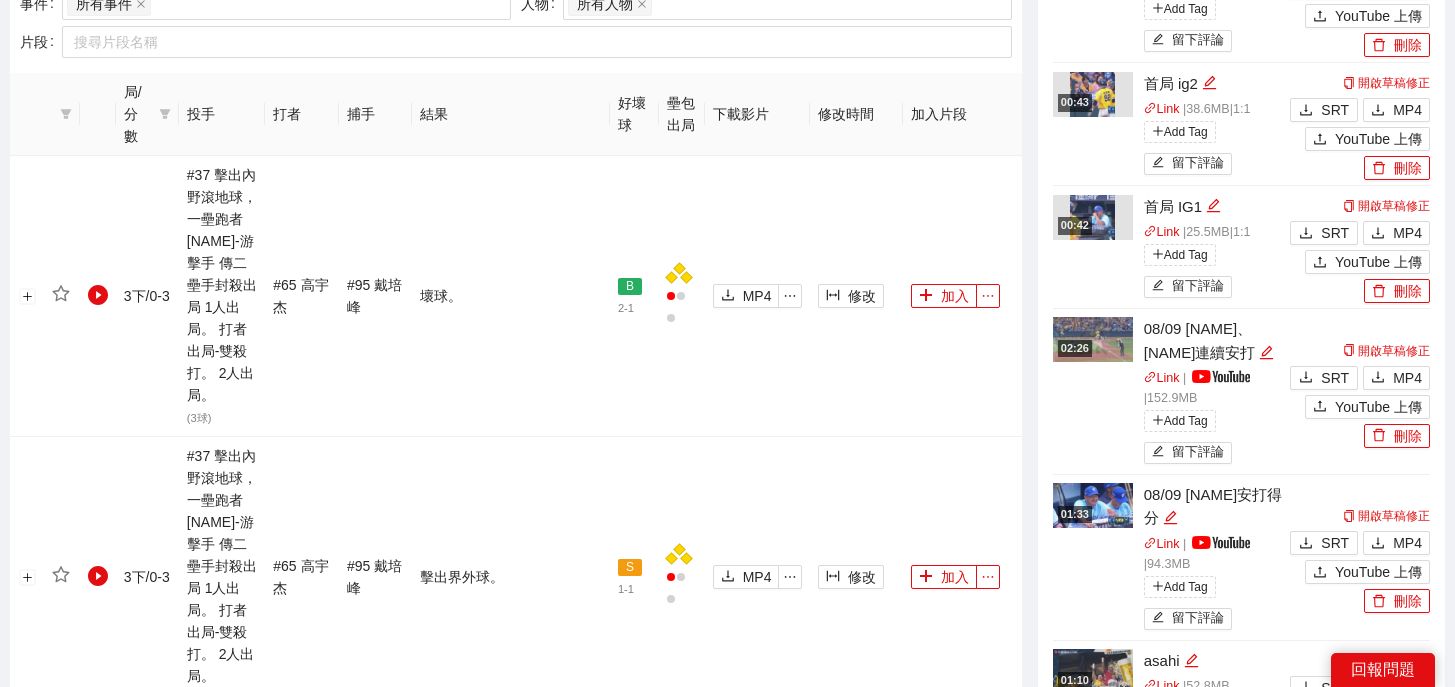 scroll, scrollTop: 2238, scrollLeft: 0, axis: vertical 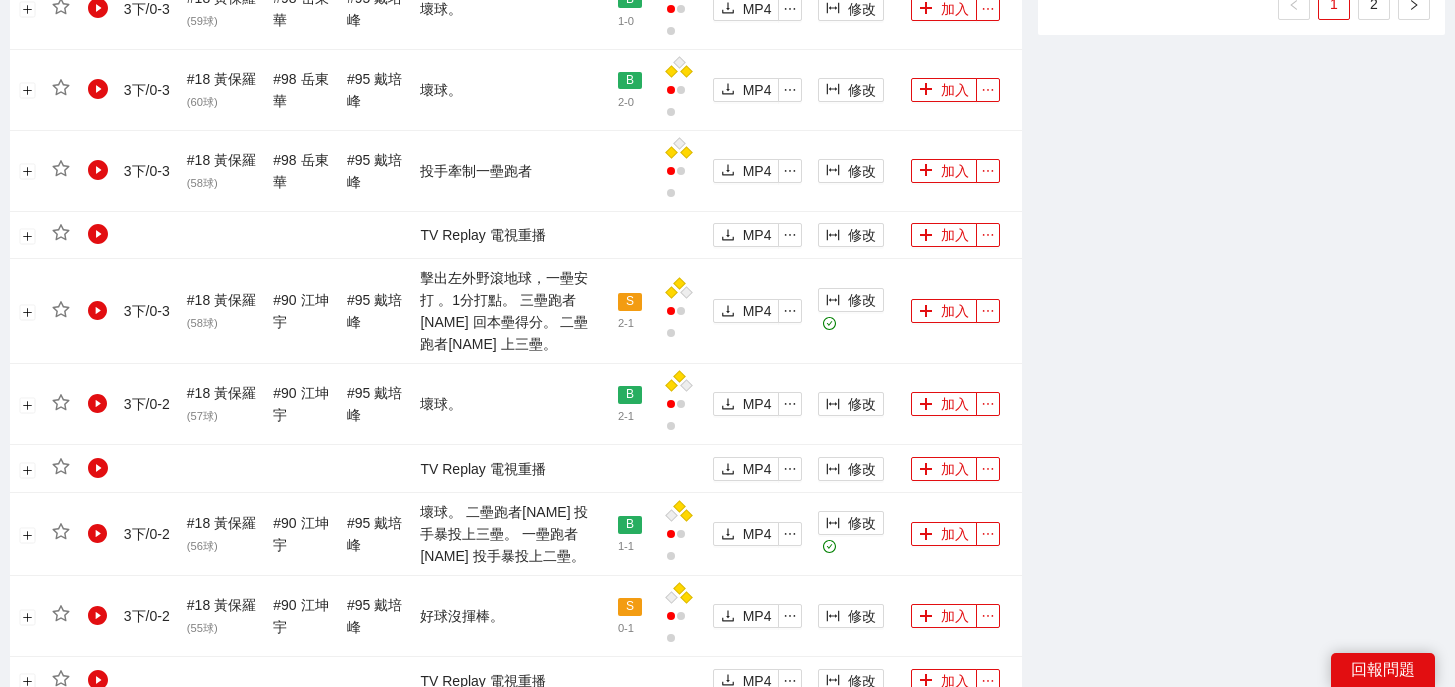 click on "4" at bounding box center (126, 1057) 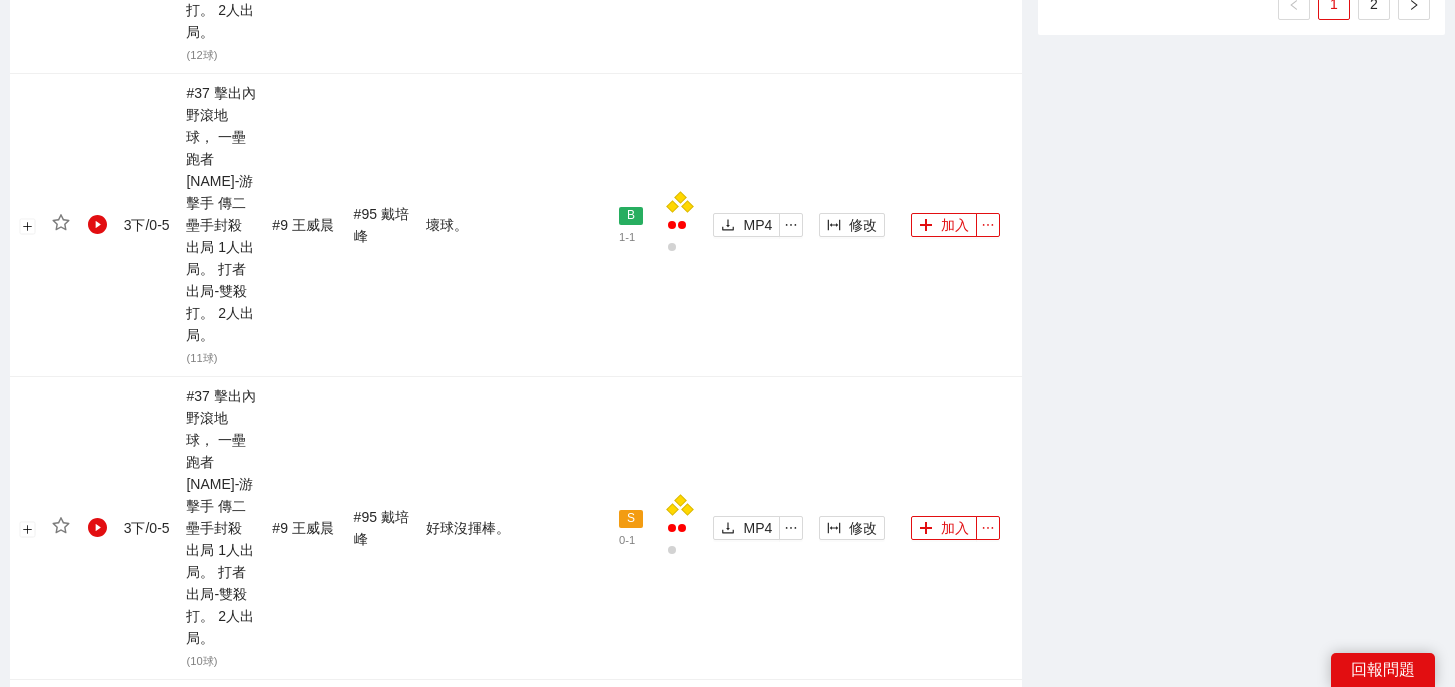 scroll, scrollTop: 2225, scrollLeft: 0, axis: vertical 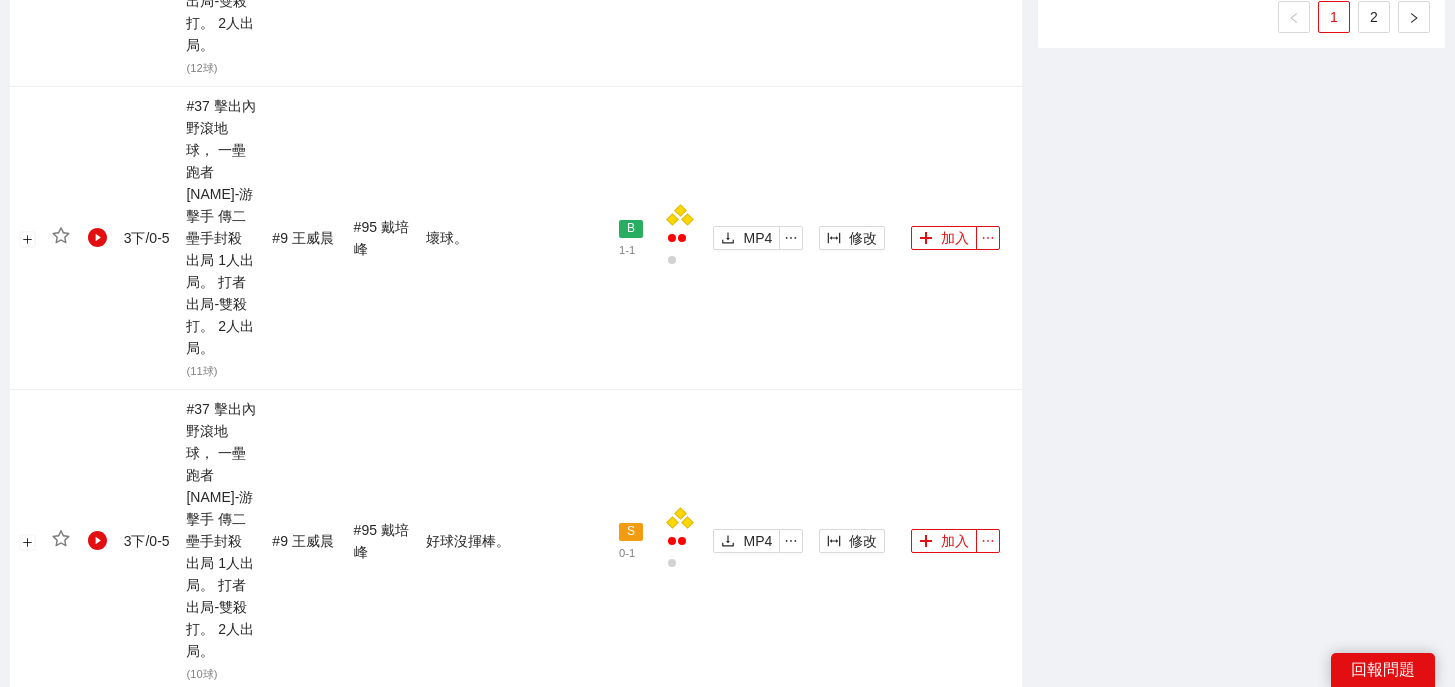 click 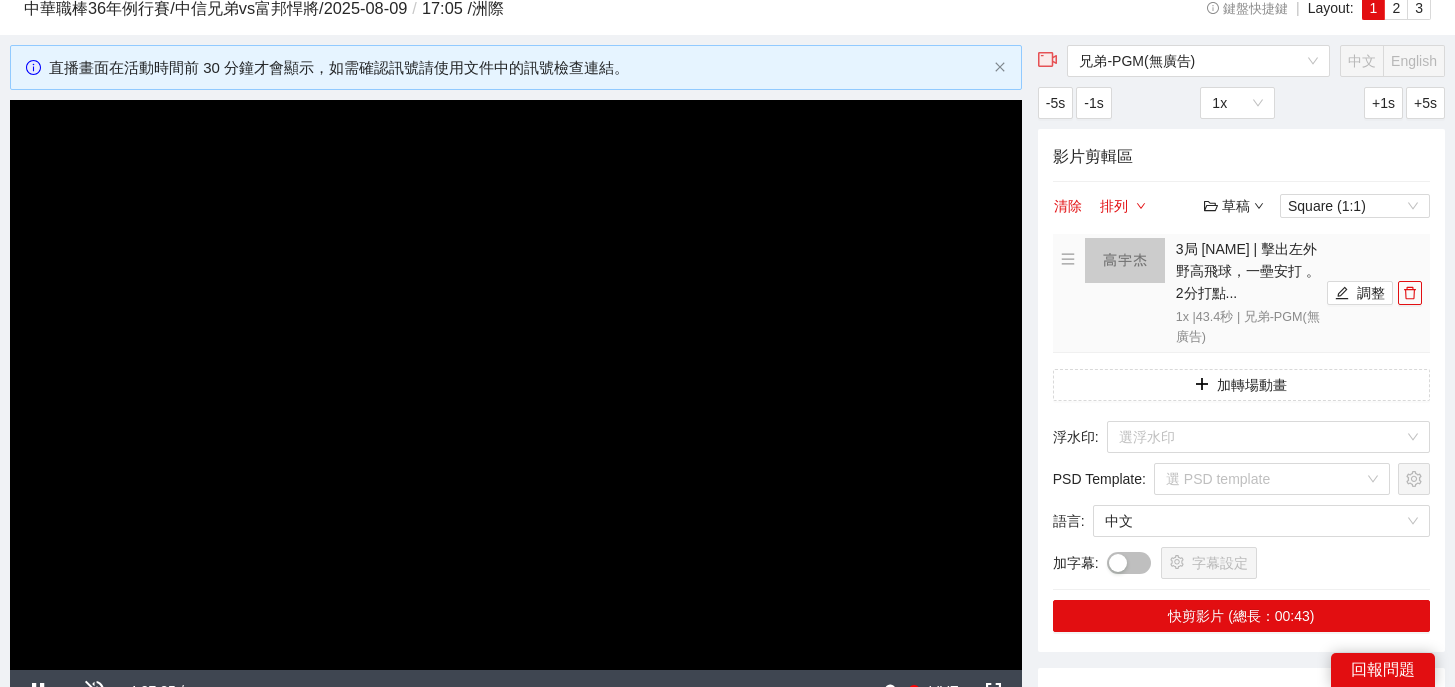 scroll, scrollTop: 0, scrollLeft: 0, axis: both 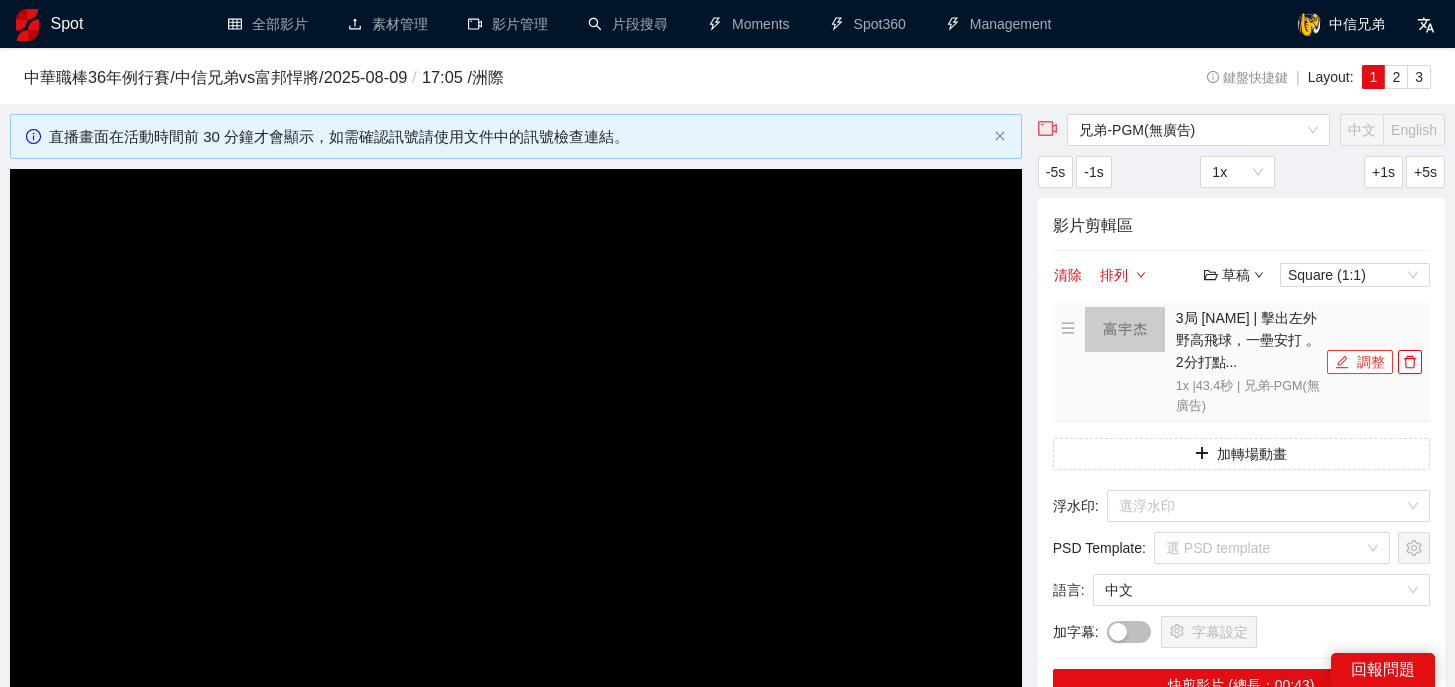 click on "調整" at bounding box center [1360, 362] 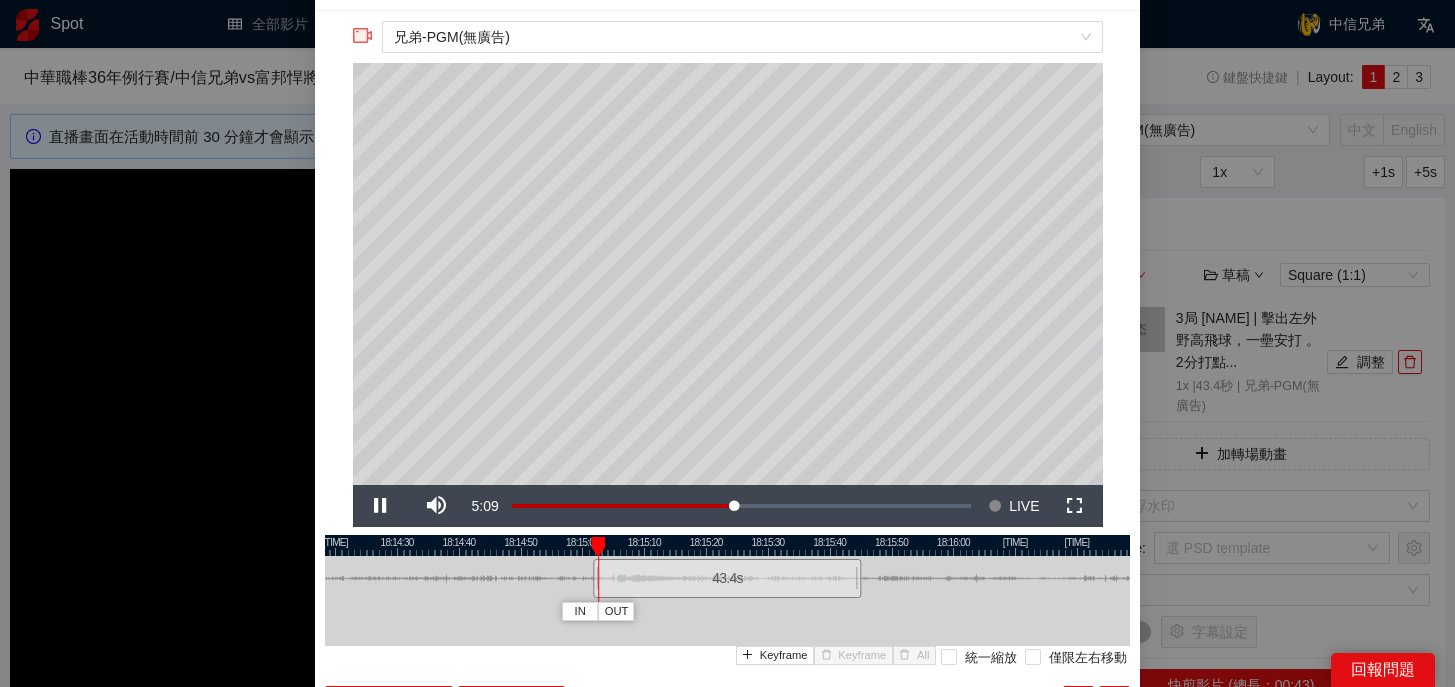 scroll, scrollTop: 56, scrollLeft: 0, axis: vertical 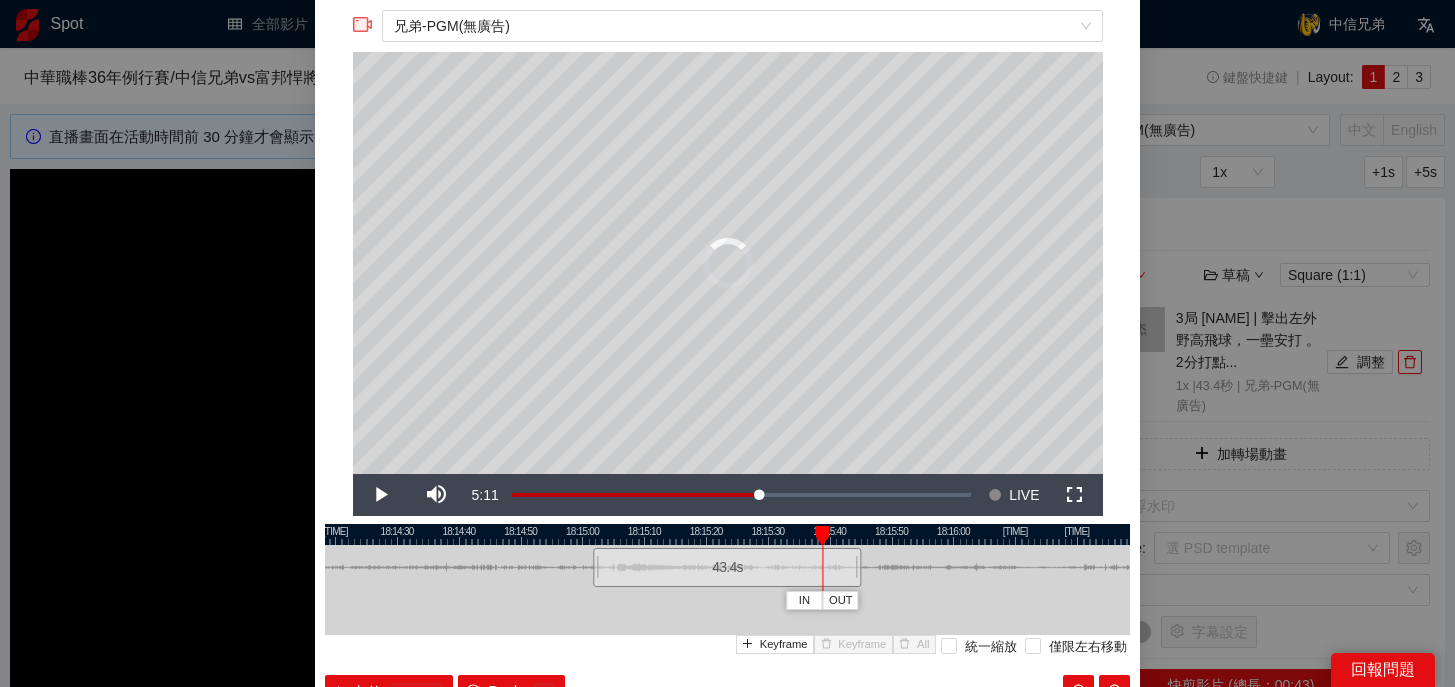 drag, startPoint x: 607, startPoint y: 530, endPoint x: 823, endPoint y: 528, distance: 216.00926 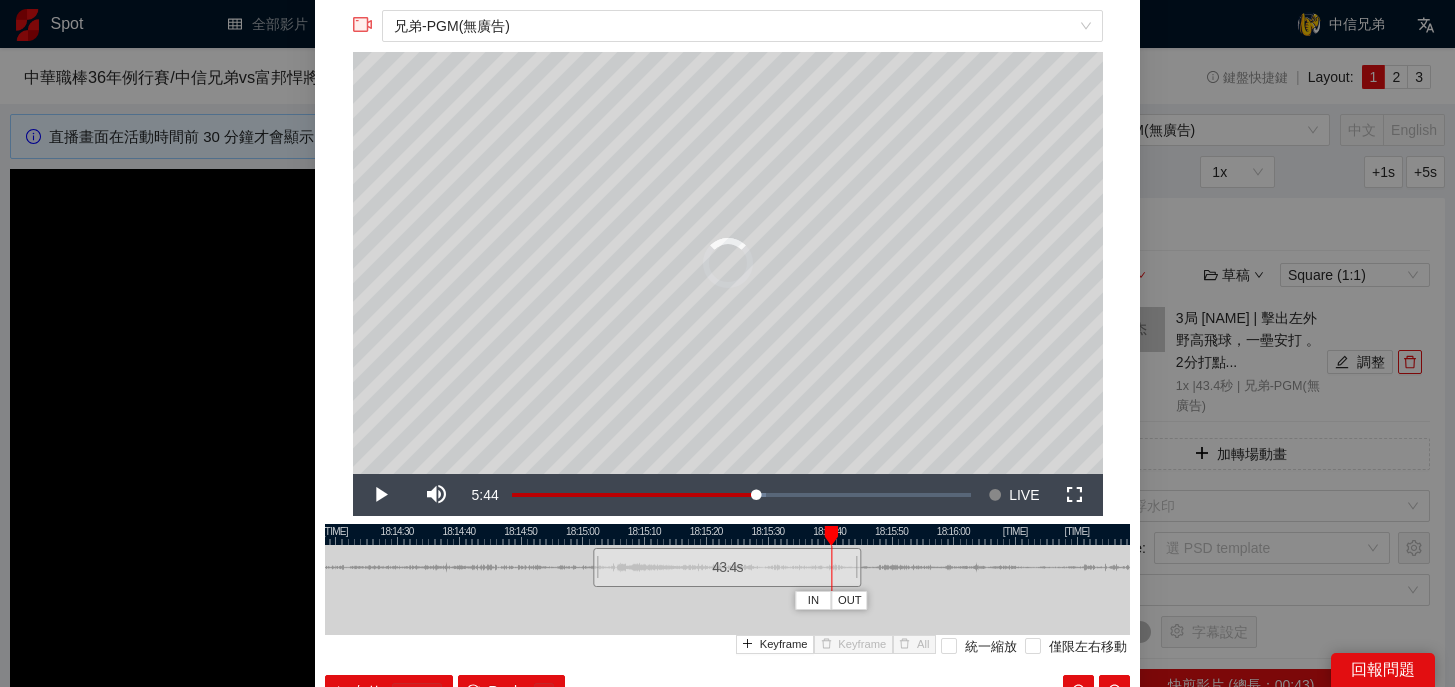 drag, startPoint x: 744, startPoint y: 533, endPoint x: 871, endPoint y: 539, distance: 127.141655 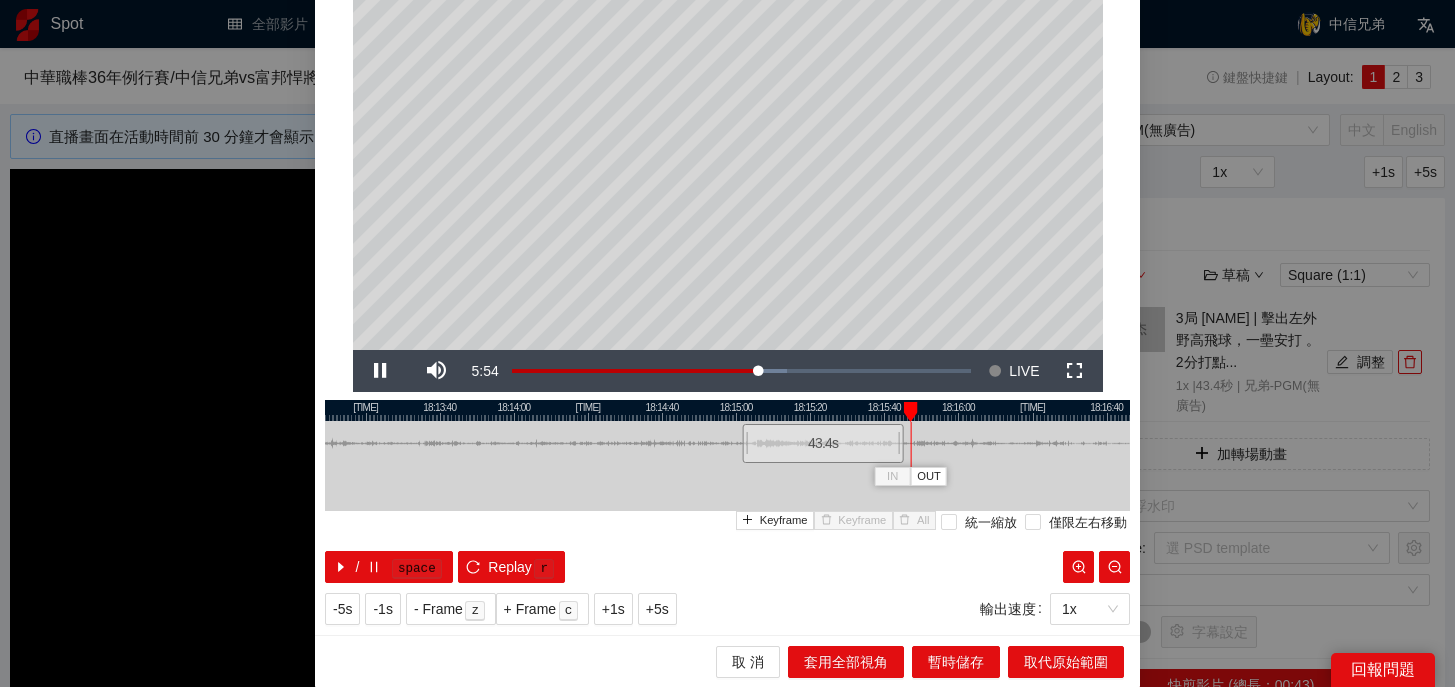 scroll, scrollTop: 179, scrollLeft: 0, axis: vertical 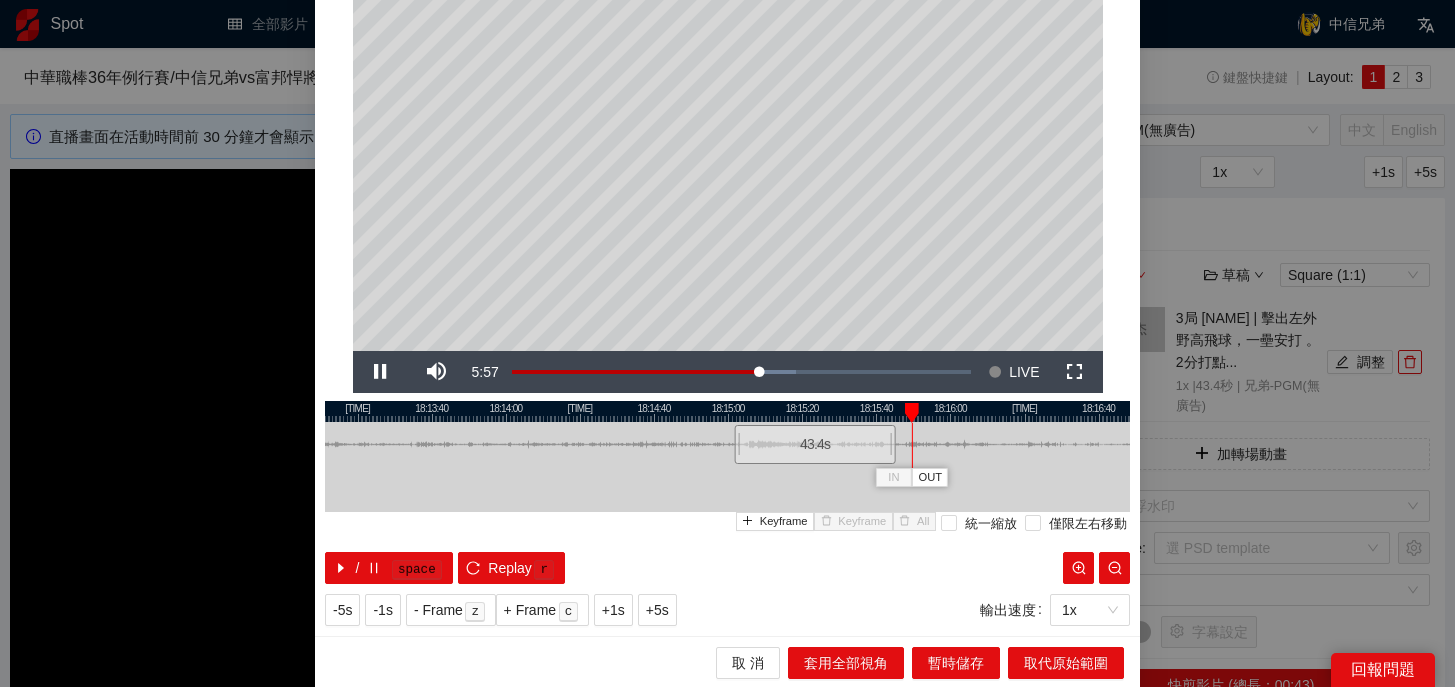 click at bounding box center (719, 411) 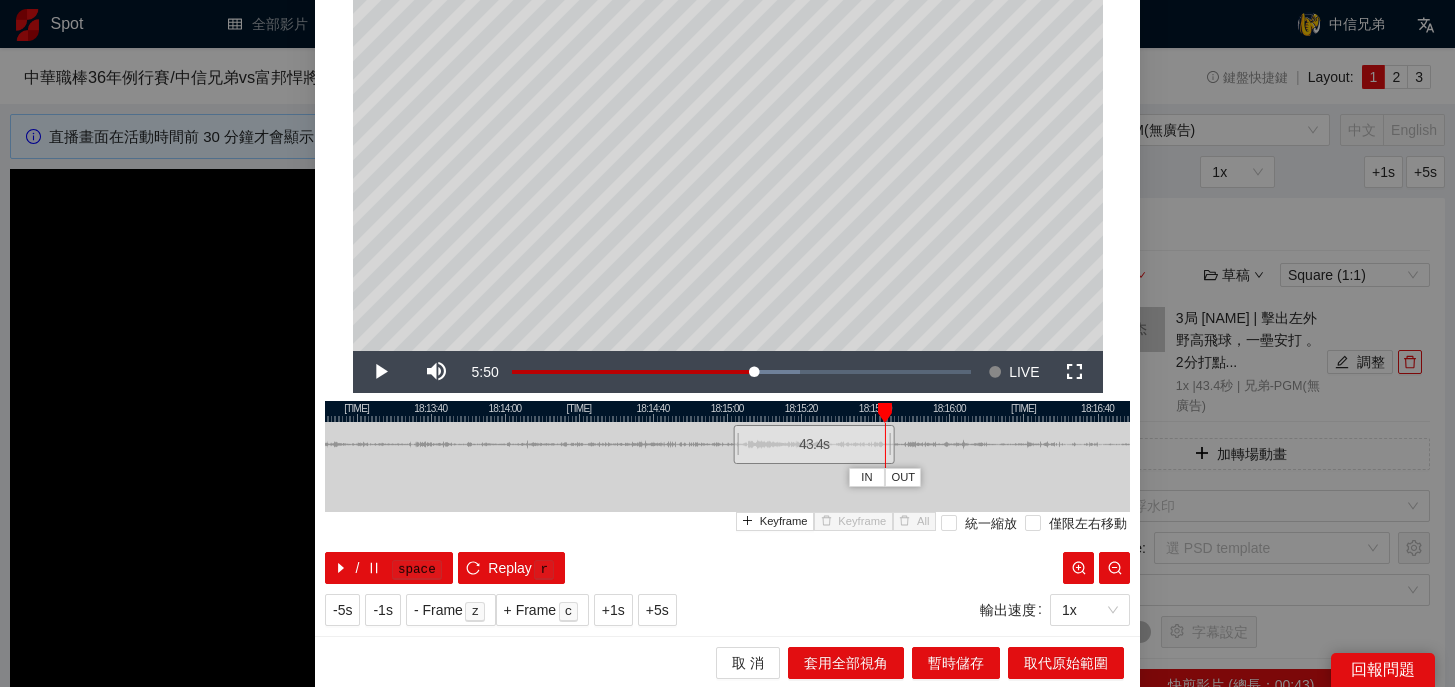 drag, startPoint x: 907, startPoint y: 411, endPoint x: 879, endPoint y: 411, distance: 28 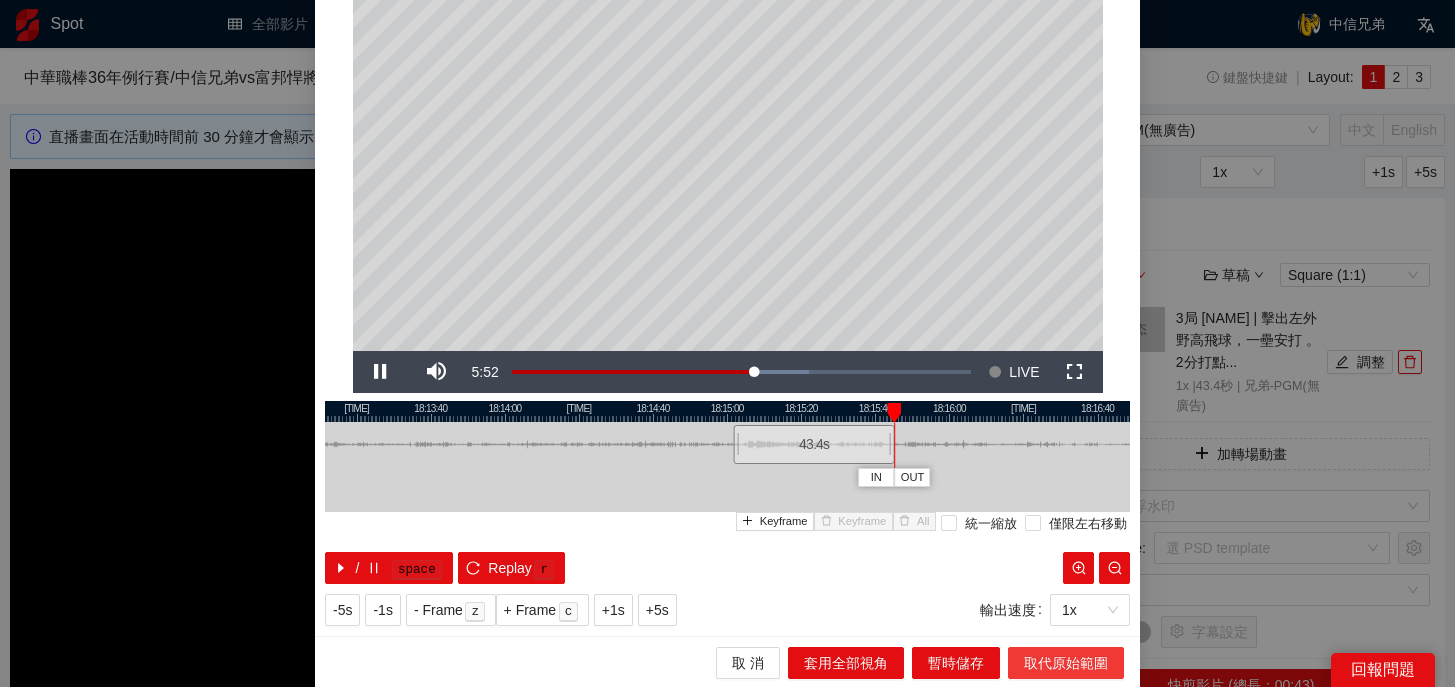 click on "取代原始範圍" at bounding box center (1066, 663) 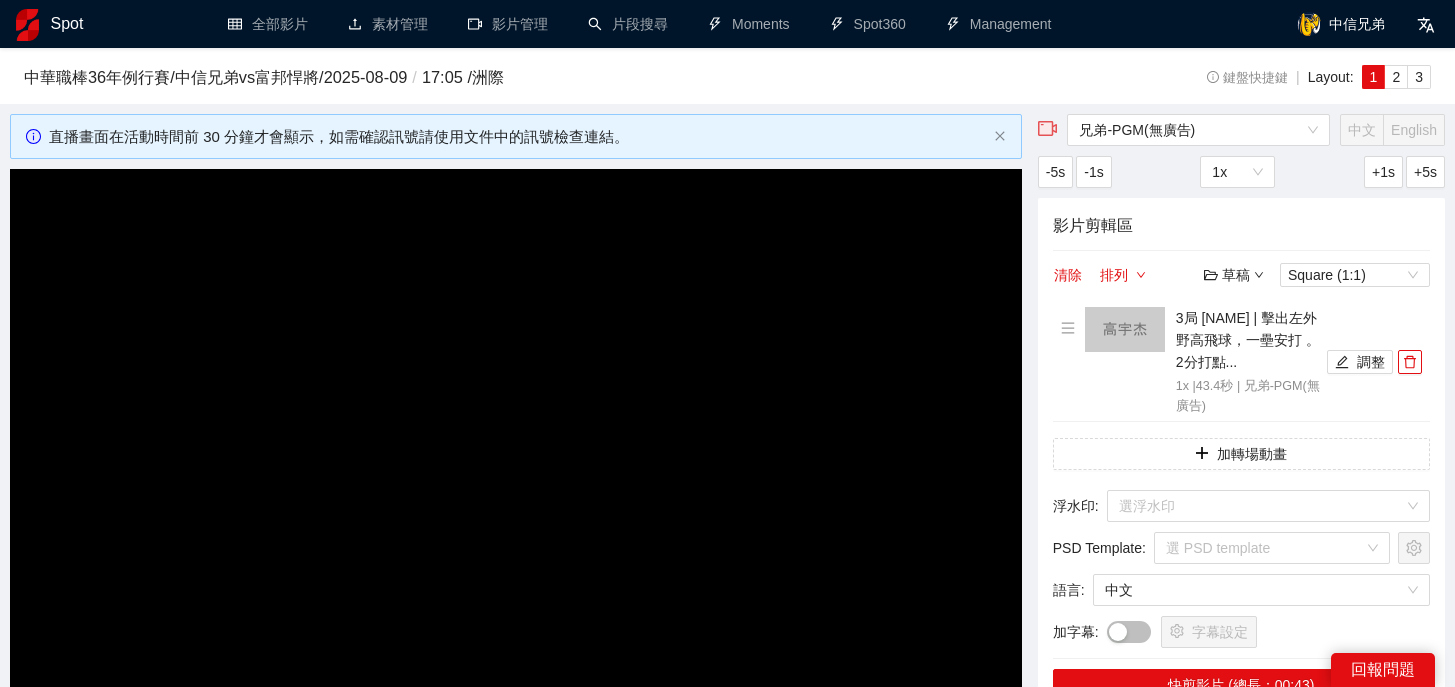 scroll, scrollTop: 0, scrollLeft: 0, axis: both 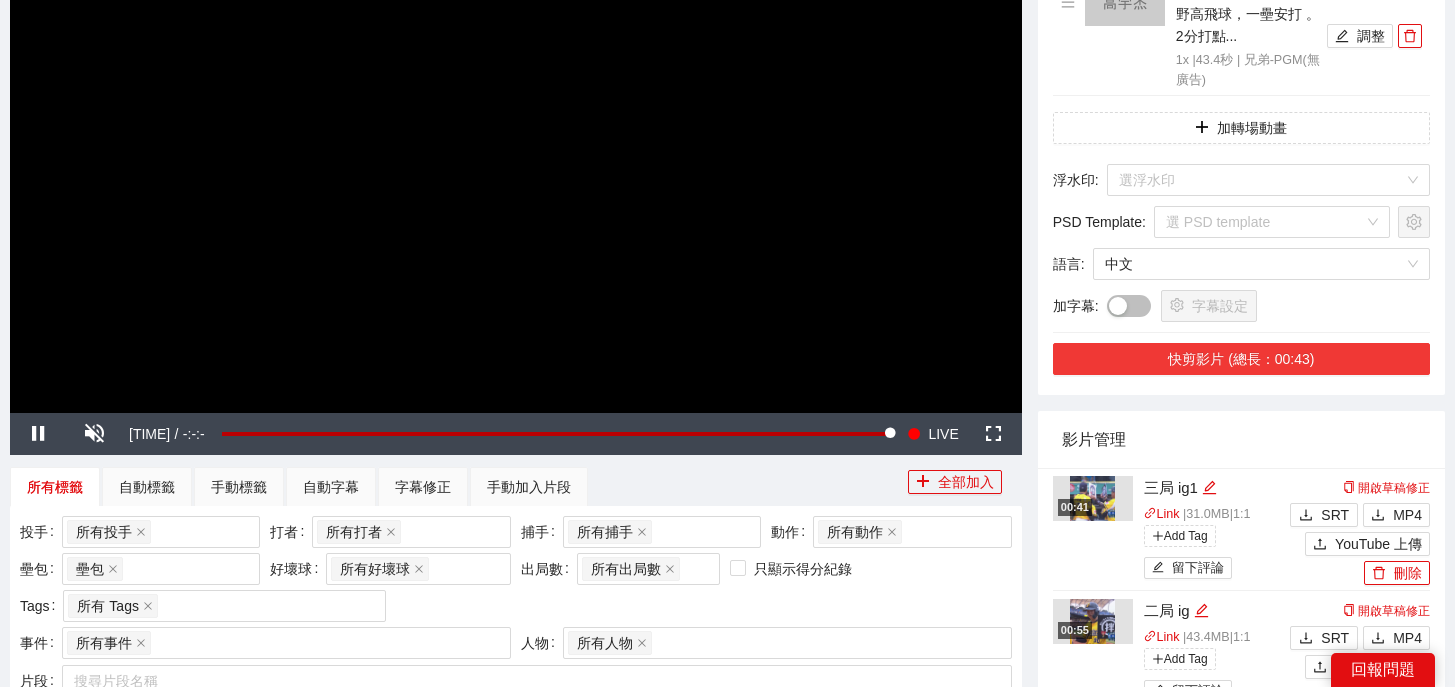 click on "快剪影片 (總長：00:43)" at bounding box center (1241, 359) 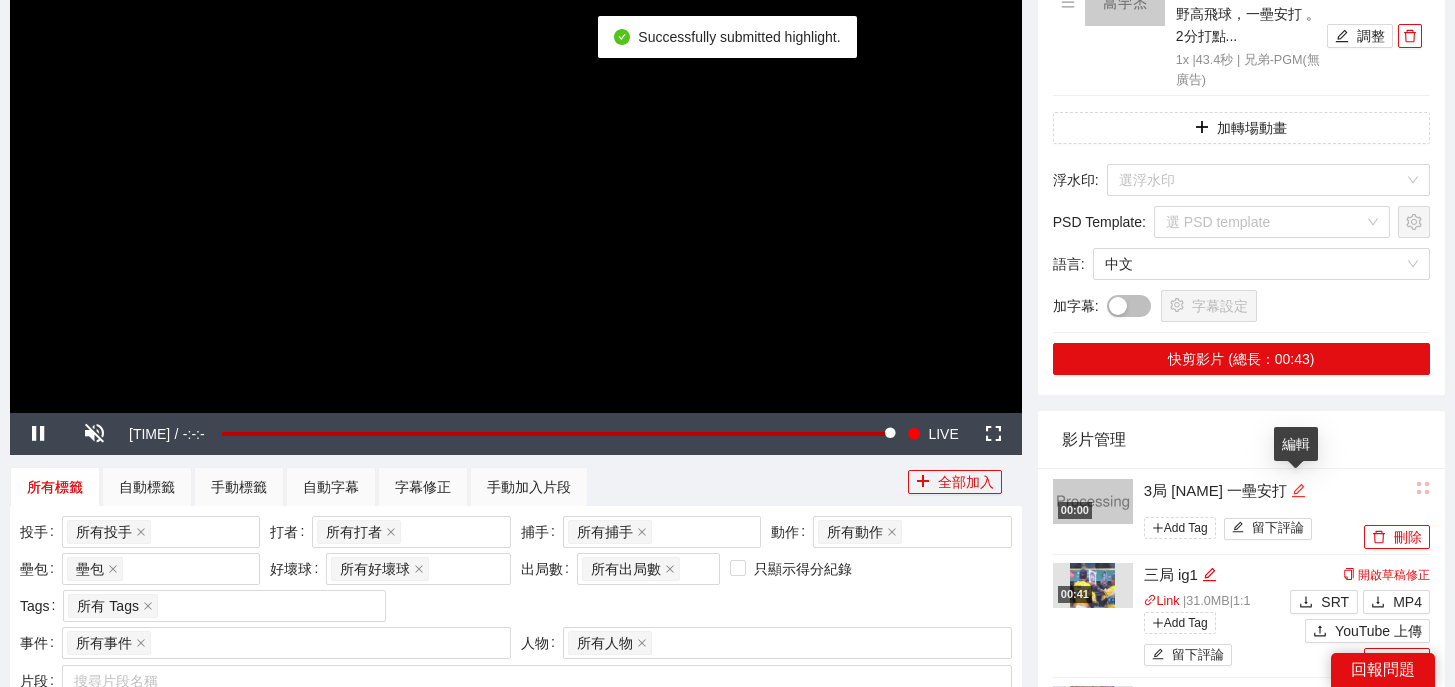 click 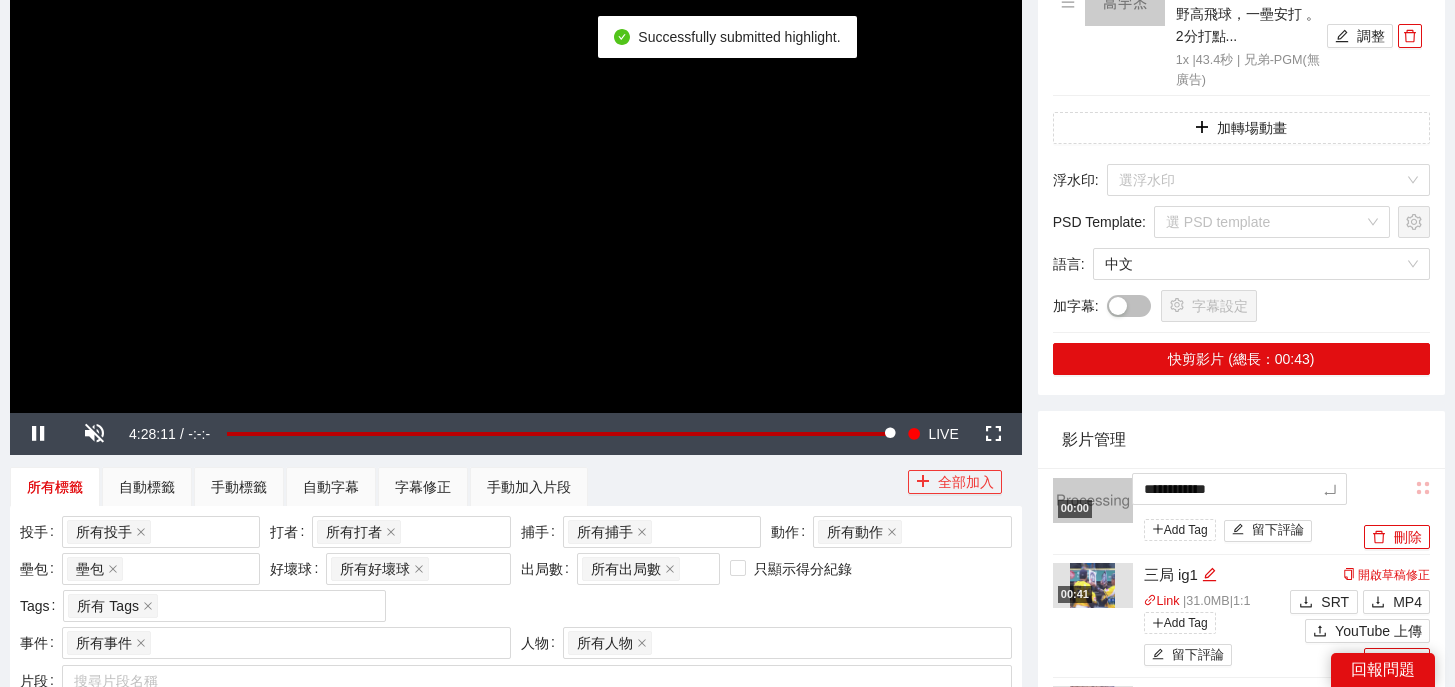 drag, startPoint x: 1302, startPoint y: 493, endPoint x: 946, endPoint y: 485, distance: 356.08987 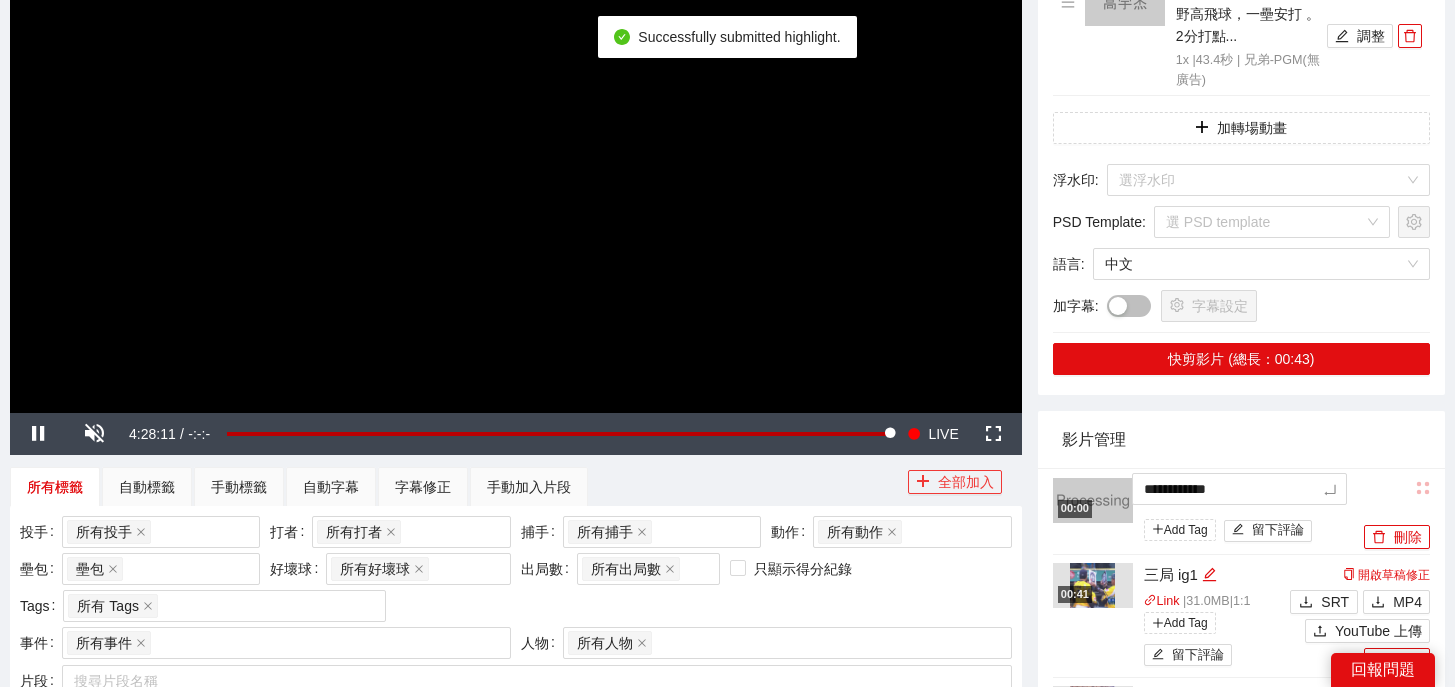 click on "**********" at bounding box center (727, 2187) 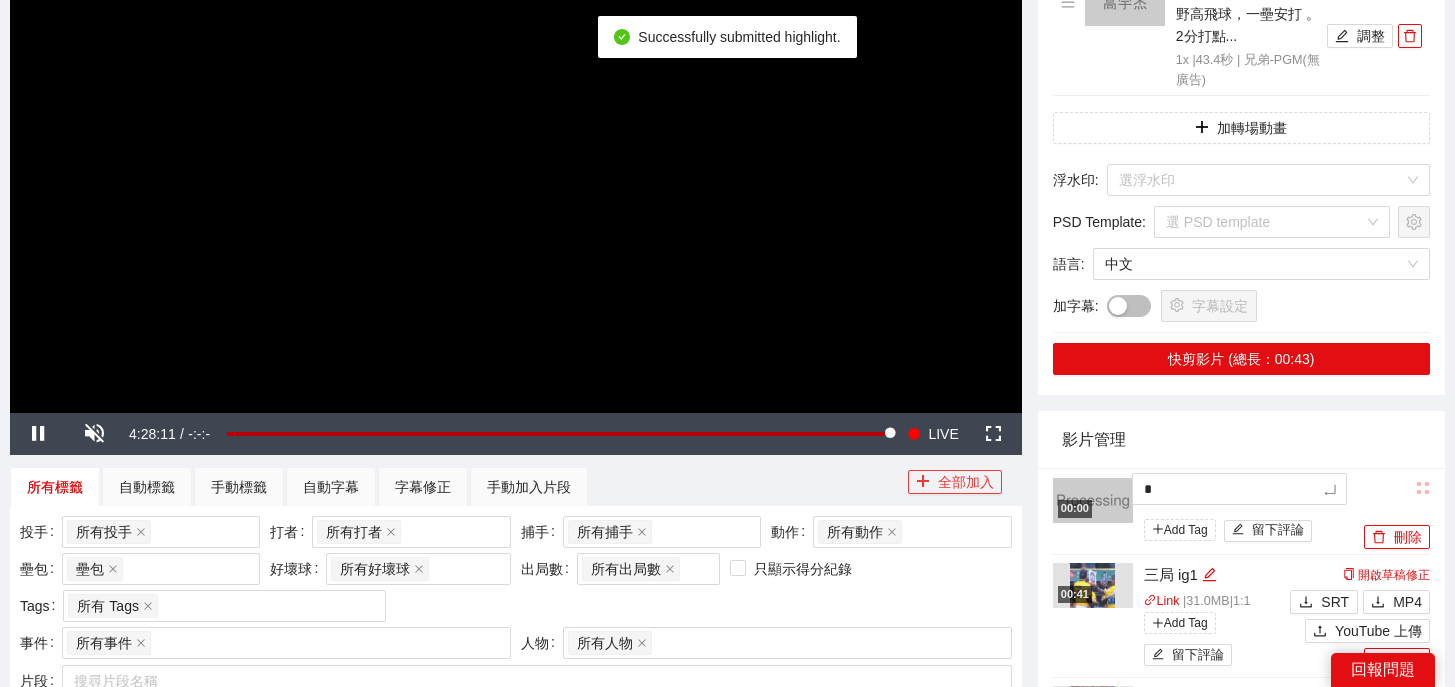 type 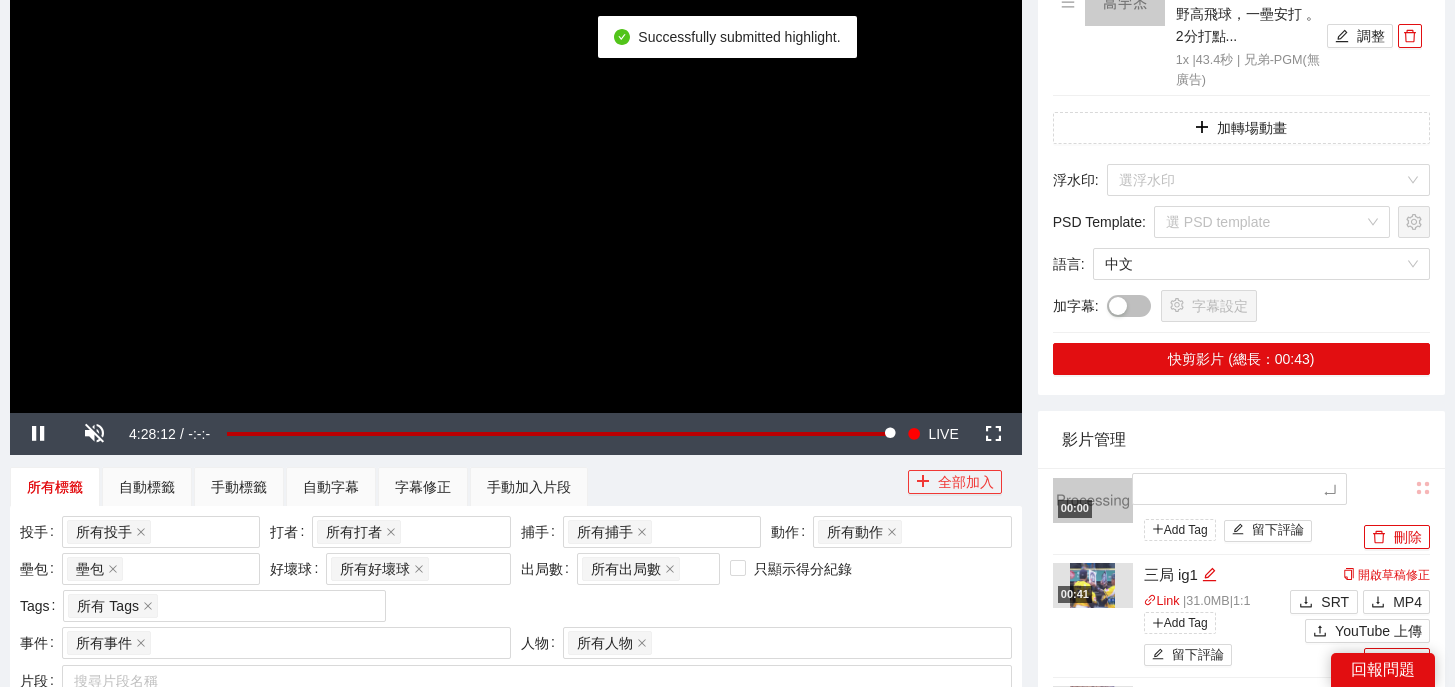type on "*" 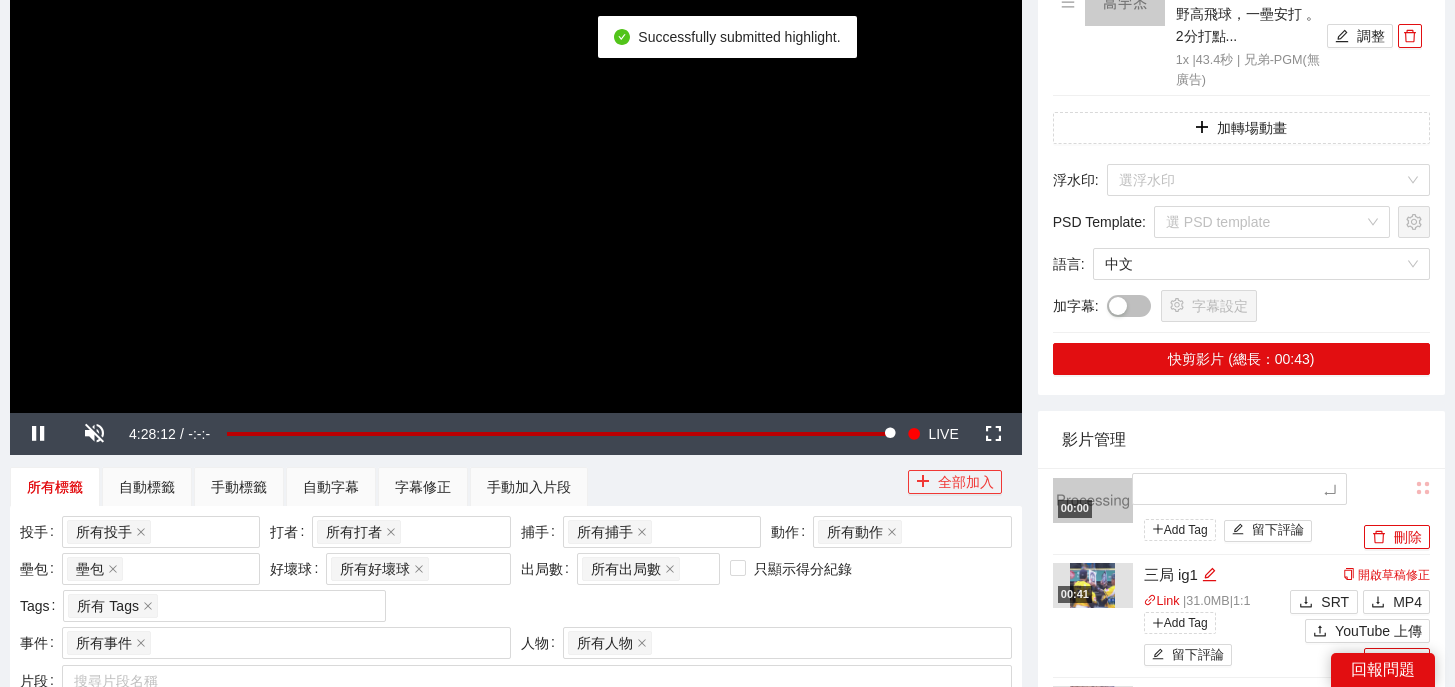 type on "*" 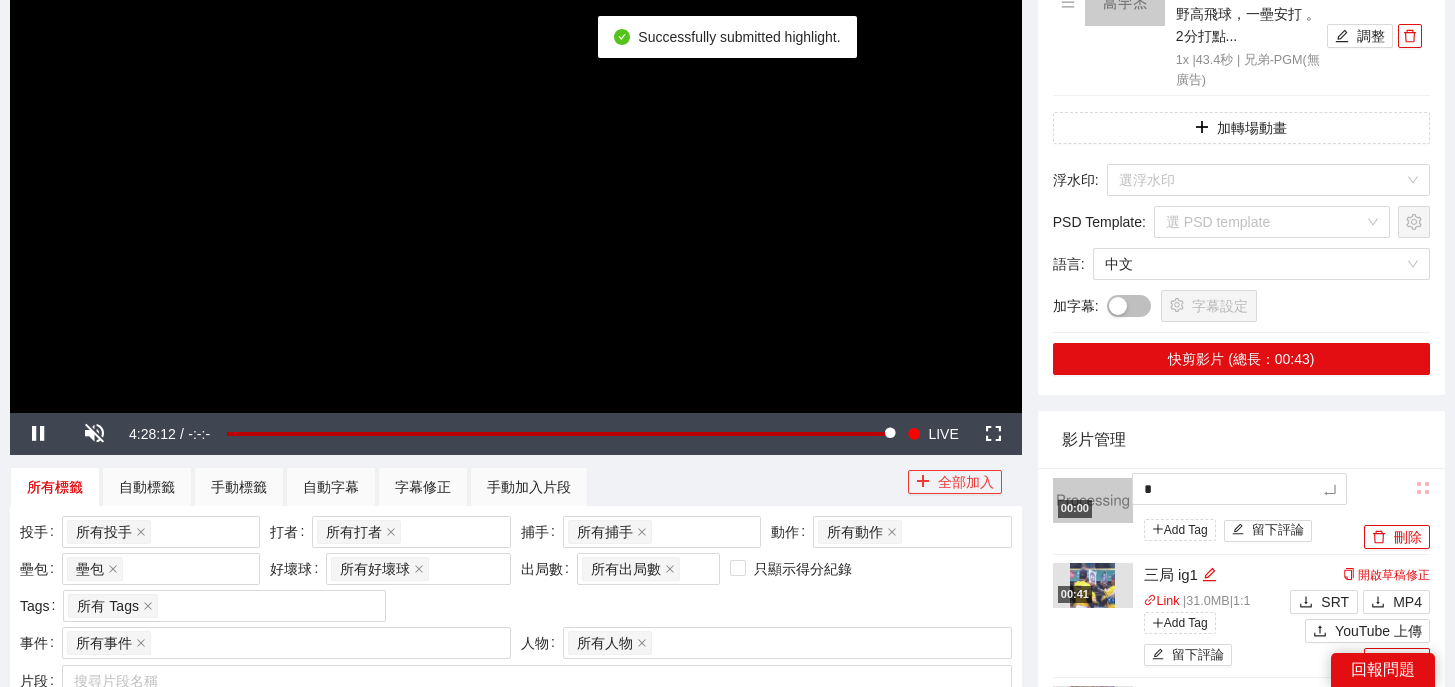 type on "**" 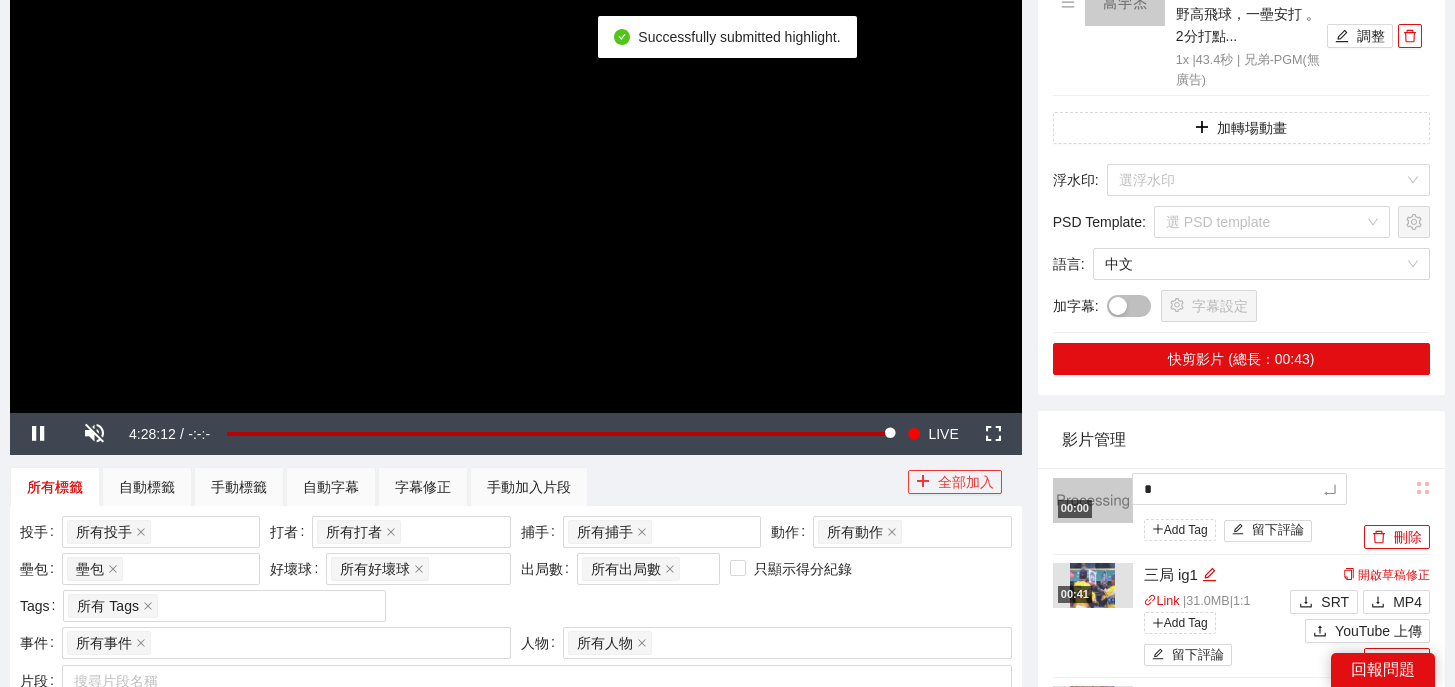 type on "**" 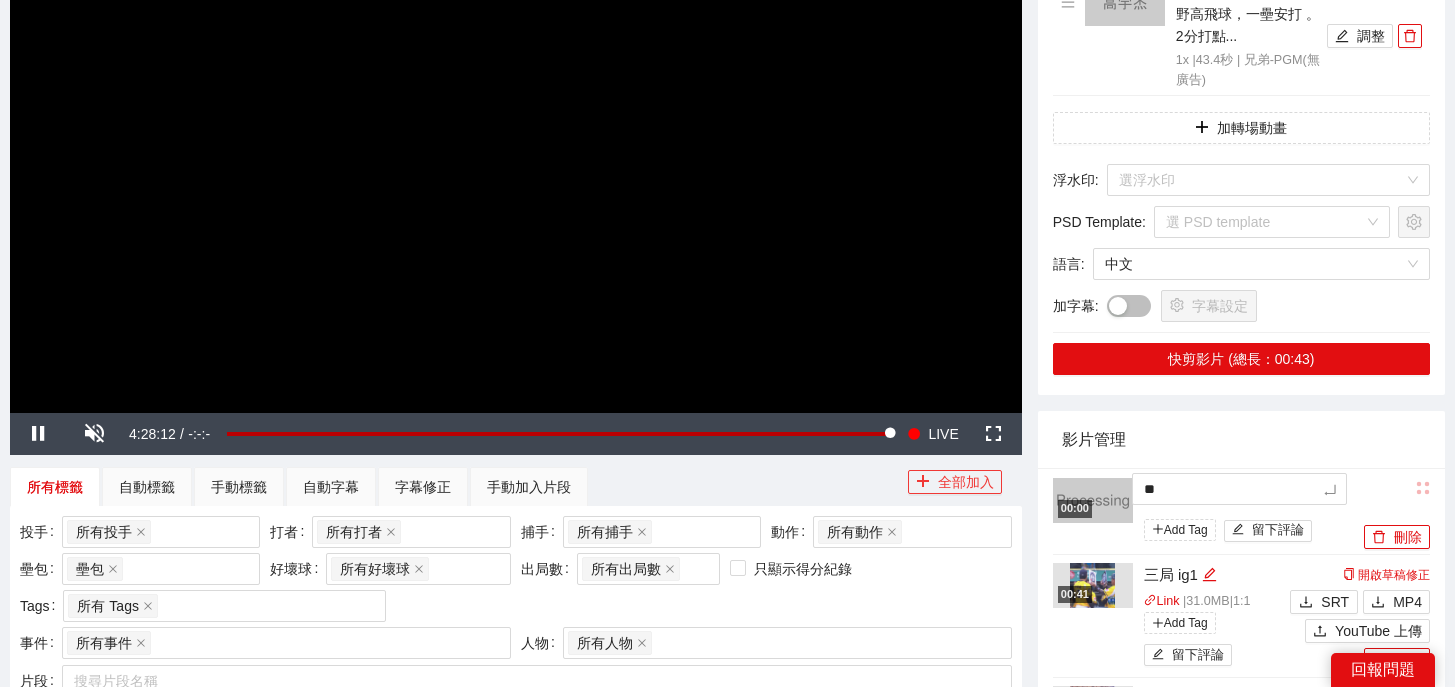 type on "*" 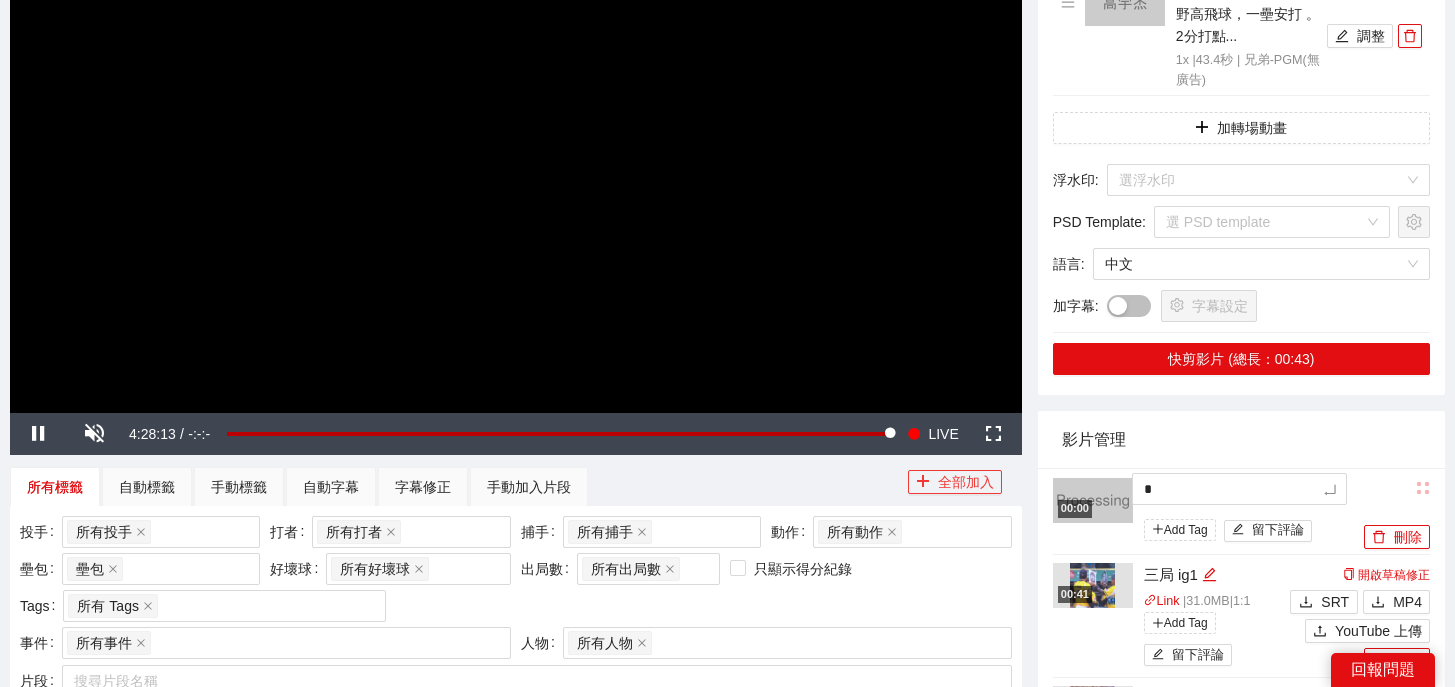 type on "**" 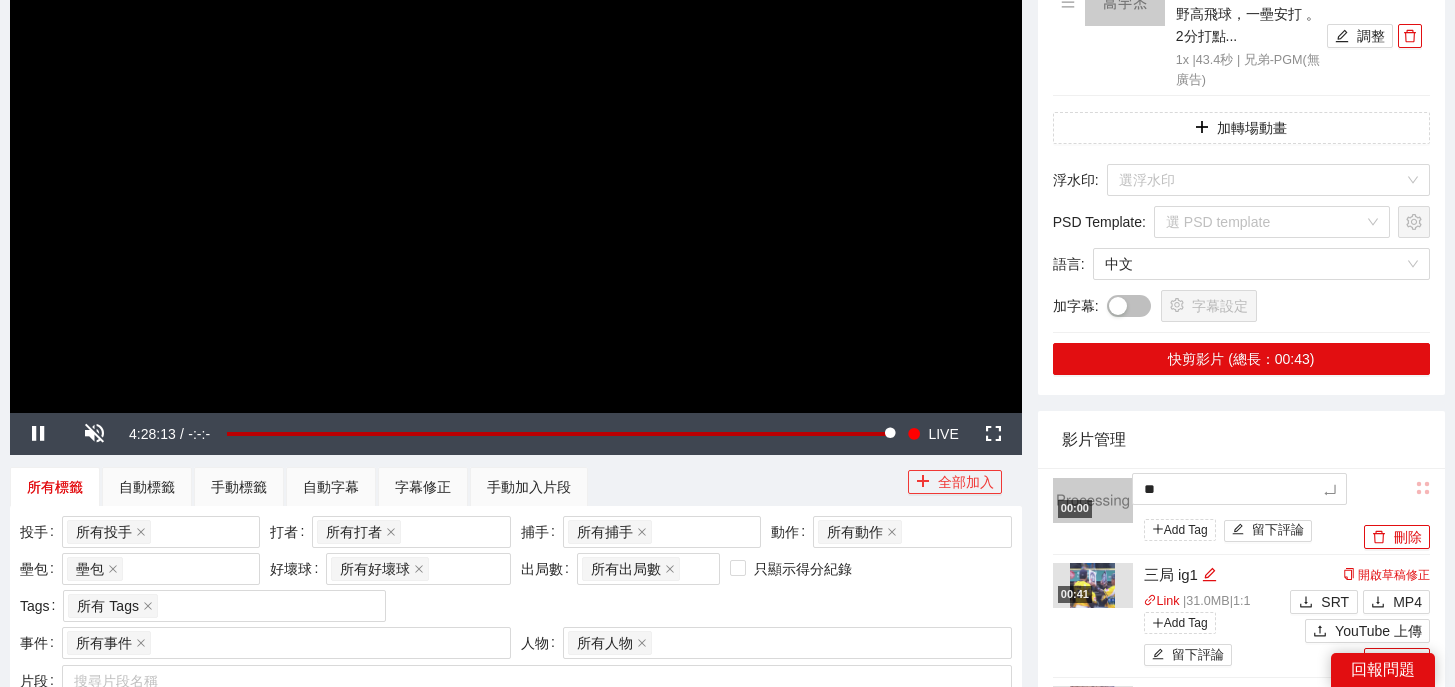 type on "***" 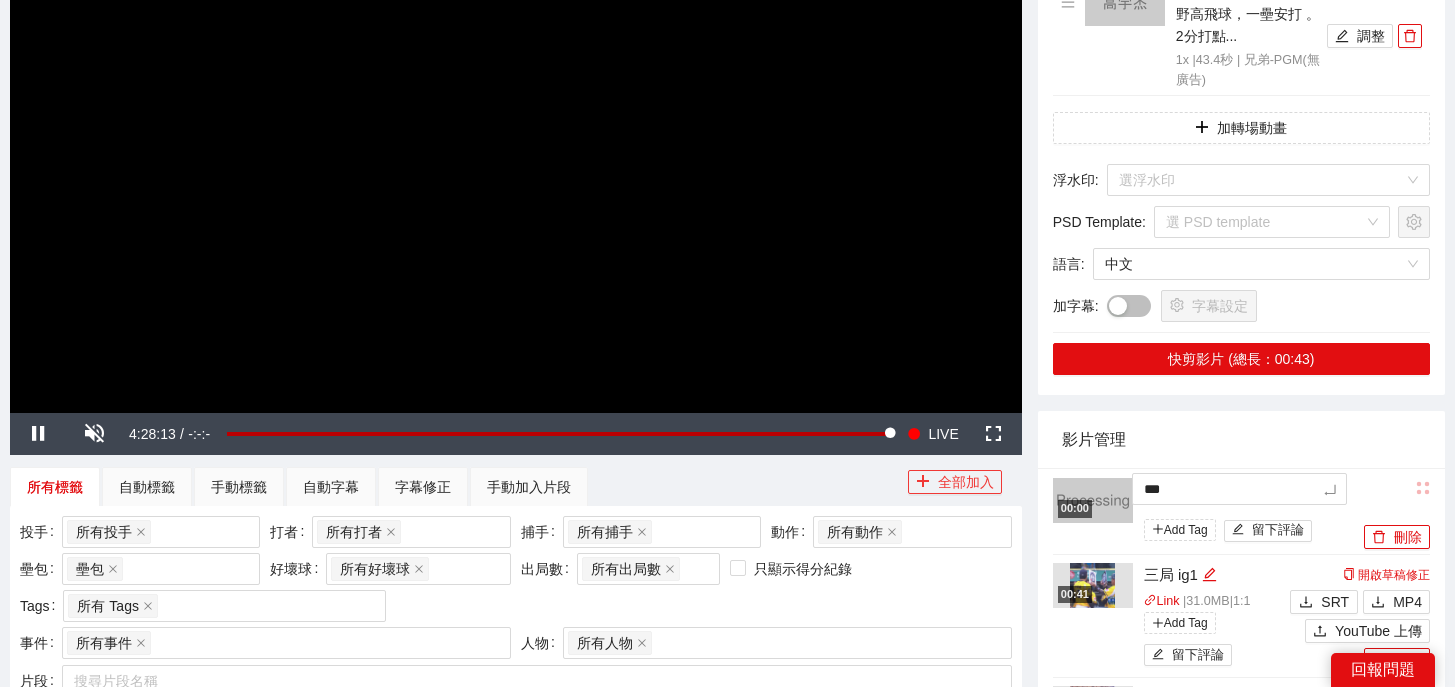 type on "**" 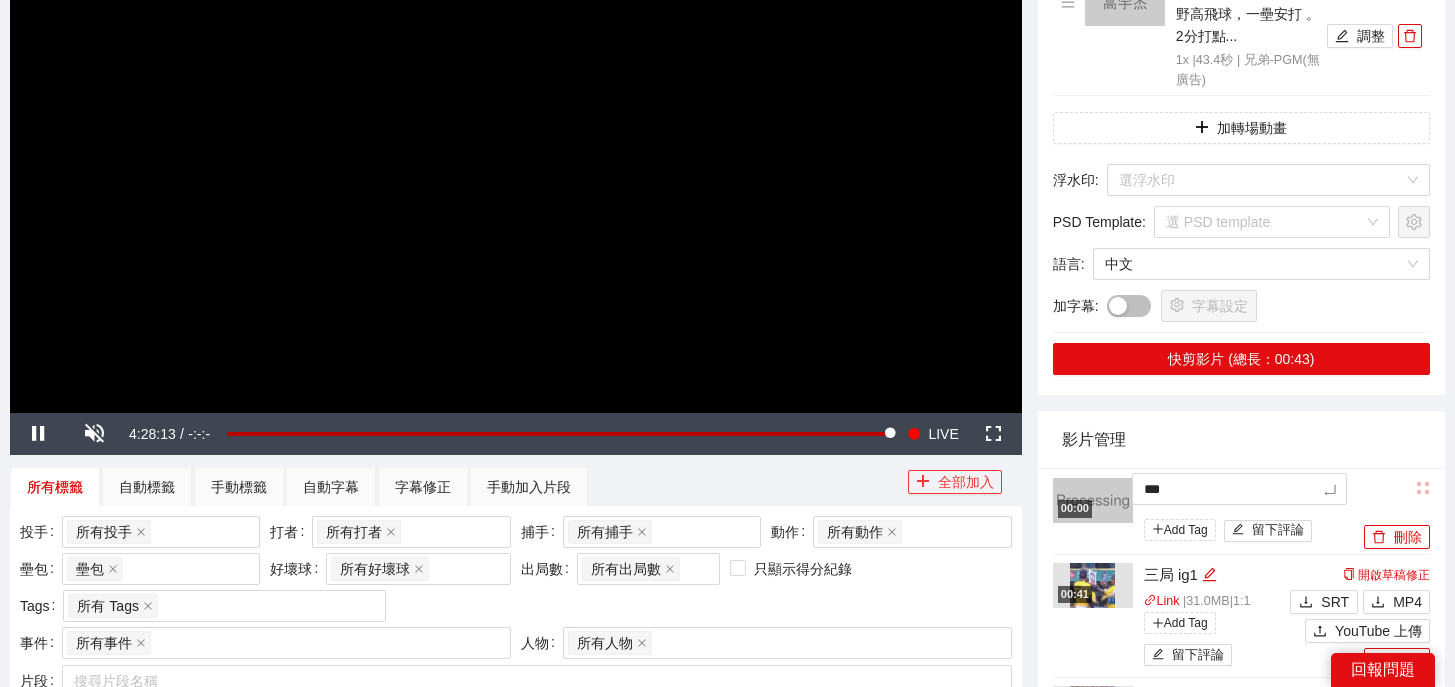 type on "**" 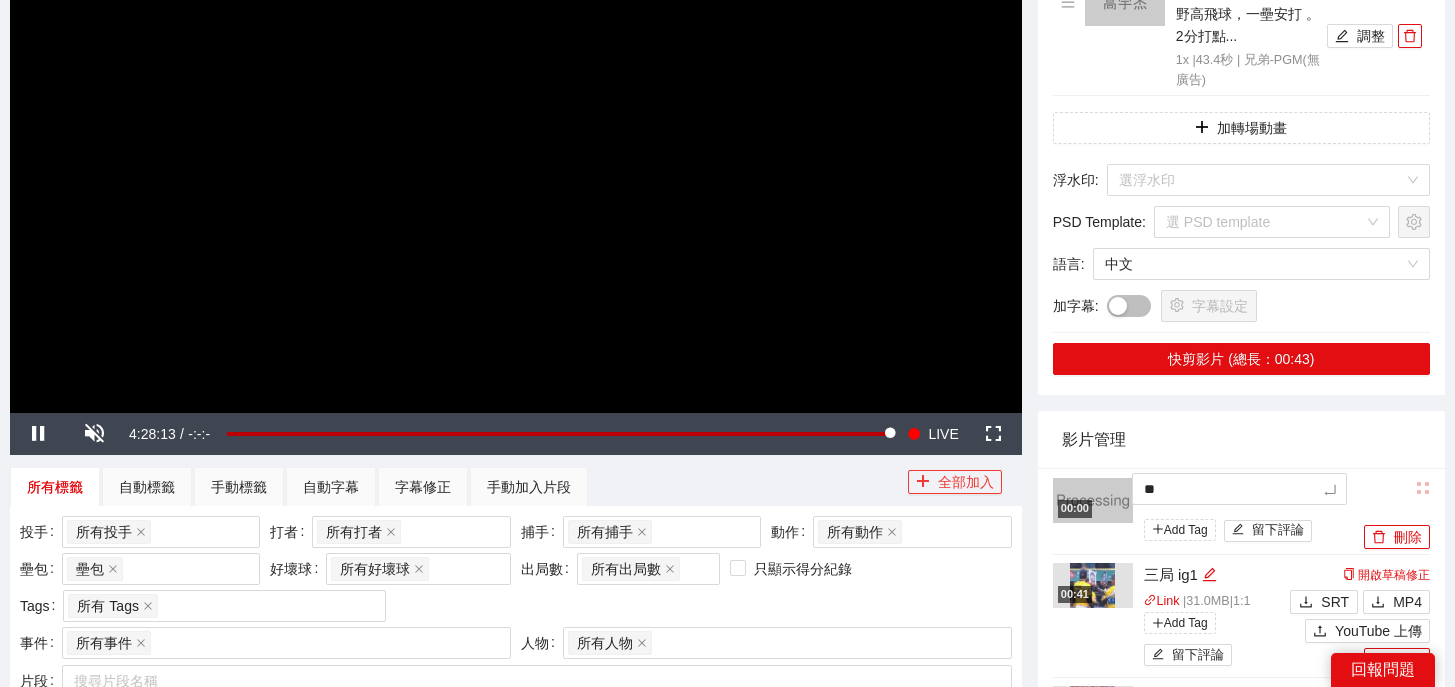 type on "**" 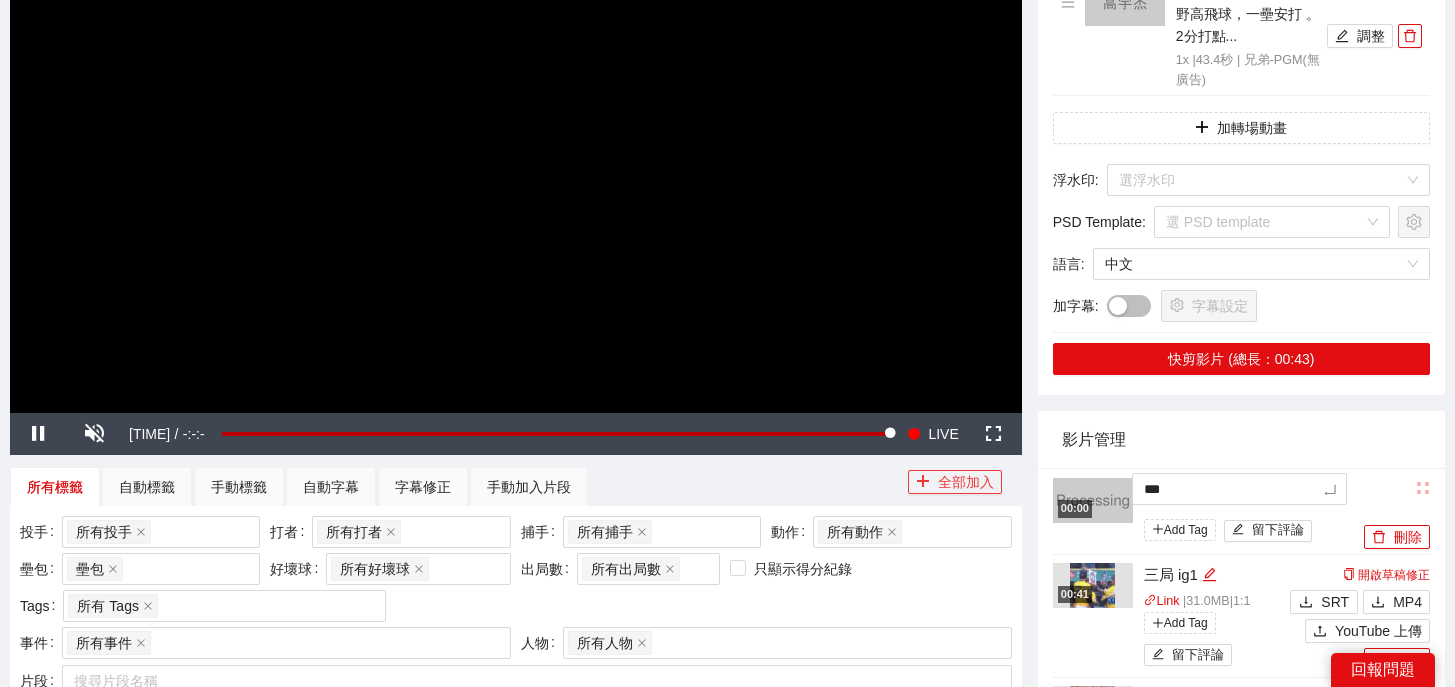 type on "****" 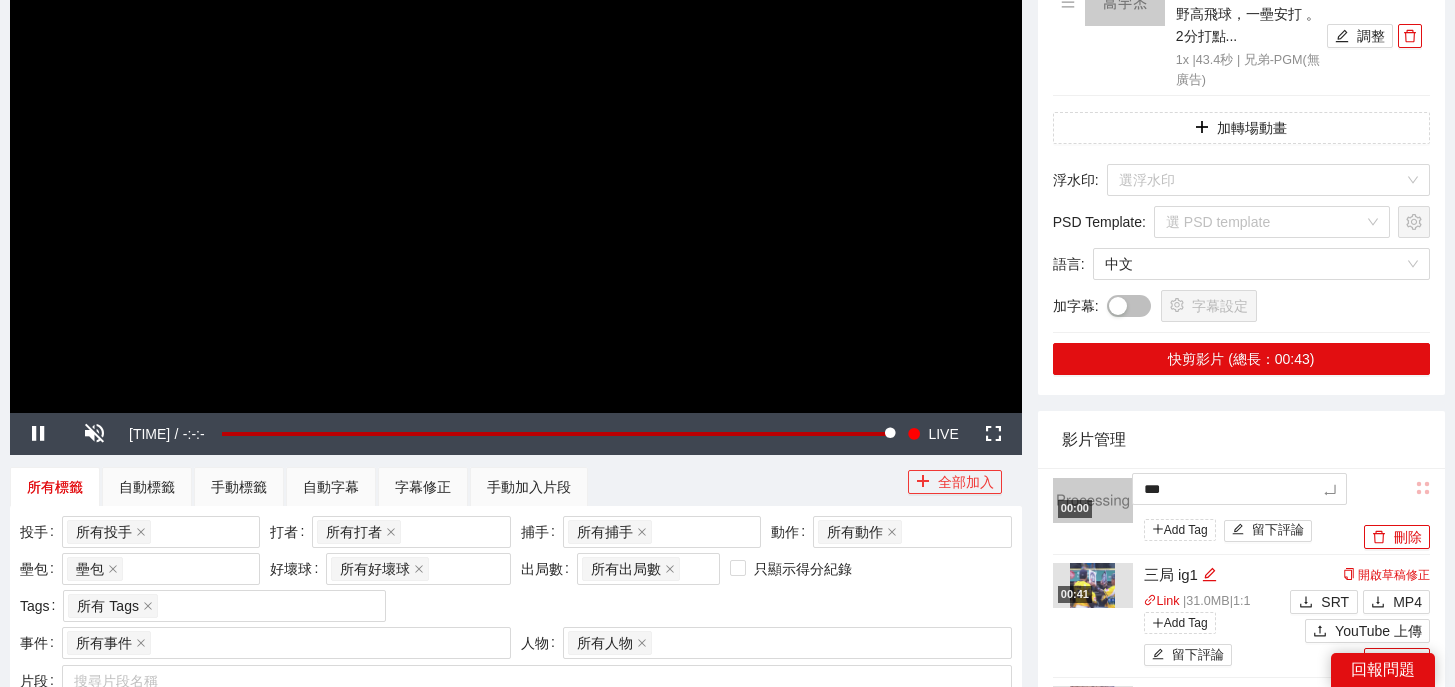 type on "****" 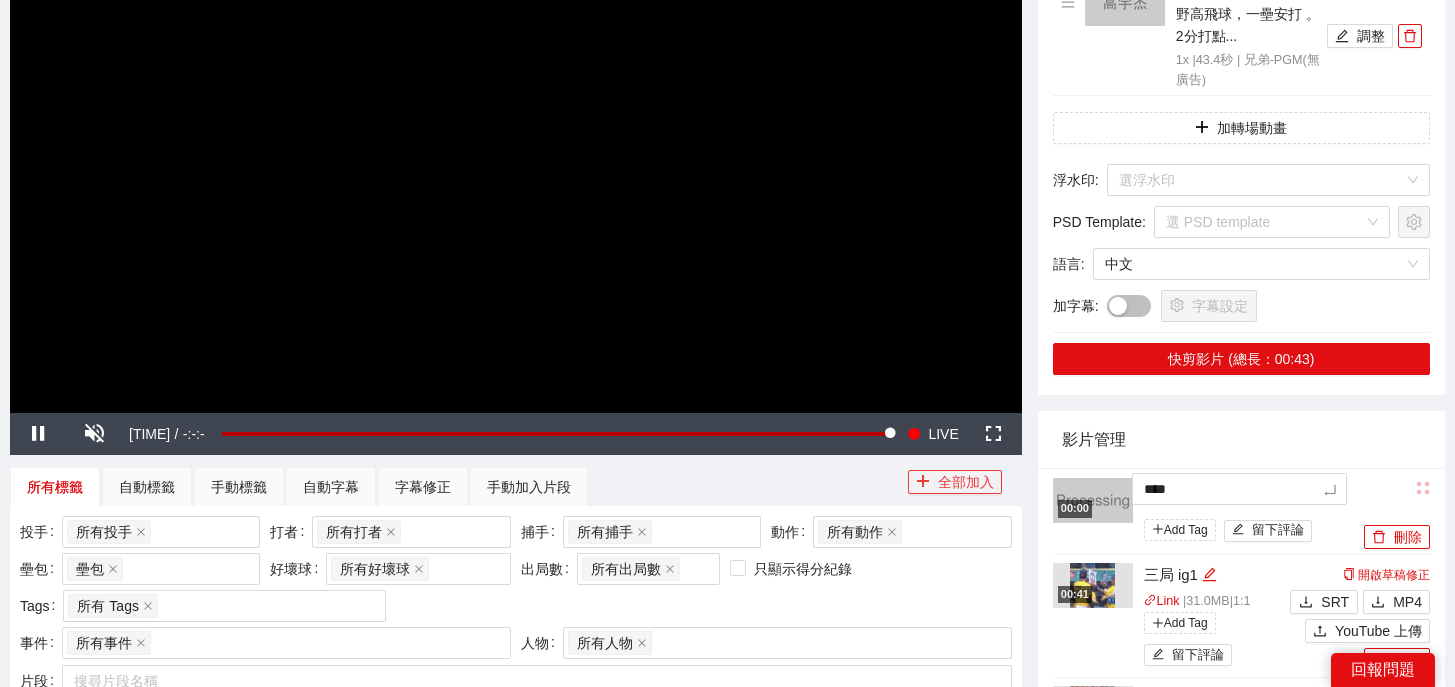 type on "*****" 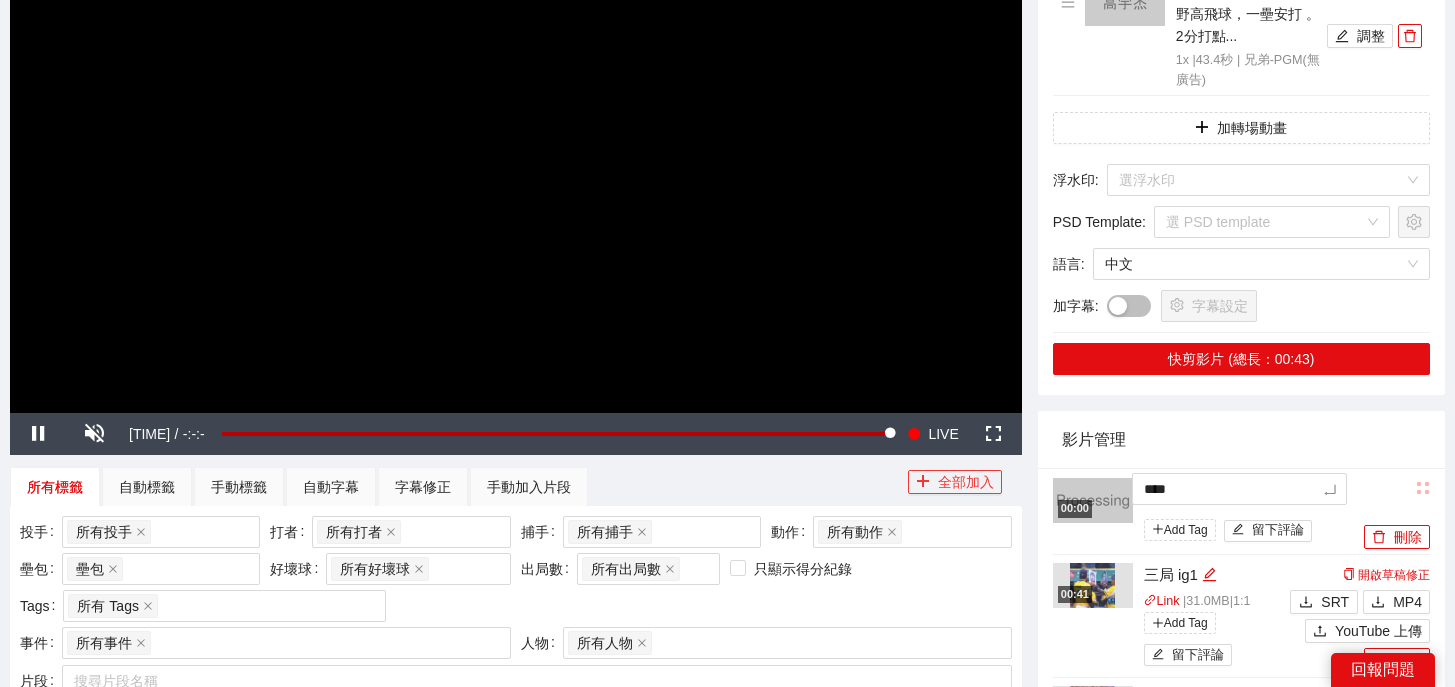 type on "*****" 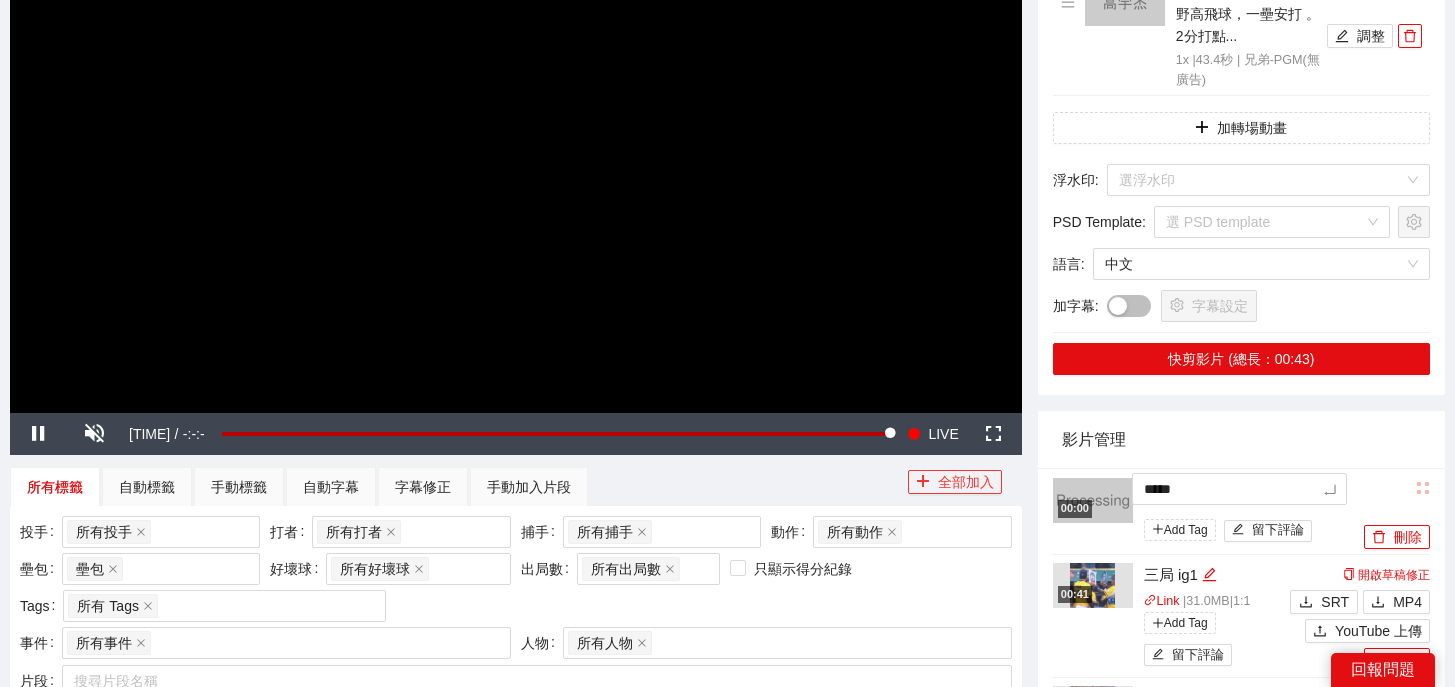 type on "******" 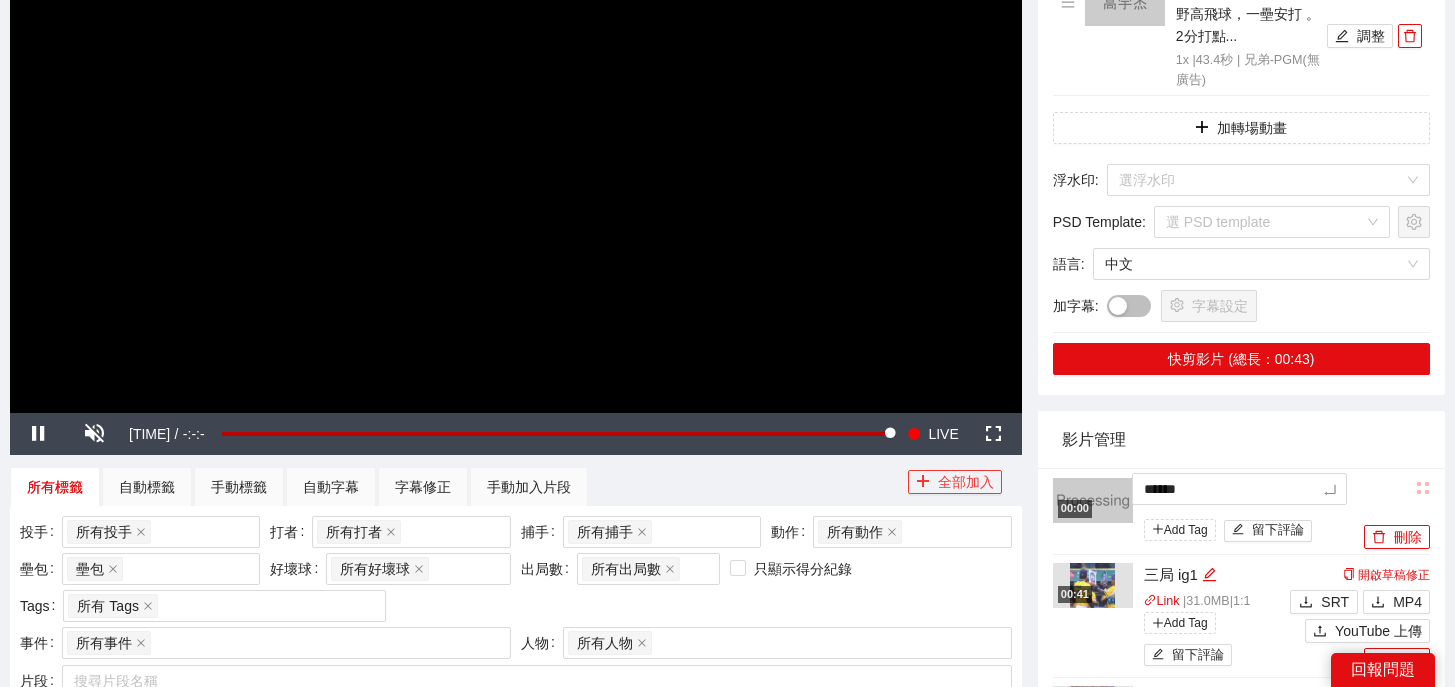 type on "******" 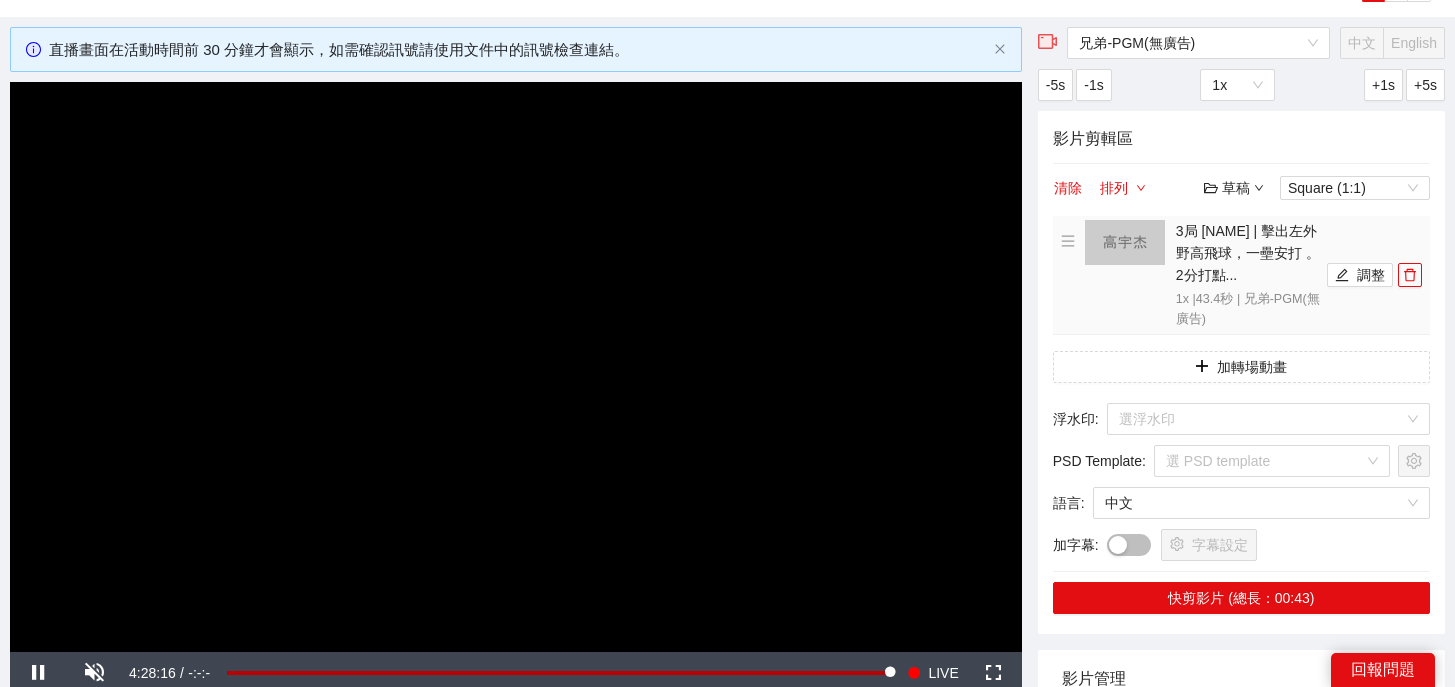 scroll, scrollTop: 60, scrollLeft: 0, axis: vertical 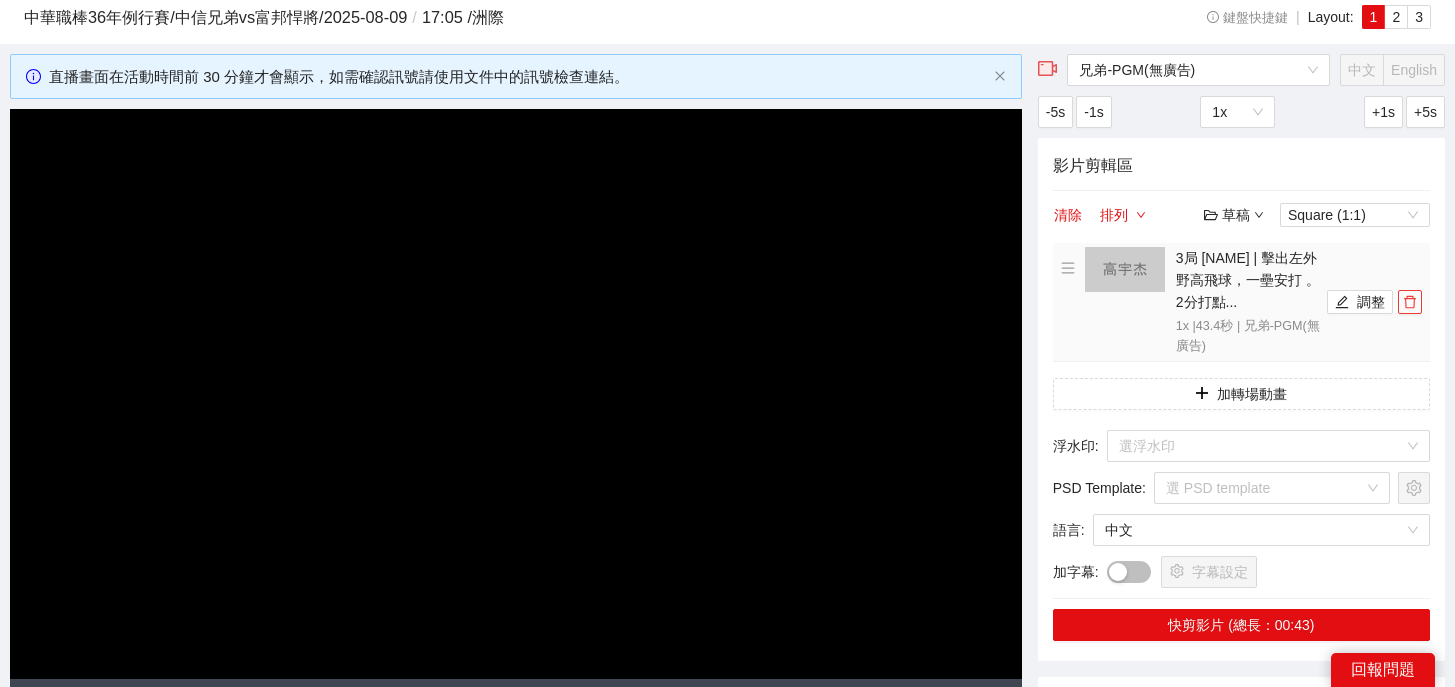 click 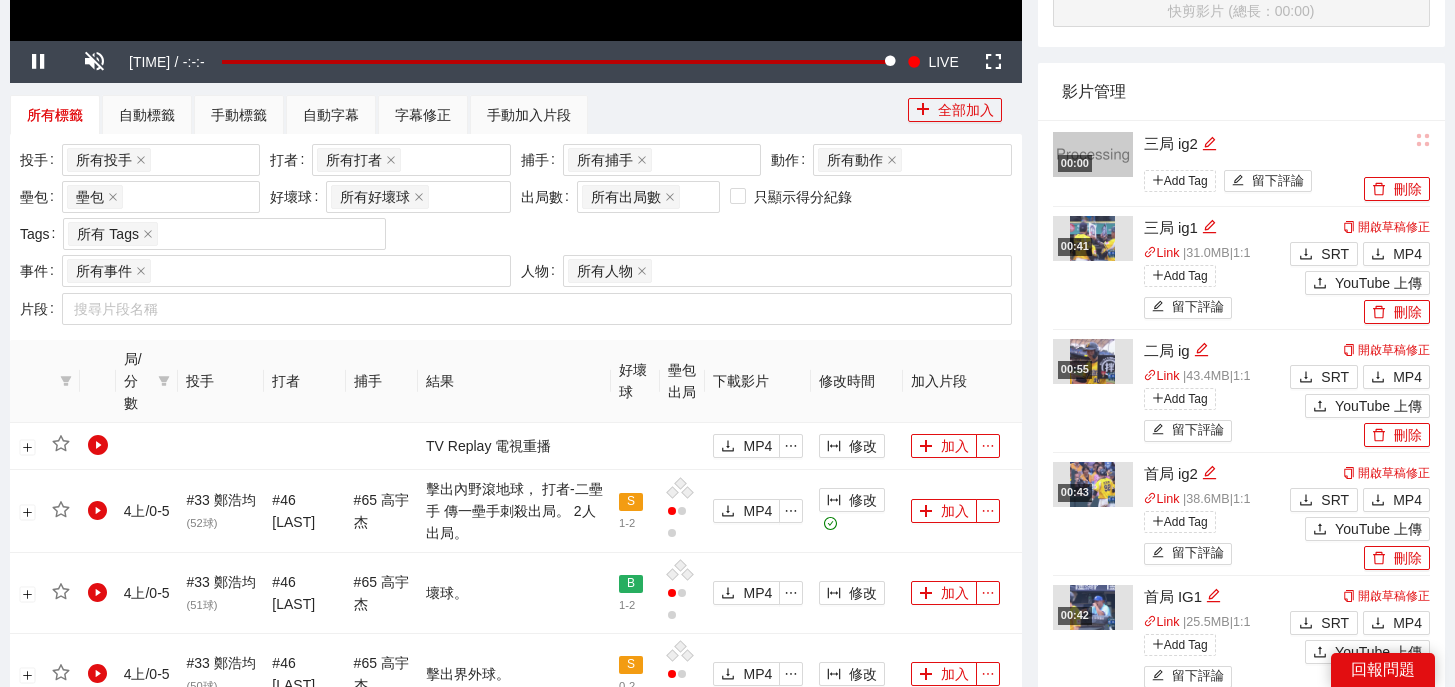 scroll, scrollTop: 508, scrollLeft: 0, axis: vertical 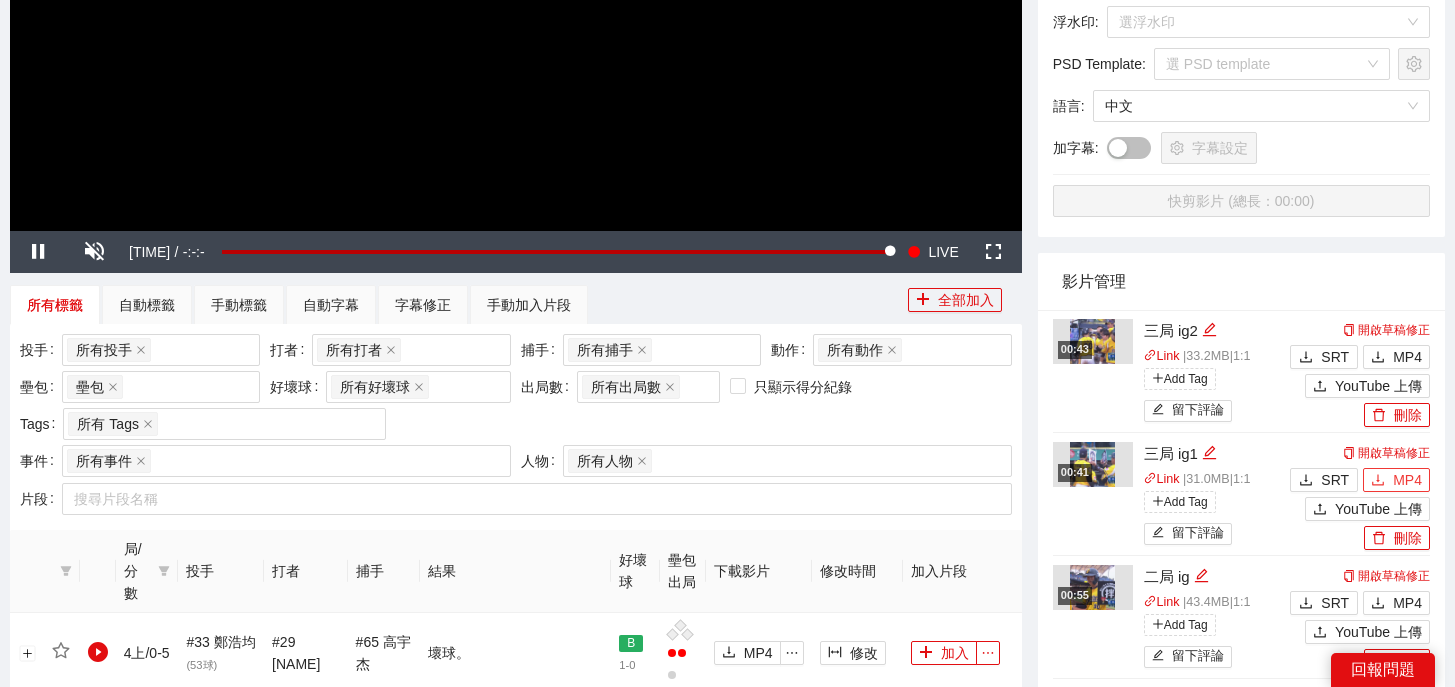 click on "MP4" at bounding box center [1407, 480] 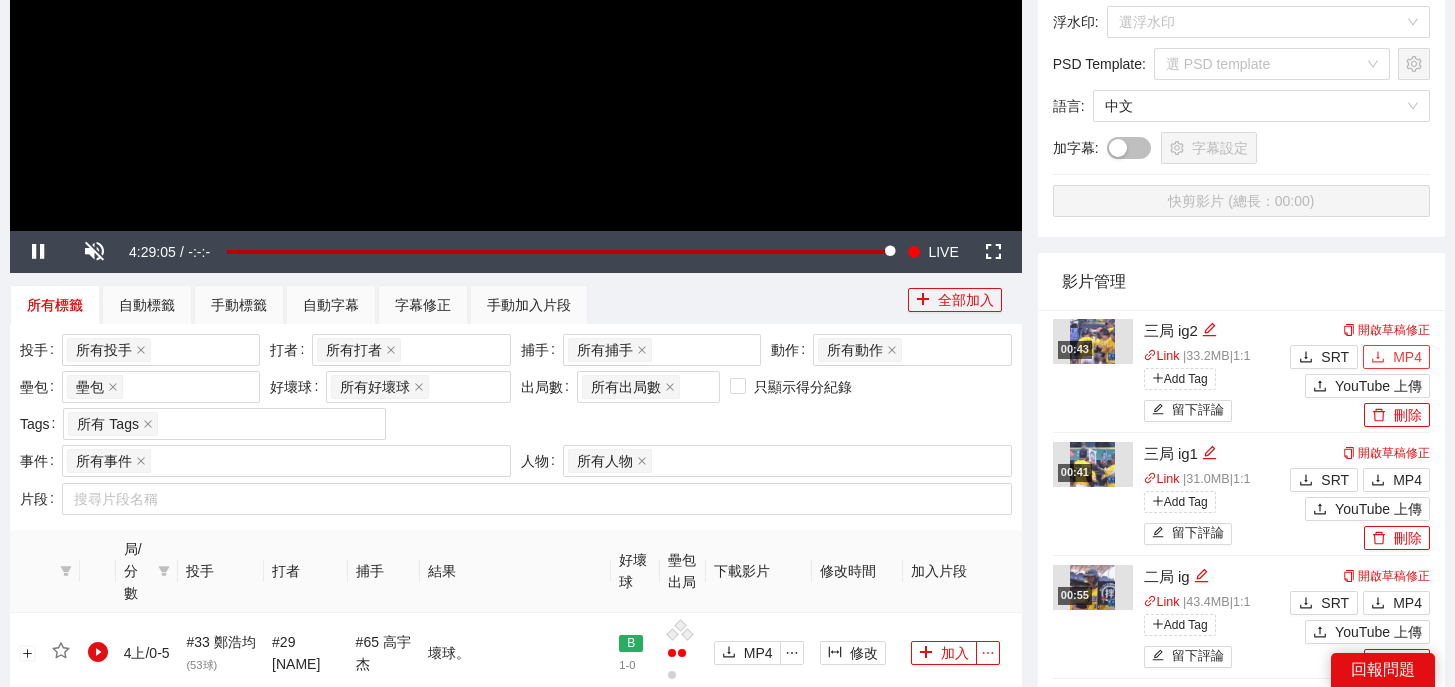 click on "MP4" at bounding box center [1407, 357] 